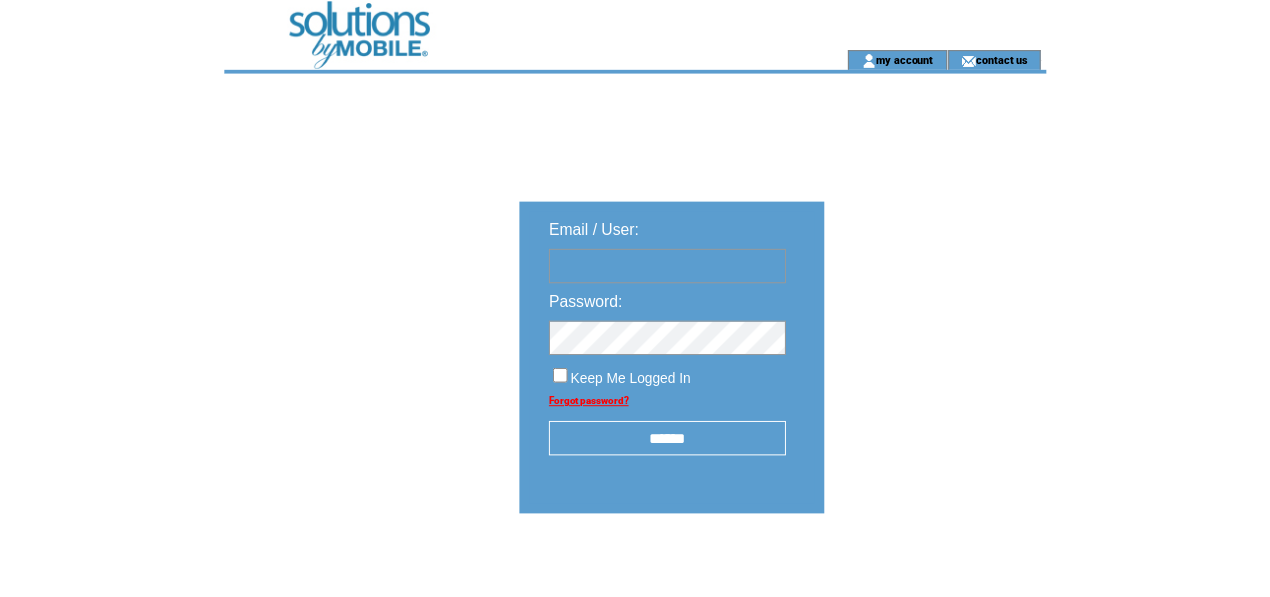 scroll, scrollTop: 0, scrollLeft: 0, axis: both 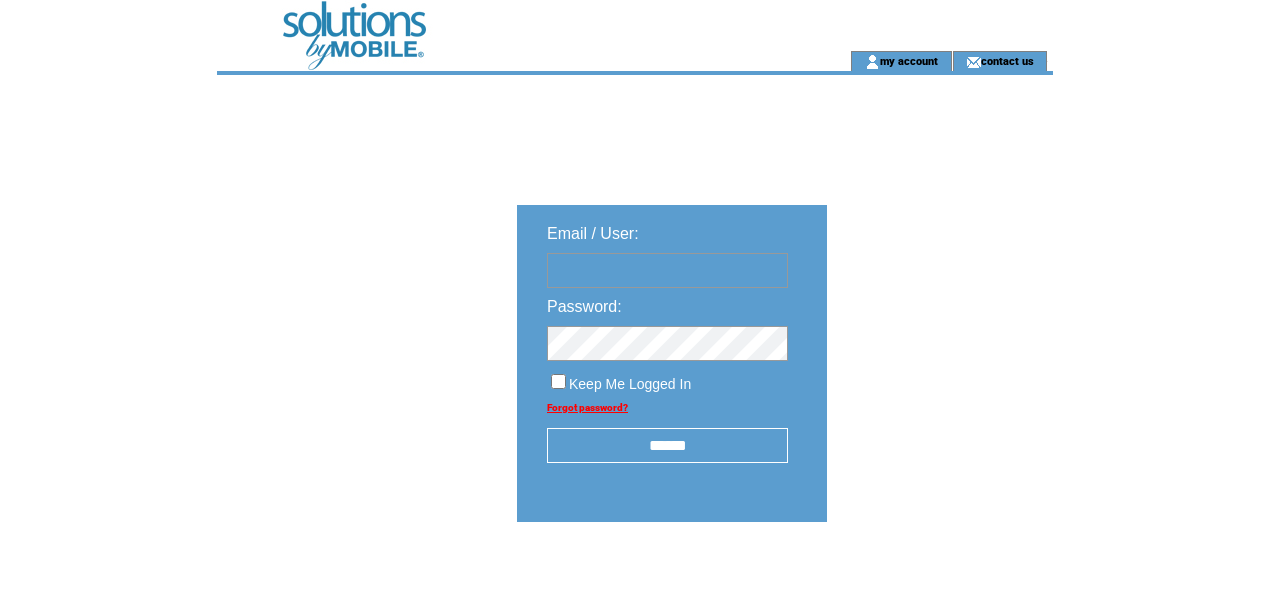 click at bounding box center (667, 270) 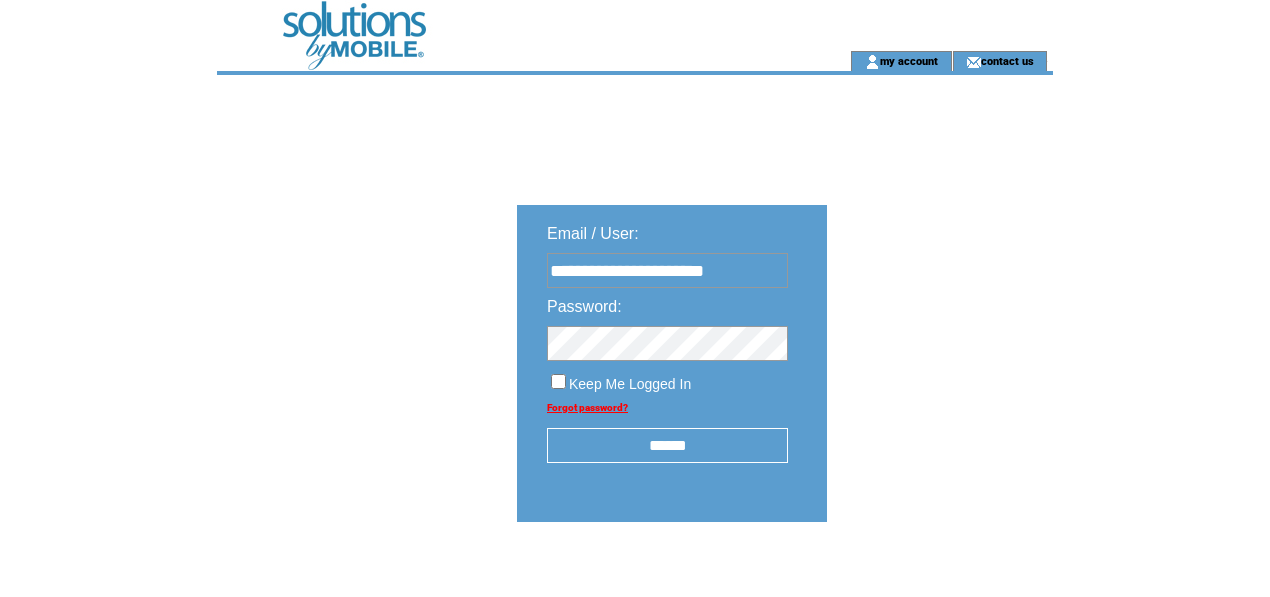 type on "**********" 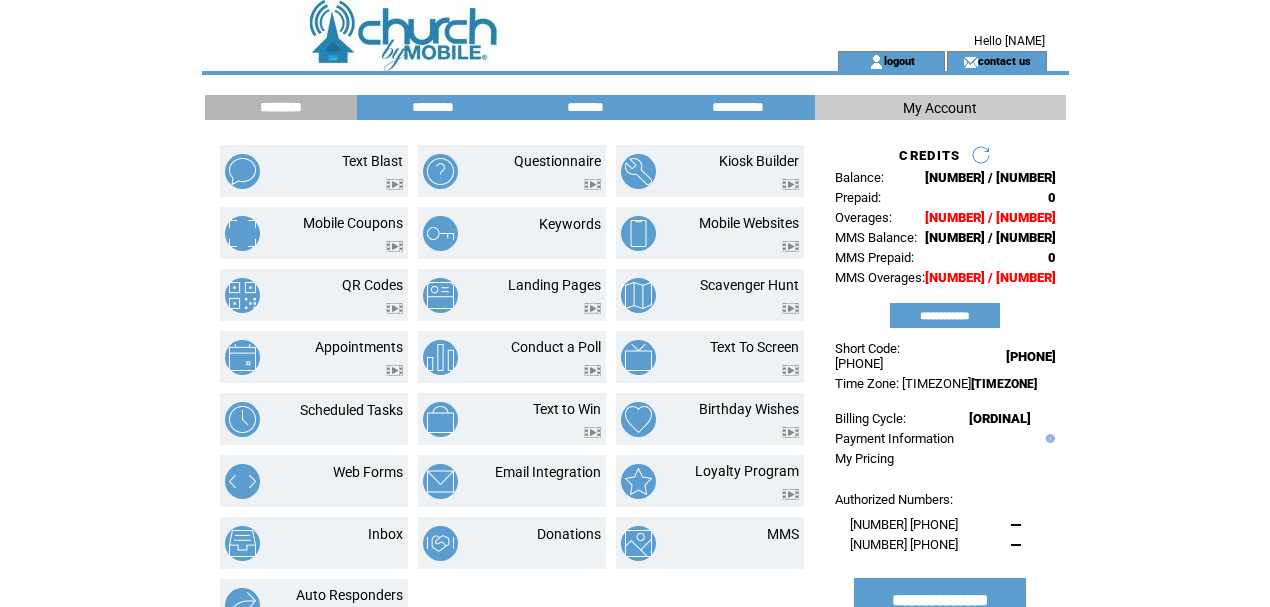 scroll, scrollTop: 0, scrollLeft: 0, axis: both 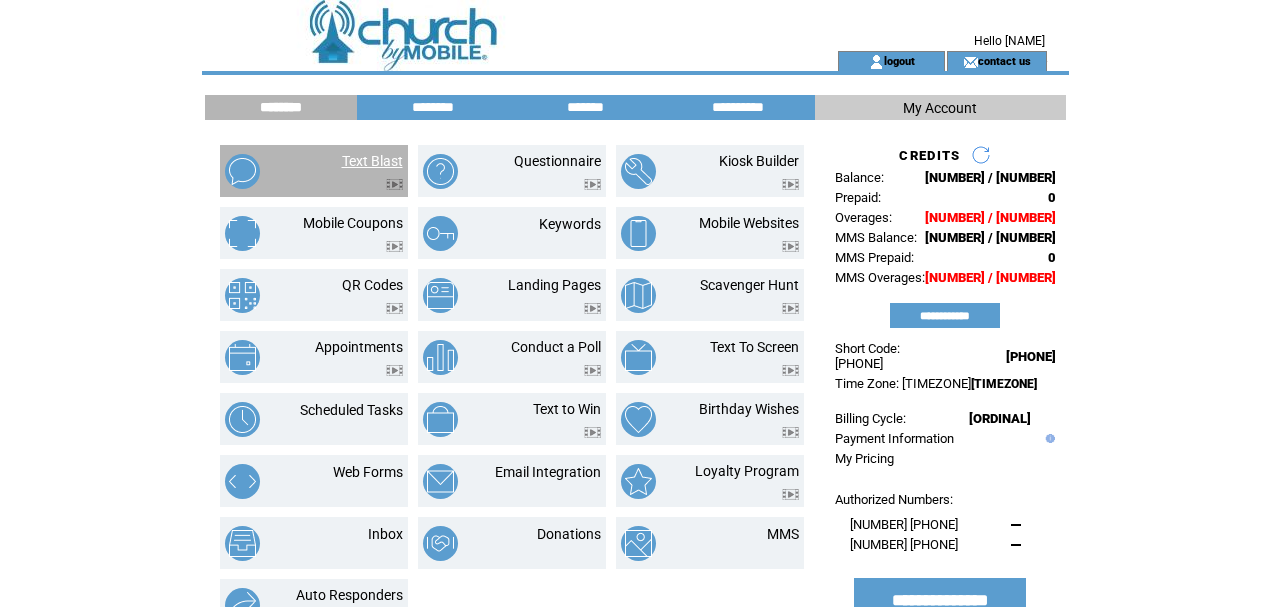click on "Text Blast" at bounding box center [387, 161] 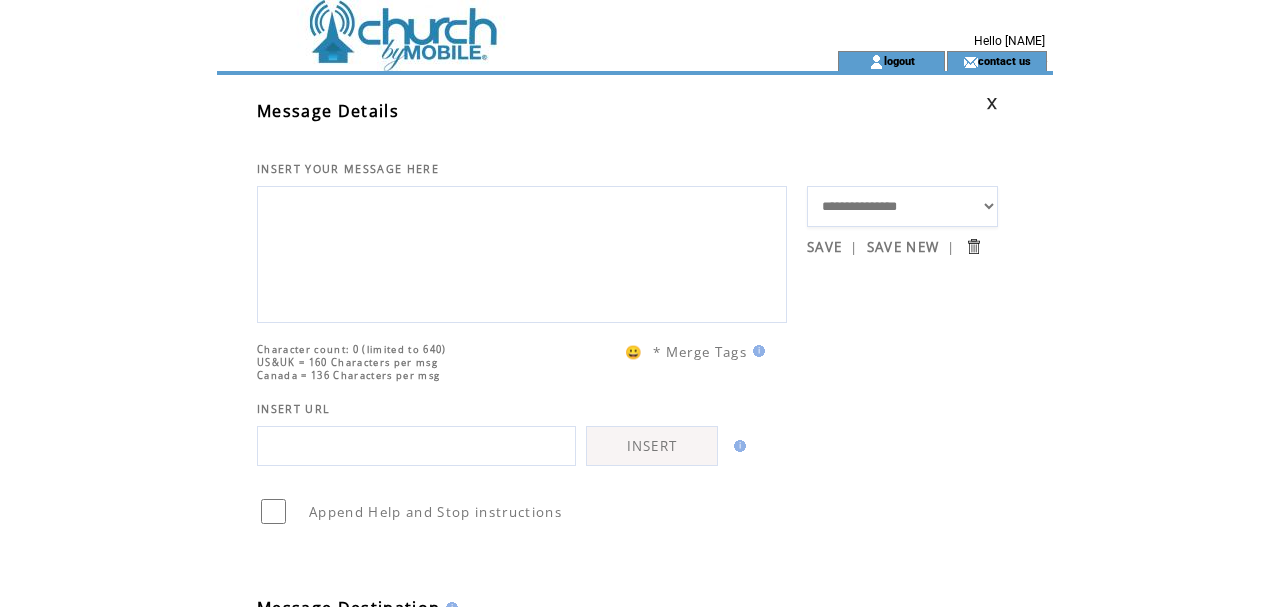 scroll, scrollTop: 0, scrollLeft: 0, axis: both 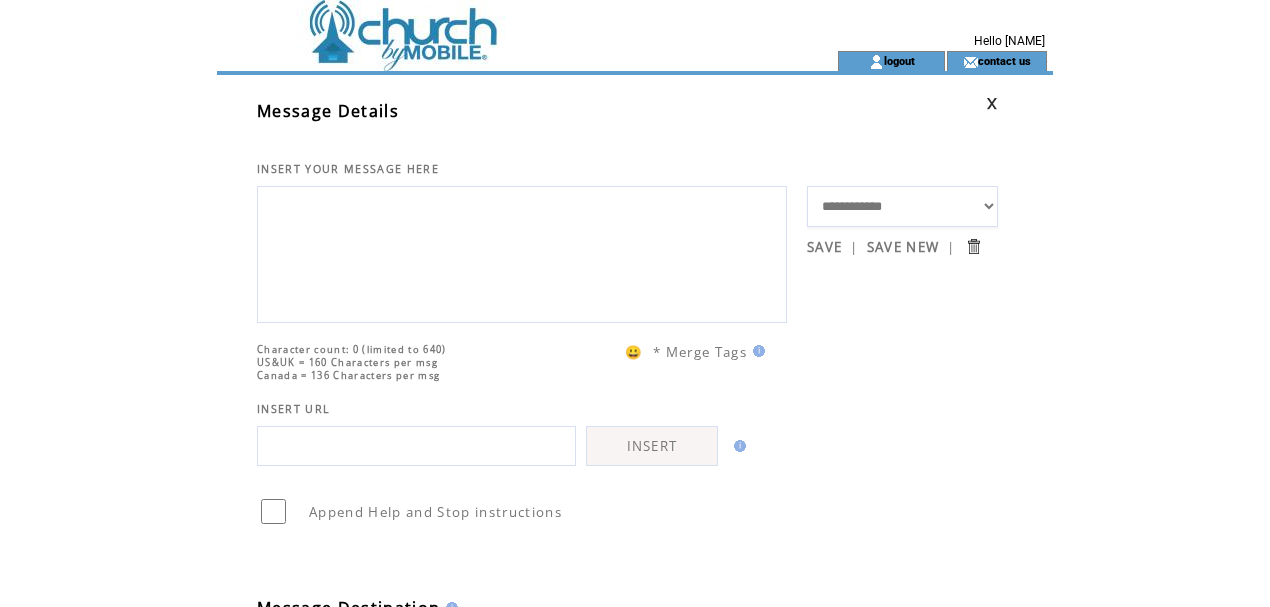 click on "**********" at bounding box center (902, 206) 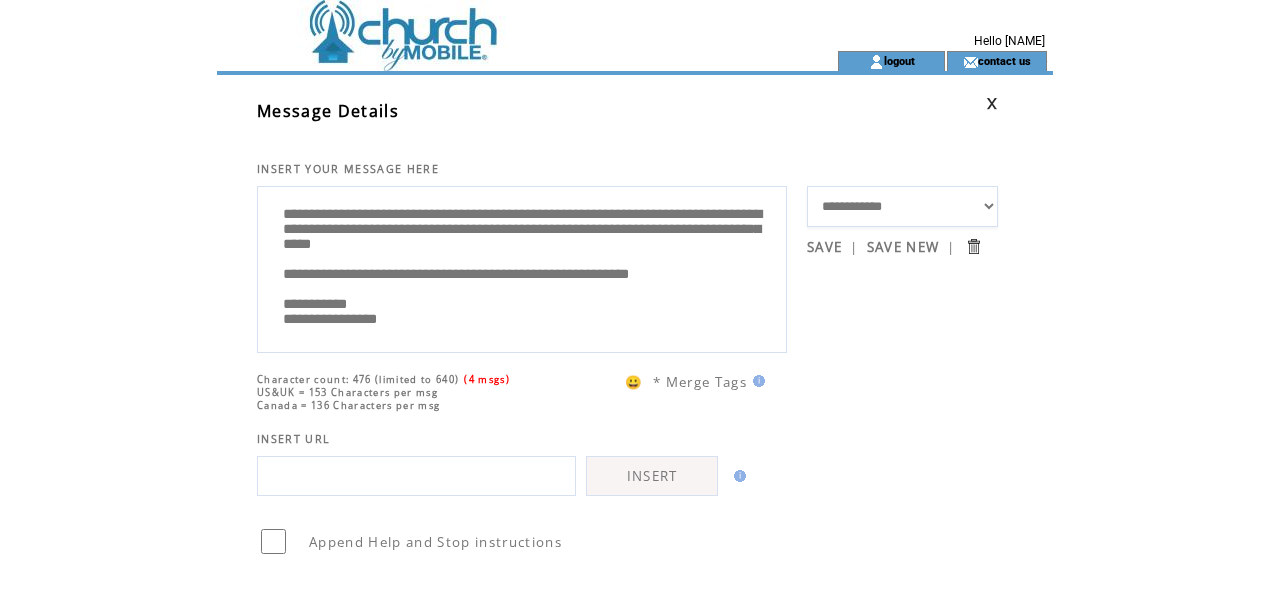 scroll, scrollTop: 200, scrollLeft: 0, axis: vertical 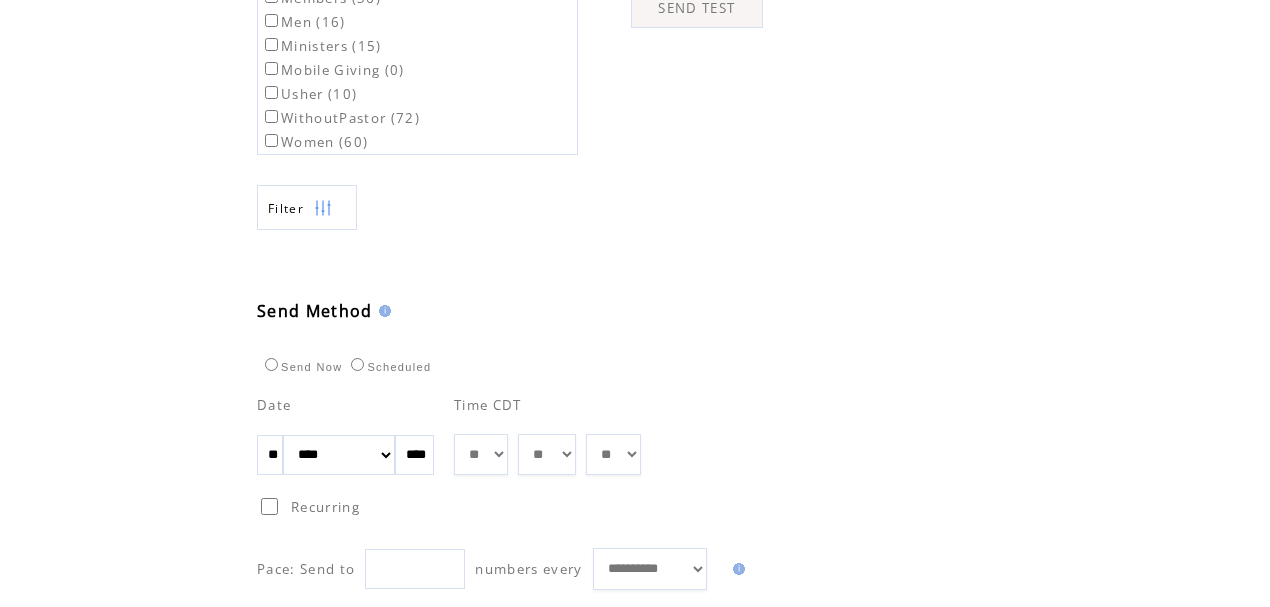 click on "**" at bounding box center (270, 455) 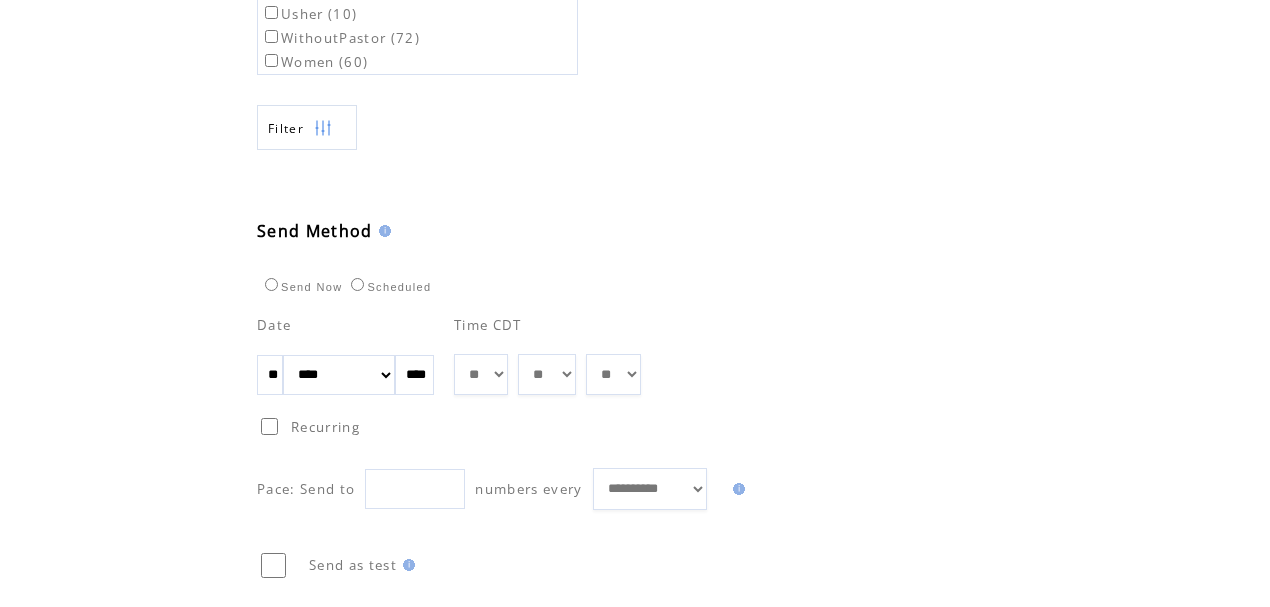 scroll, scrollTop: 1048, scrollLeft: 0, axis: vertical 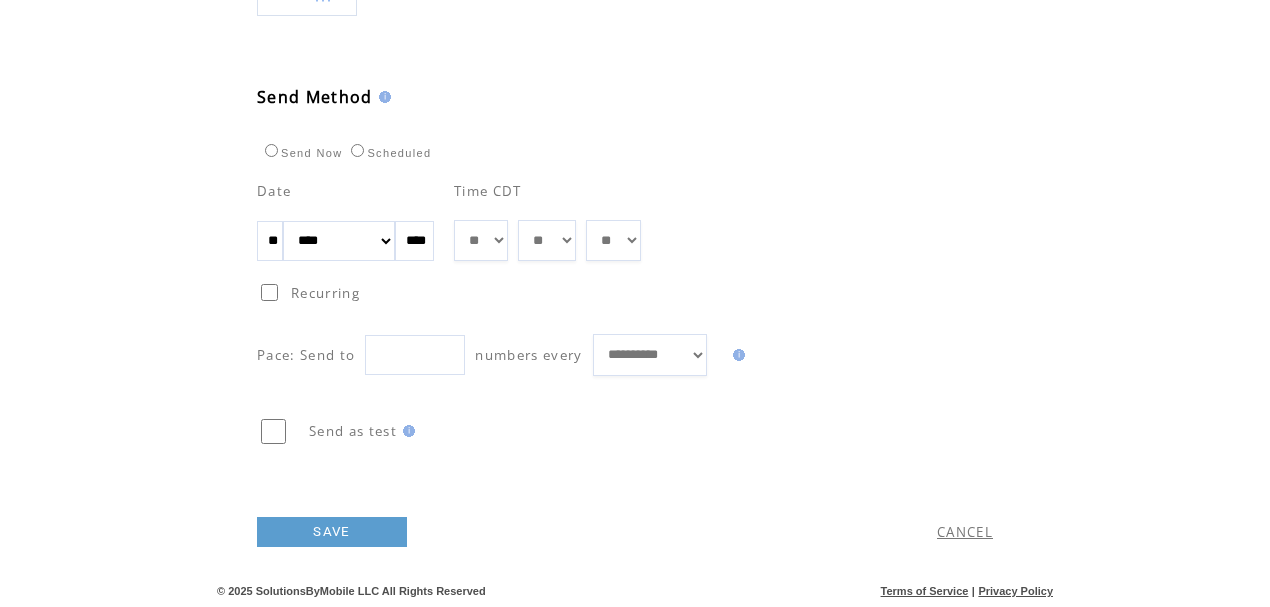 click on "SAVE" at bounding box center [332, 532] 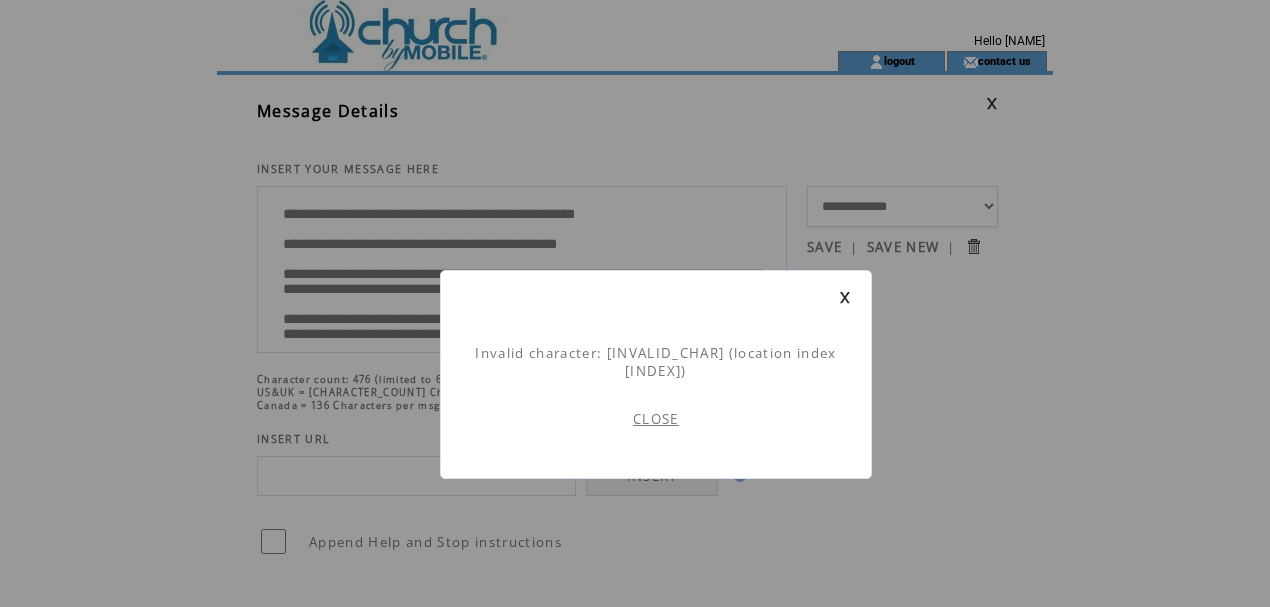 scroll, scrollTop: 1, scrollLeft: 0, axis: vertical 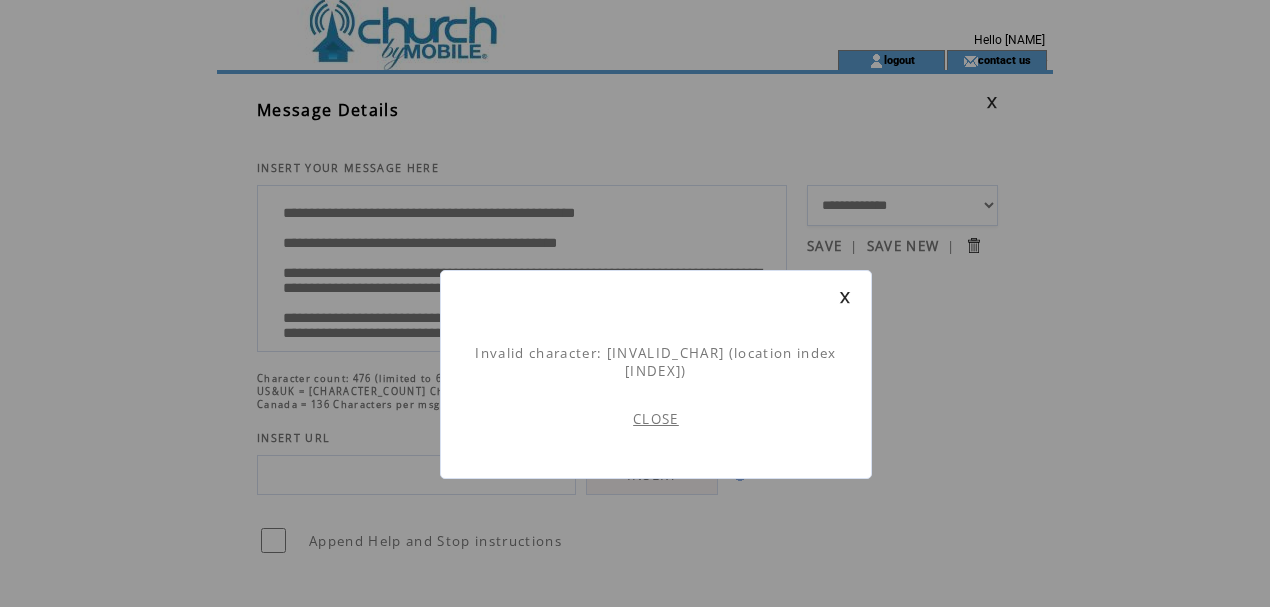 click on "CLOSE" at bounding box center [656, 401] 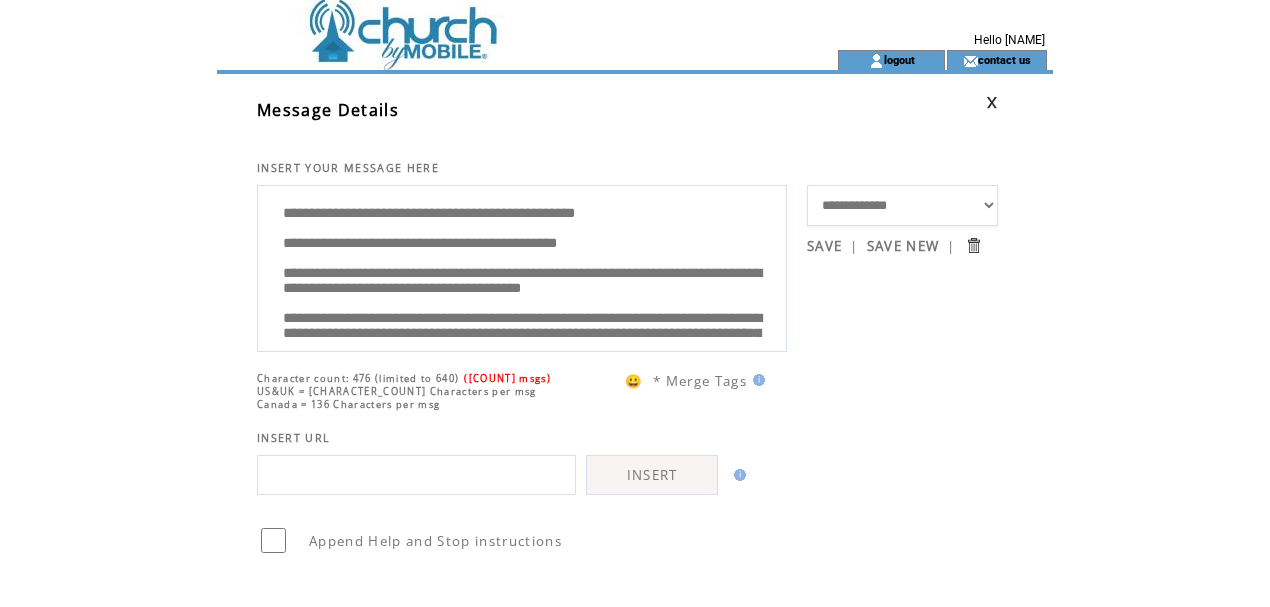 scroll, scrollTop: 0, scrollLeft: 0, axis: both 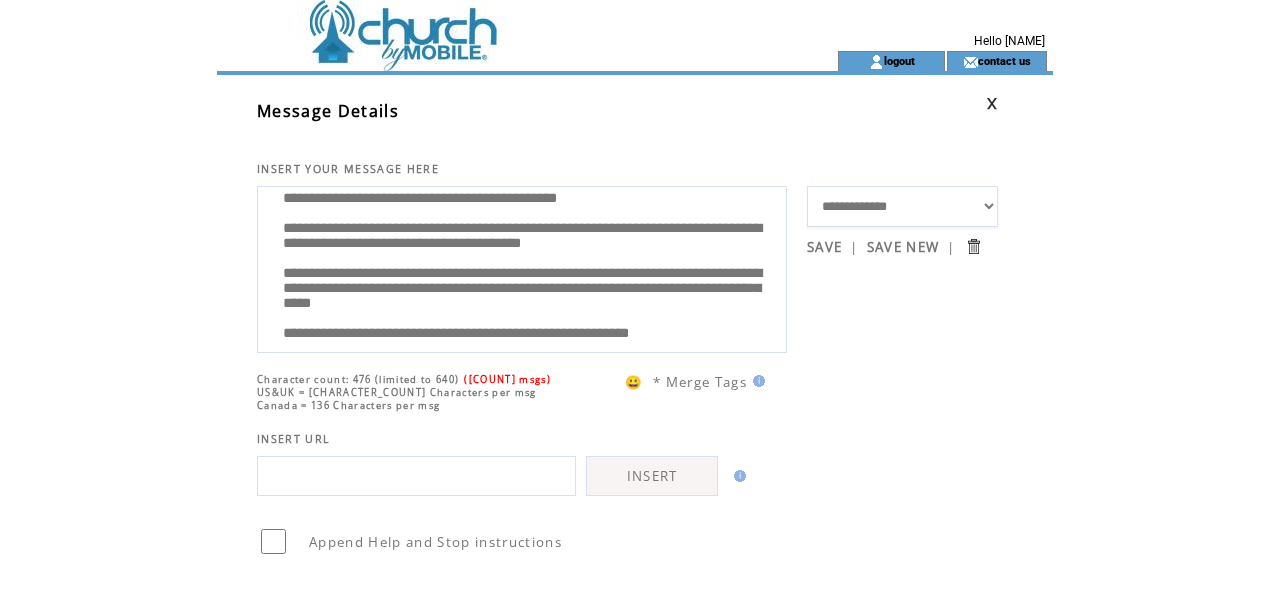 drag, startPoint x: 639, startPoint y: 272, endPoint x: 584, endPoint y: 276, distance: 55.145264 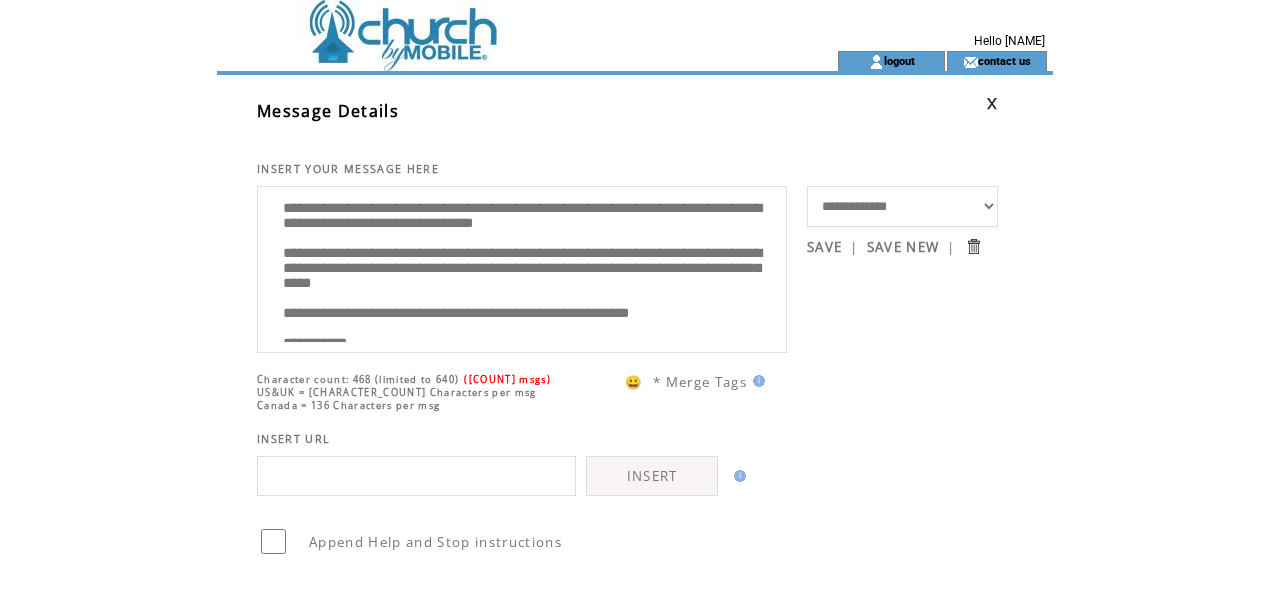 scroll, scrollTop: 0, scrollLeft: 0, axis: both 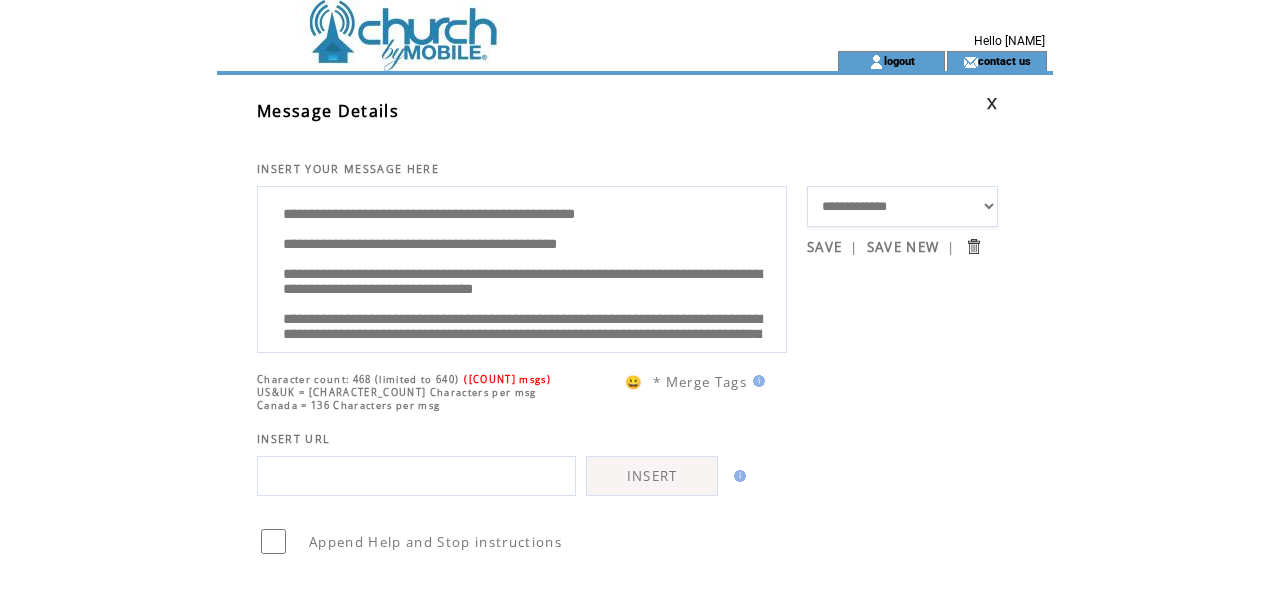 click on "**********" at bounding box center [522, 267] 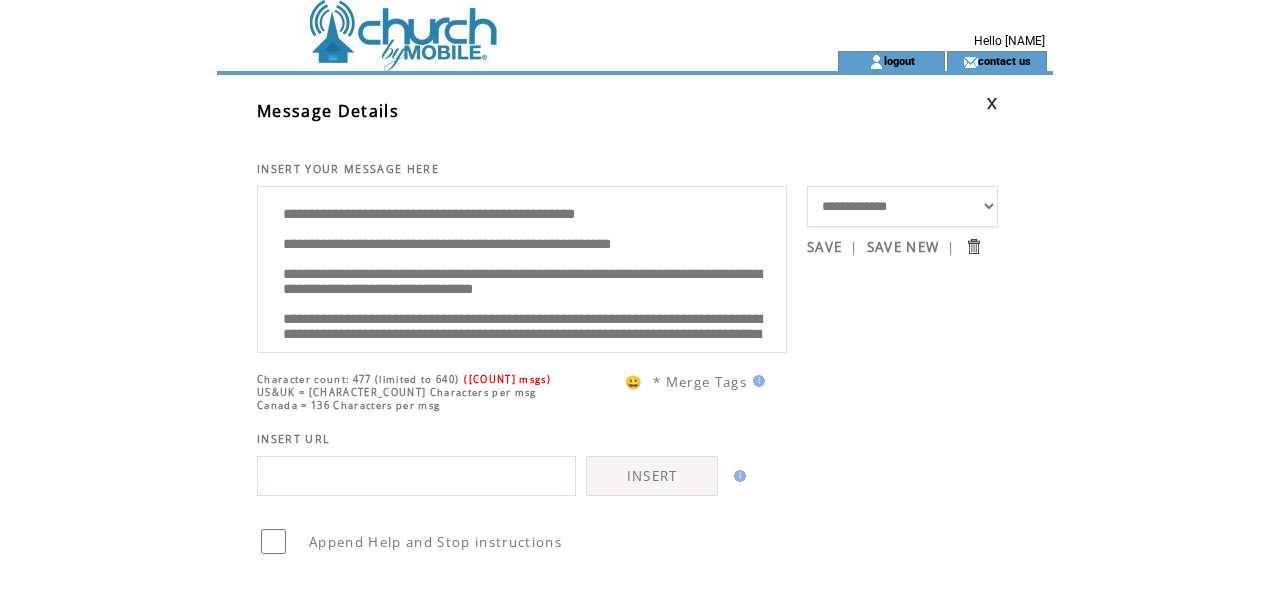 click on "**********" at bounding box center [522, 267] 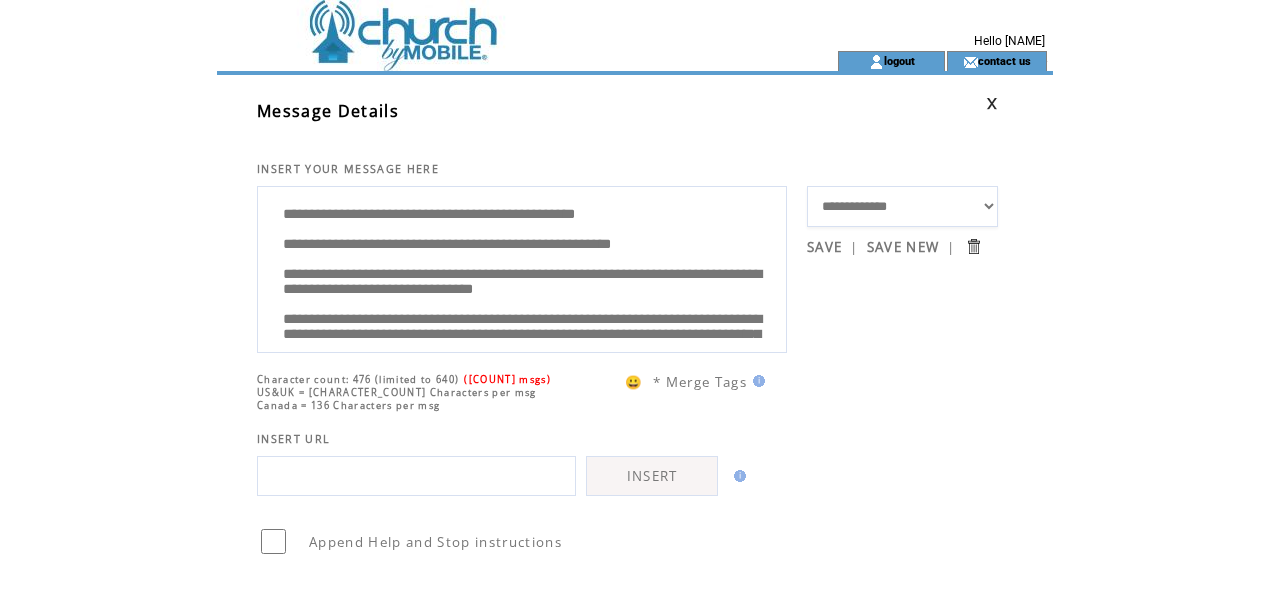 click on "**********" at bounding box center [522, 267] 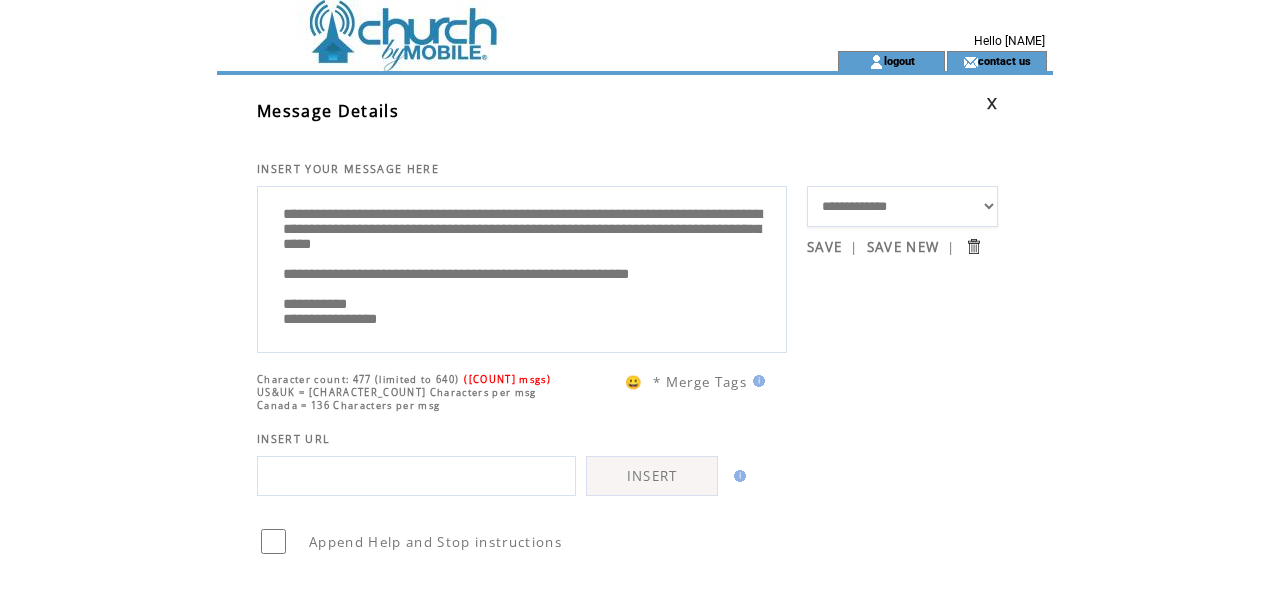 scroll, scrollTop: 200, scrollLeft: 0, axis: vertical 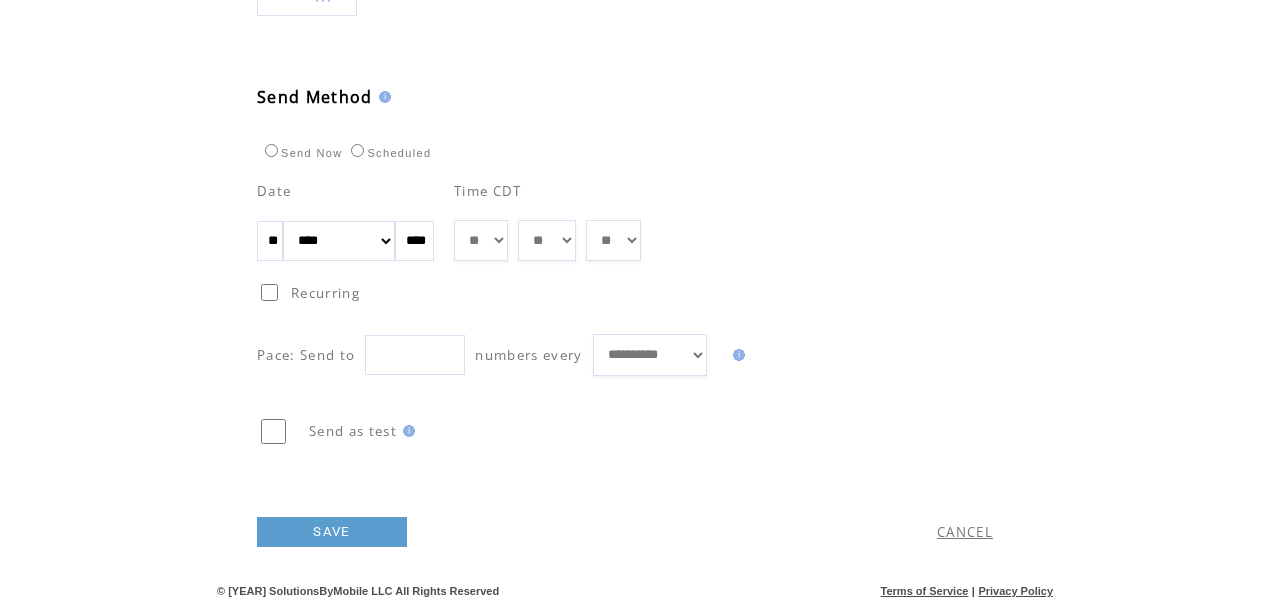 type on "**********" 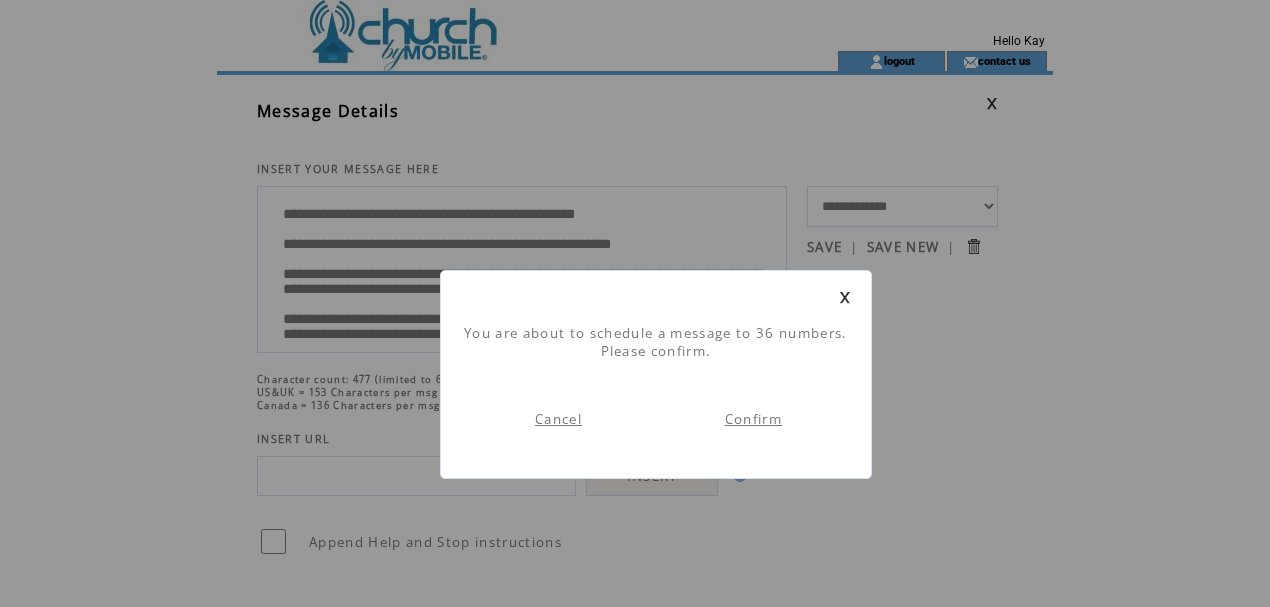scroll, scrollTop: 1, scrollLeft: 0, axis: vertical 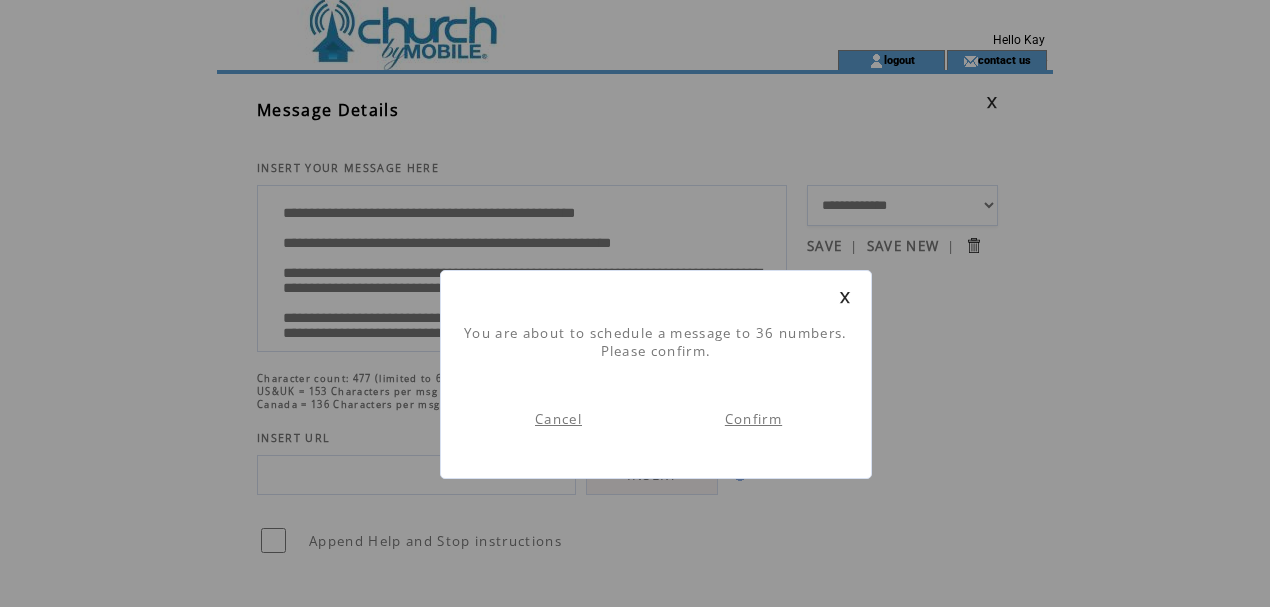 click on "Confirm" at bounding box center [753, 419] 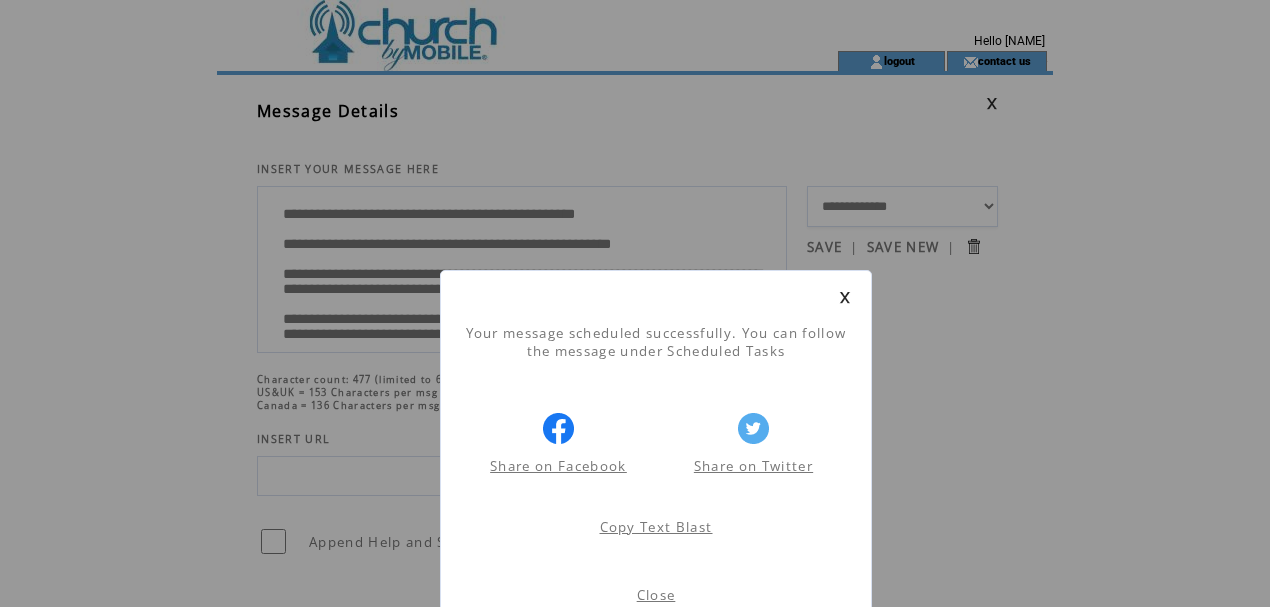 scroll, scrollTop: 1, scrollLeft: 0, axis: vertical 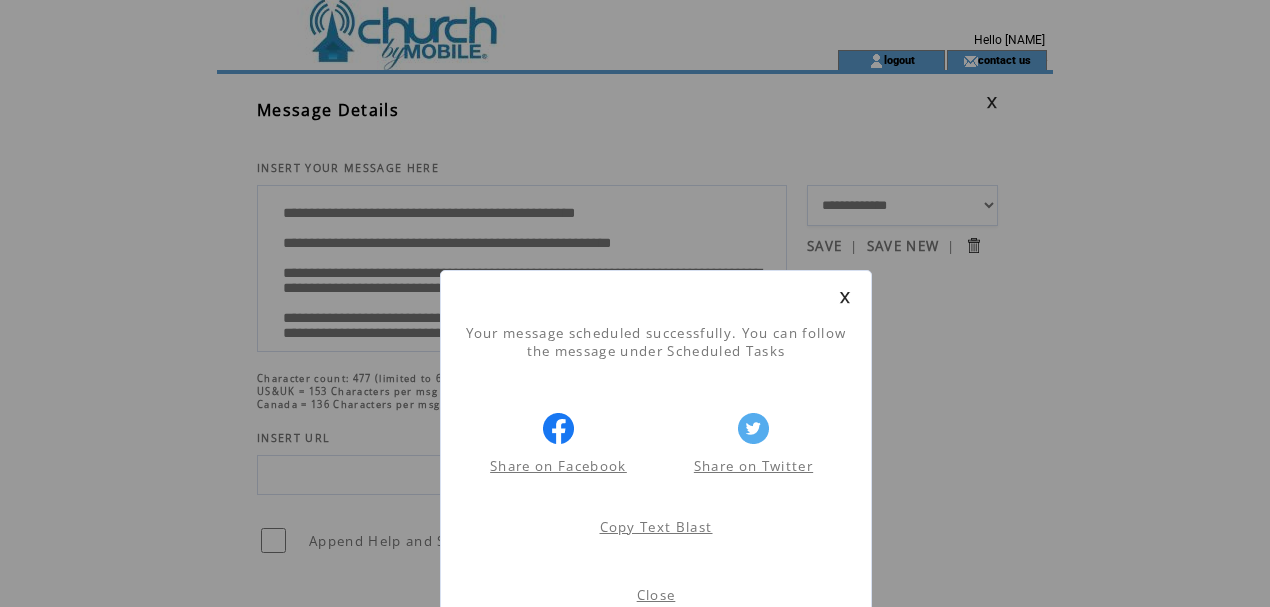 click on "Close" at bounding box center (656, 595) 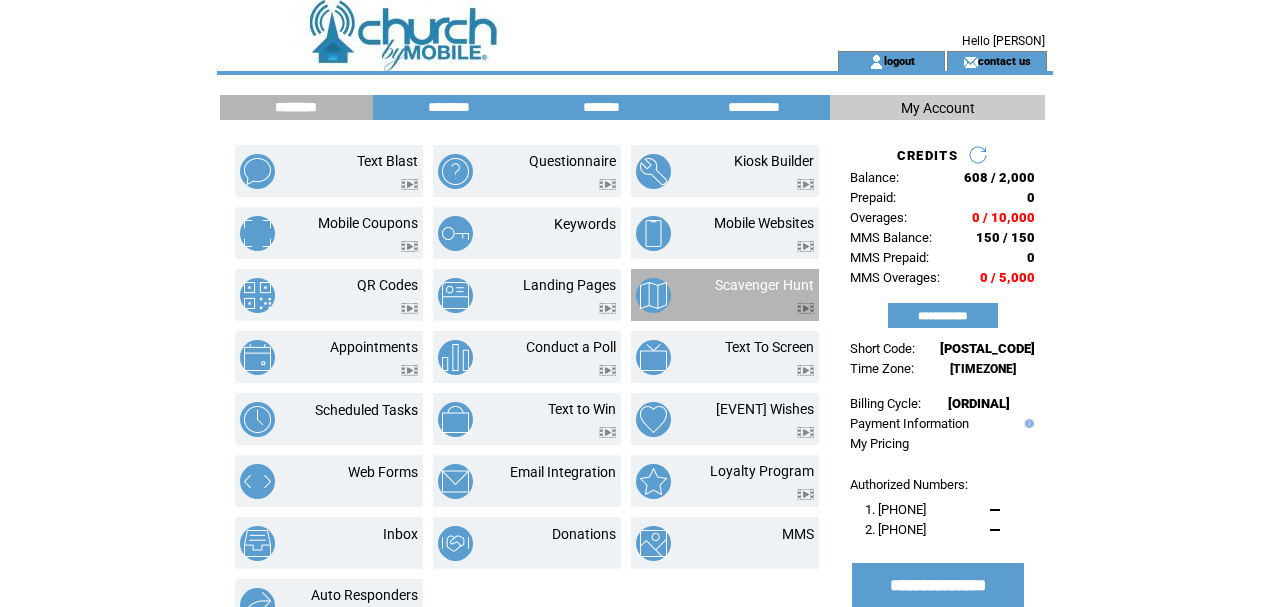 scroll, scrollTop: 0, scrollLeft: 0, axis: both 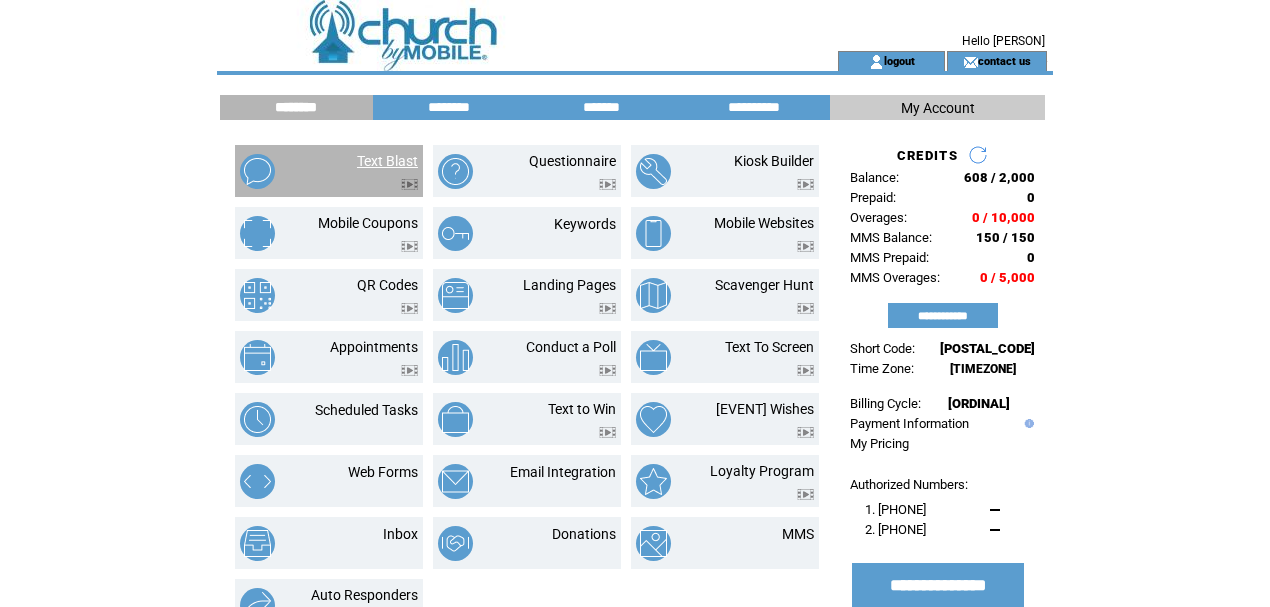 click on "Text Blast" at bounding box center (372, 161) 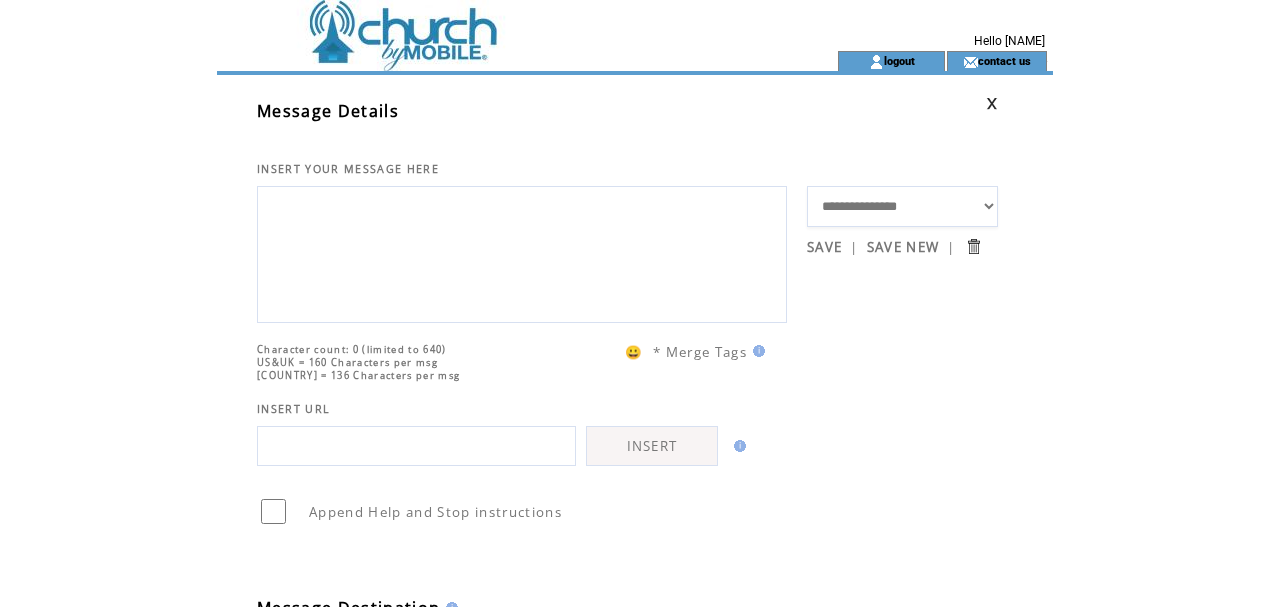 scroll, scrollTop: 0, scrollLeft: 0, axis: both 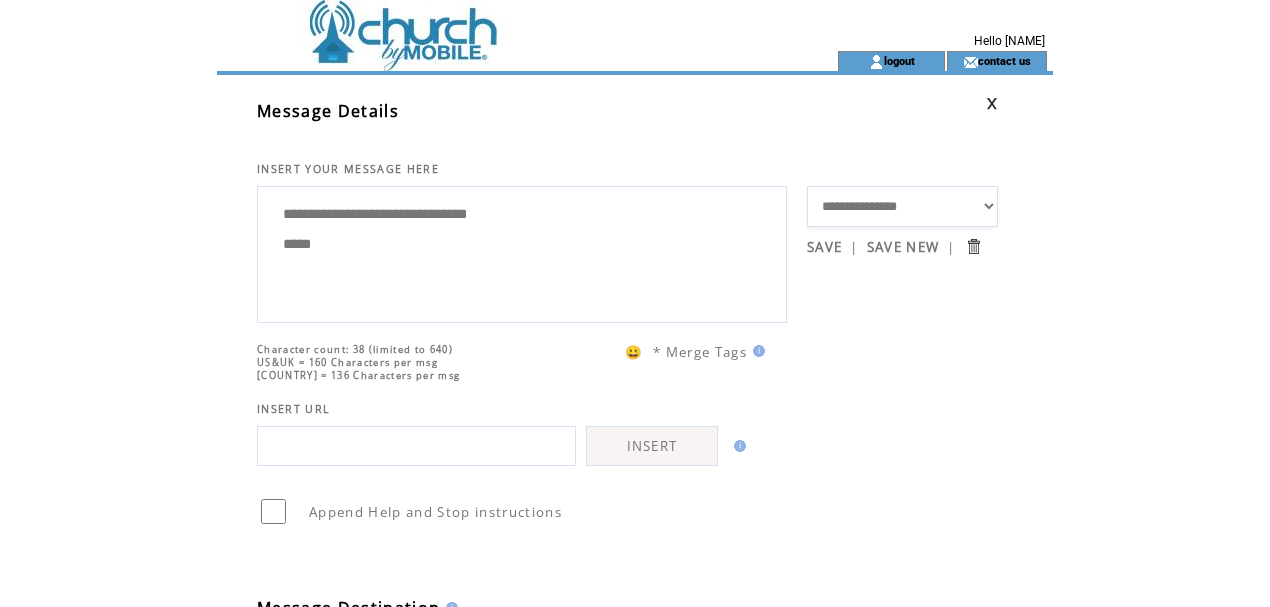 drag, startPoint x: 344, startPoint y: 254, endPoint x: 270, endPoint y: 255, distance: 74.00676 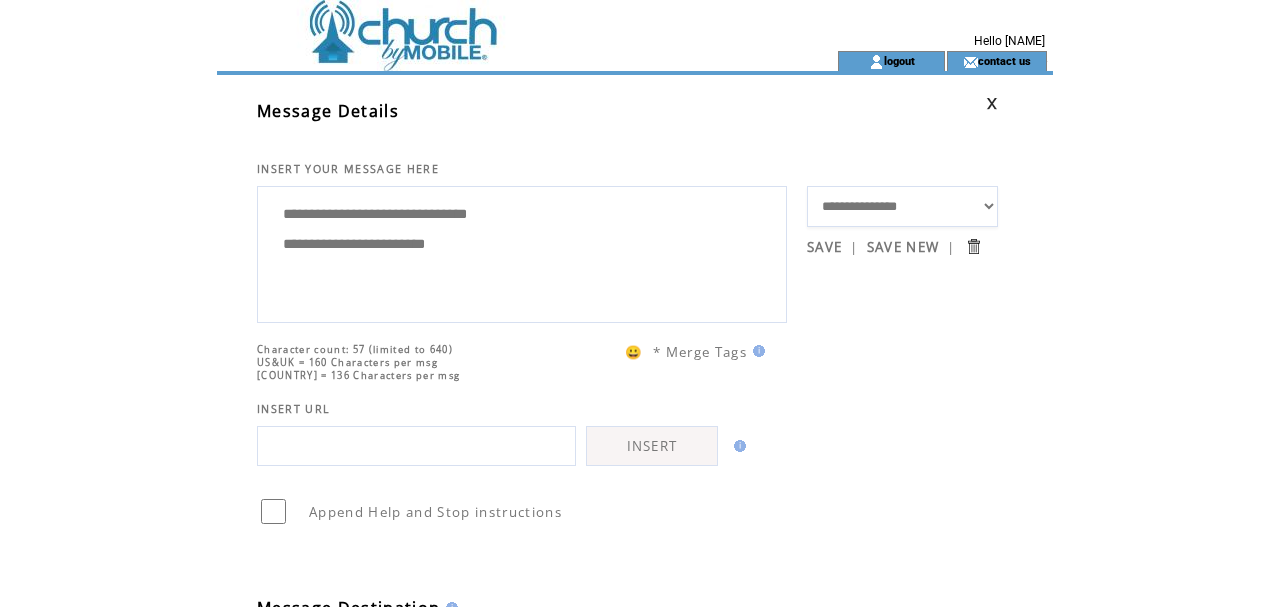 click on "**********" at bounding box center (522, 252) 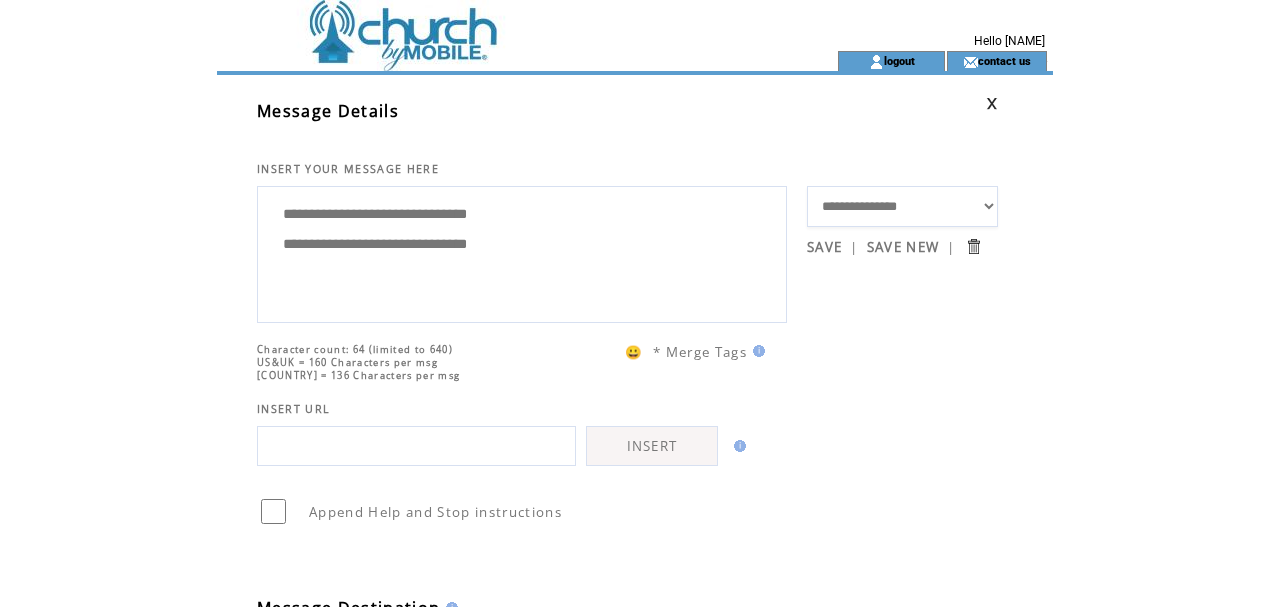 click on "**********" at bounding box center [522, 252] 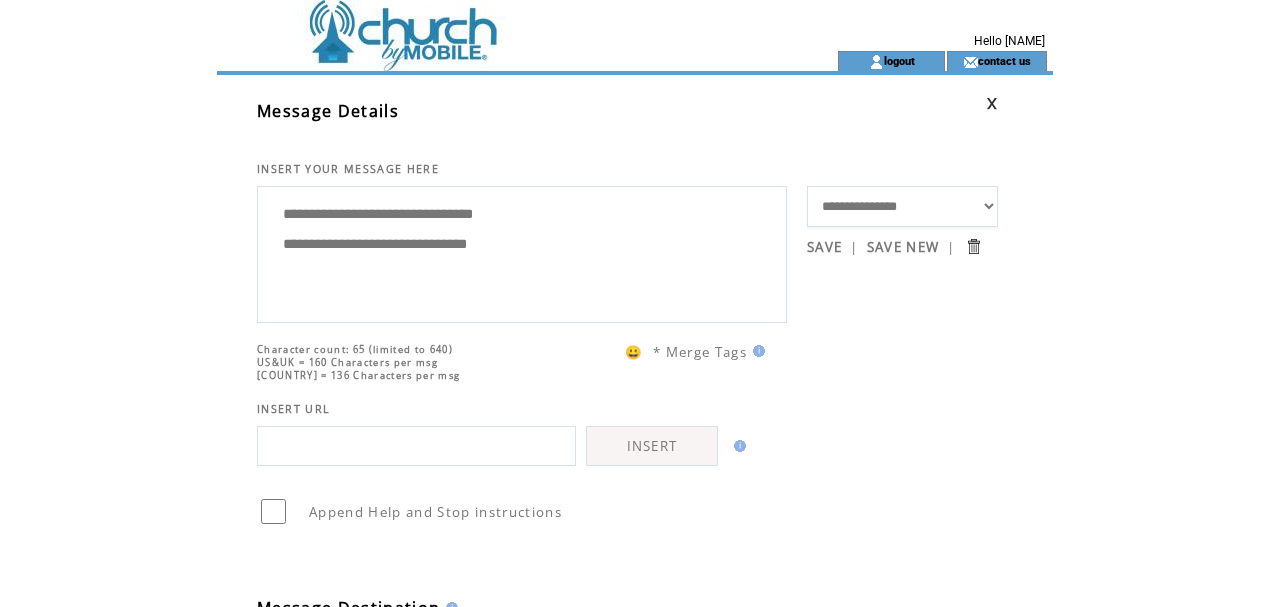 click on "**********" at bounding box center (522, 252) 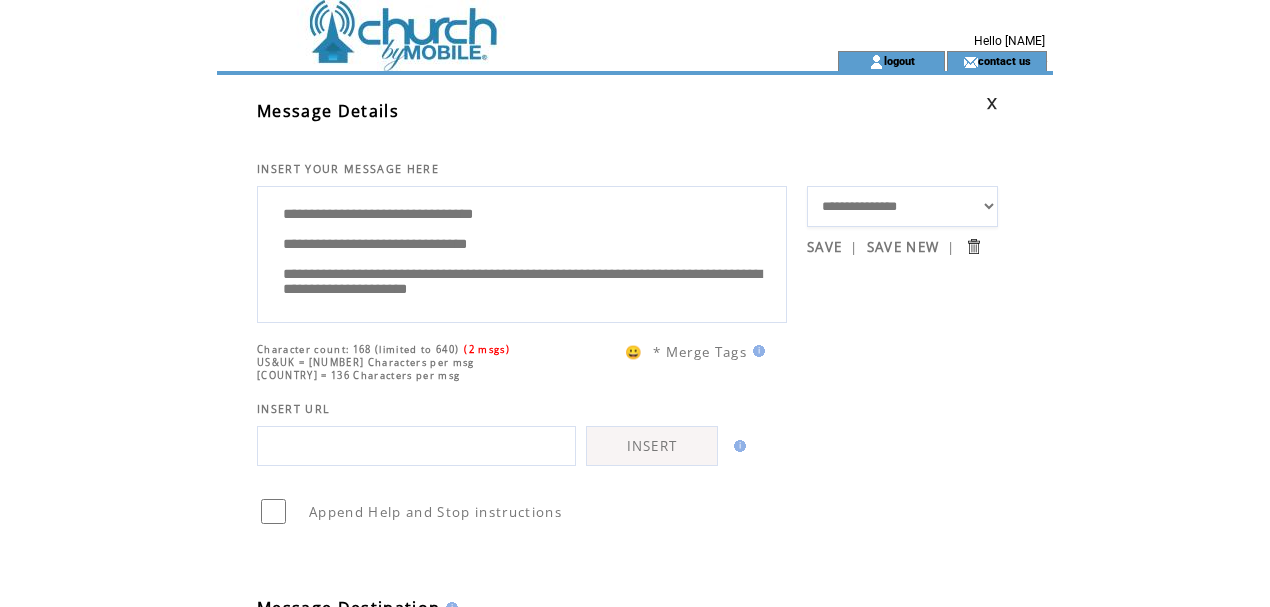 click on "**********" at bounding box center [522, 252] 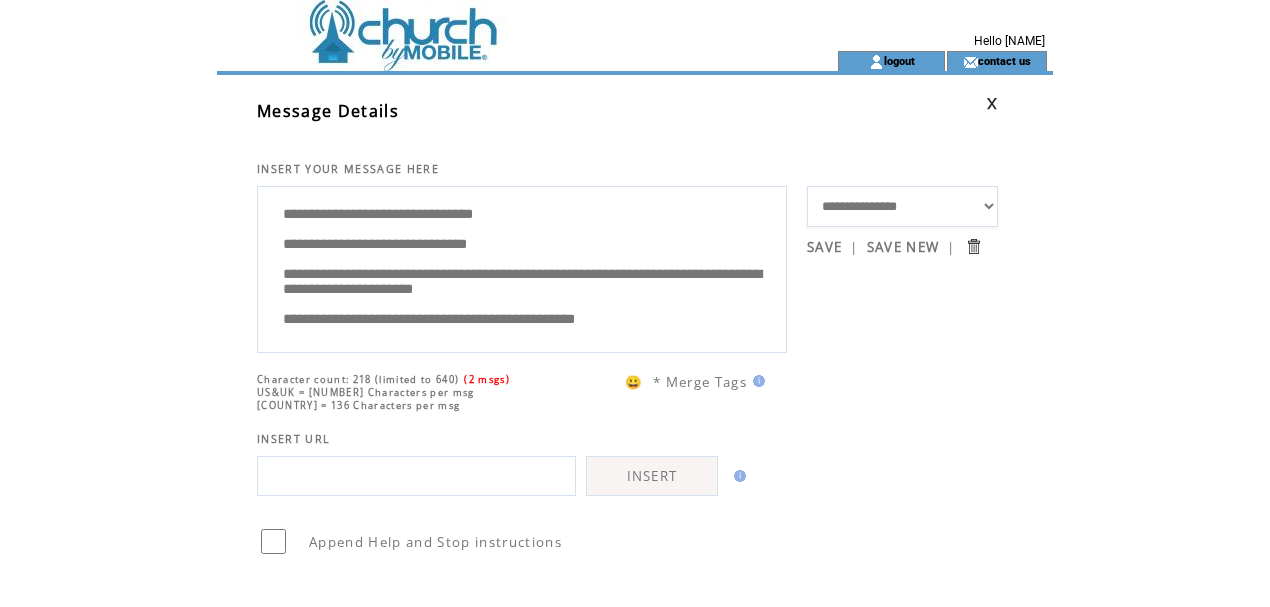scroll, scrollTop: 65, scrollLeft: 0, axis: vertical 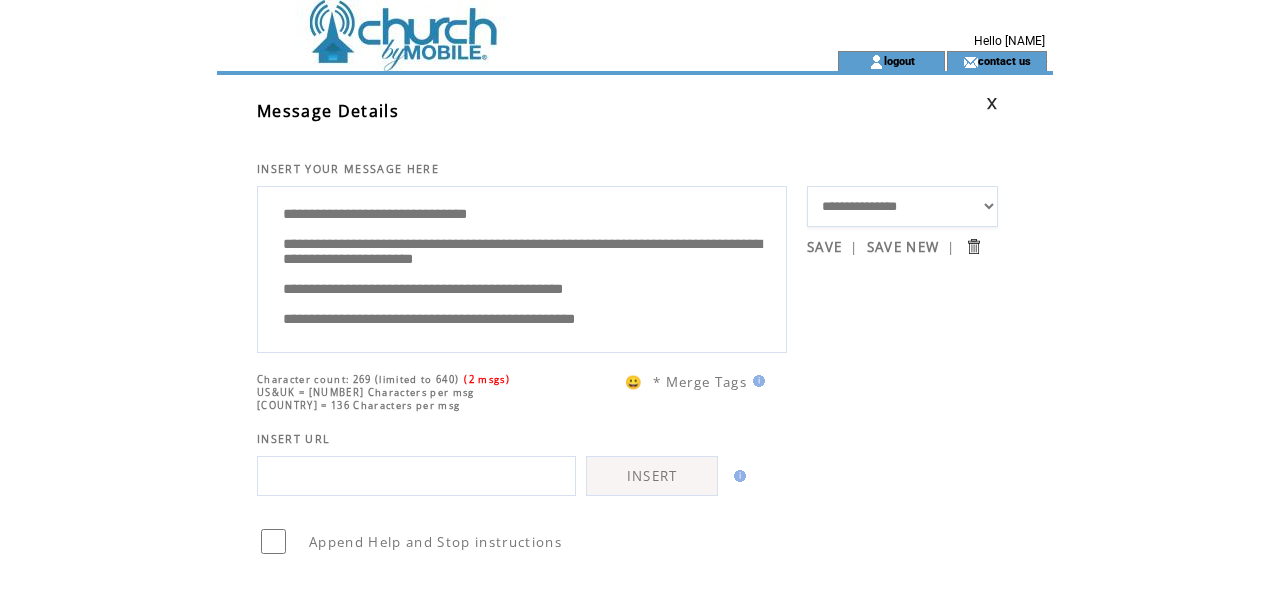 click on "**********" at bounding box center (522, 267) 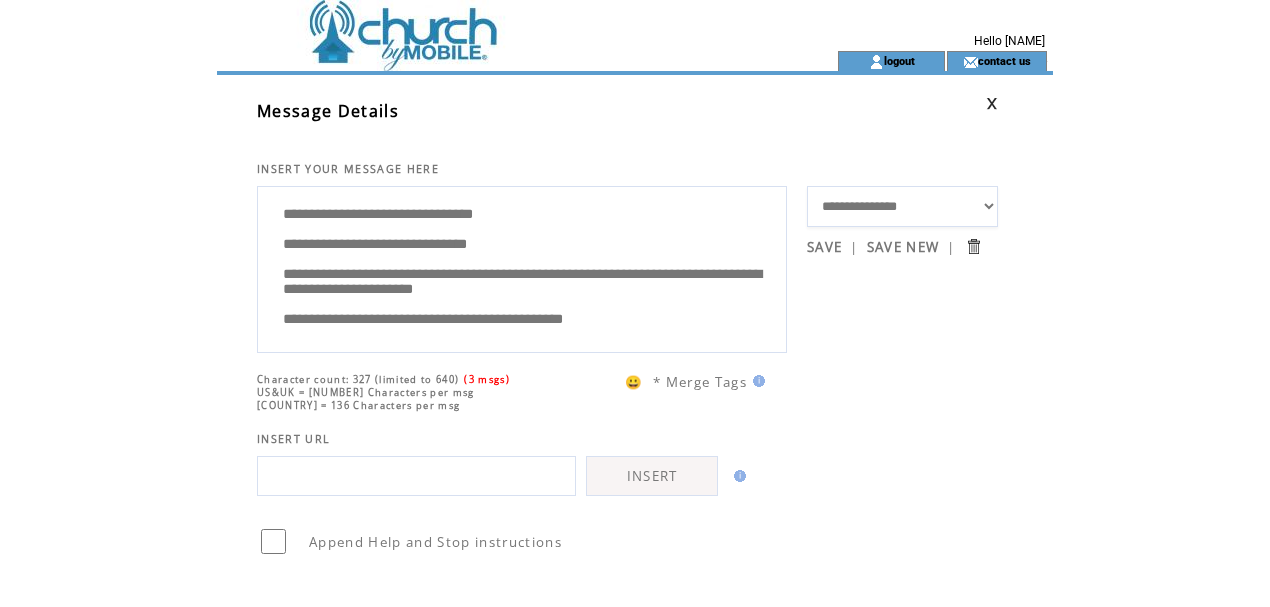 scroll, scrollTop: 66, scrollLeft: 0, axis: vertical 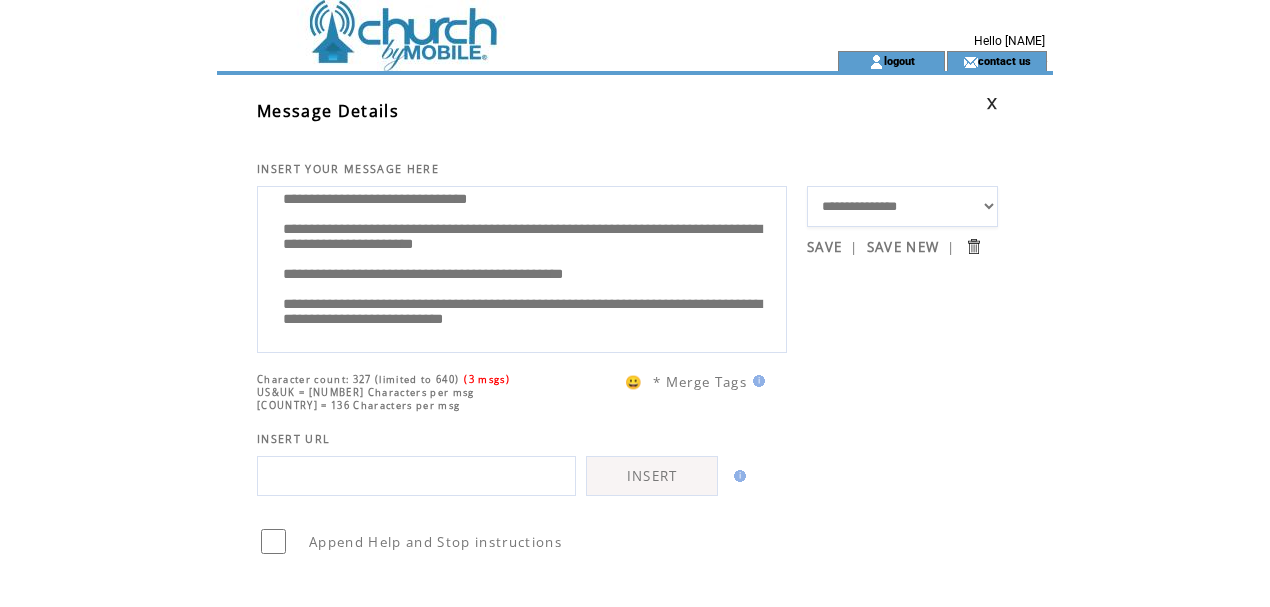 drag, startPoint x: 446, startPoint y: 253, endPoint x: 400, endPoint y: 253, distance: 46 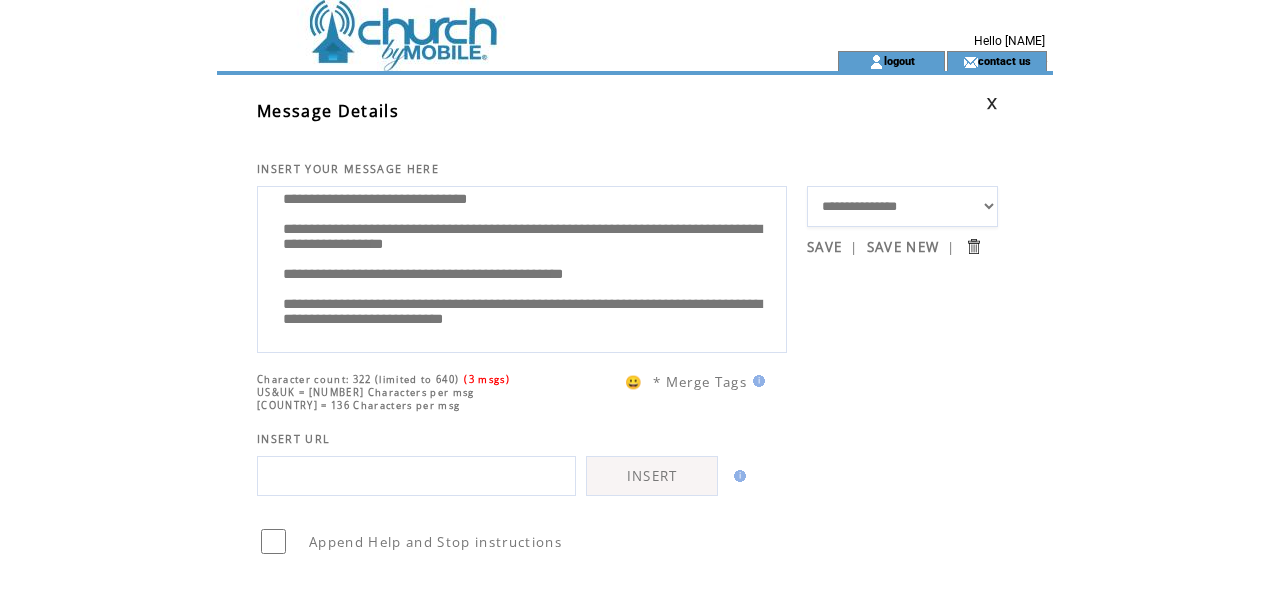 scroll, scrollTop: 100, scrollLeft: 0, axis: vertical 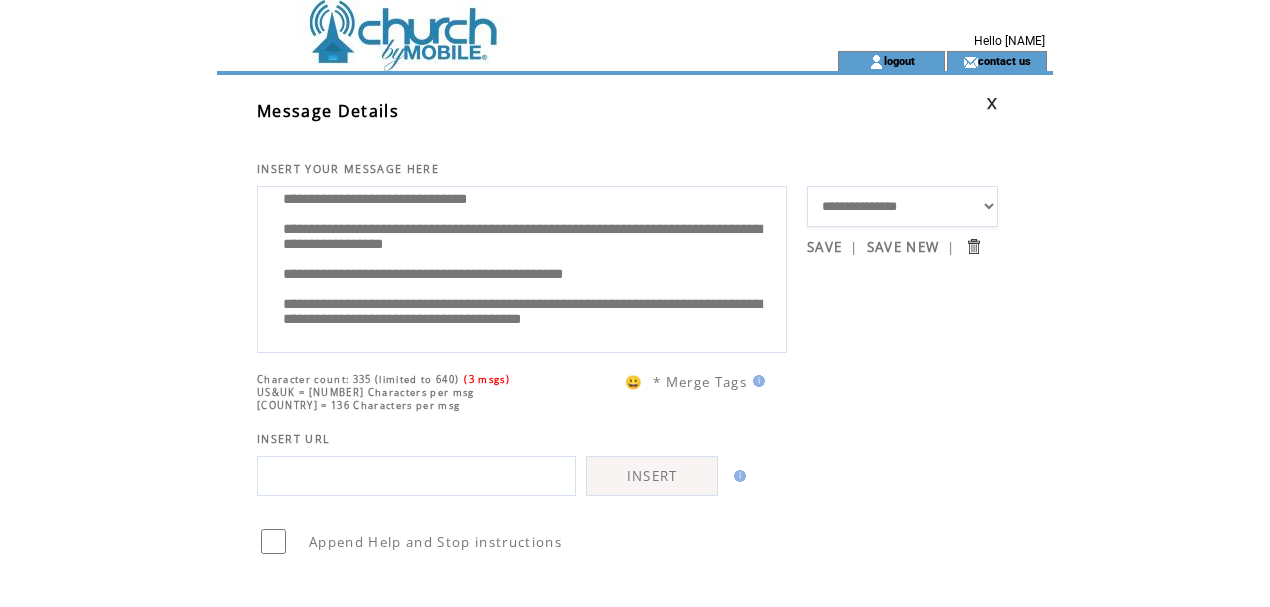click on "**********" at bounding box center (522, 267) 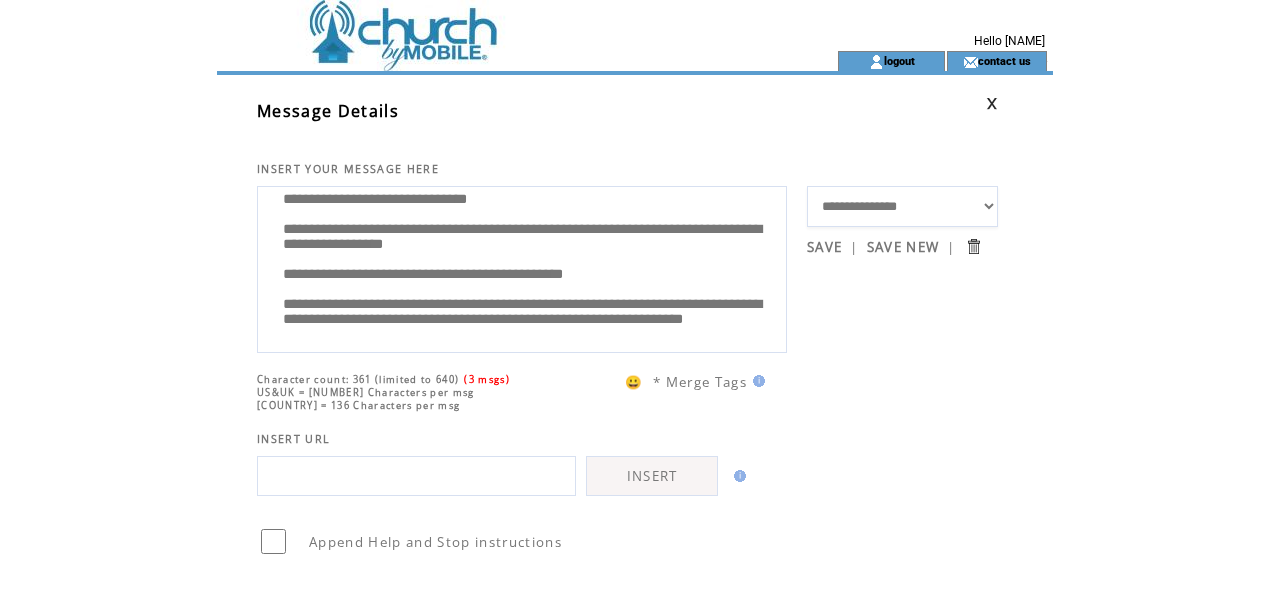 scroll, scrollTop: 105, scrollLeft: 0, axis: vertical 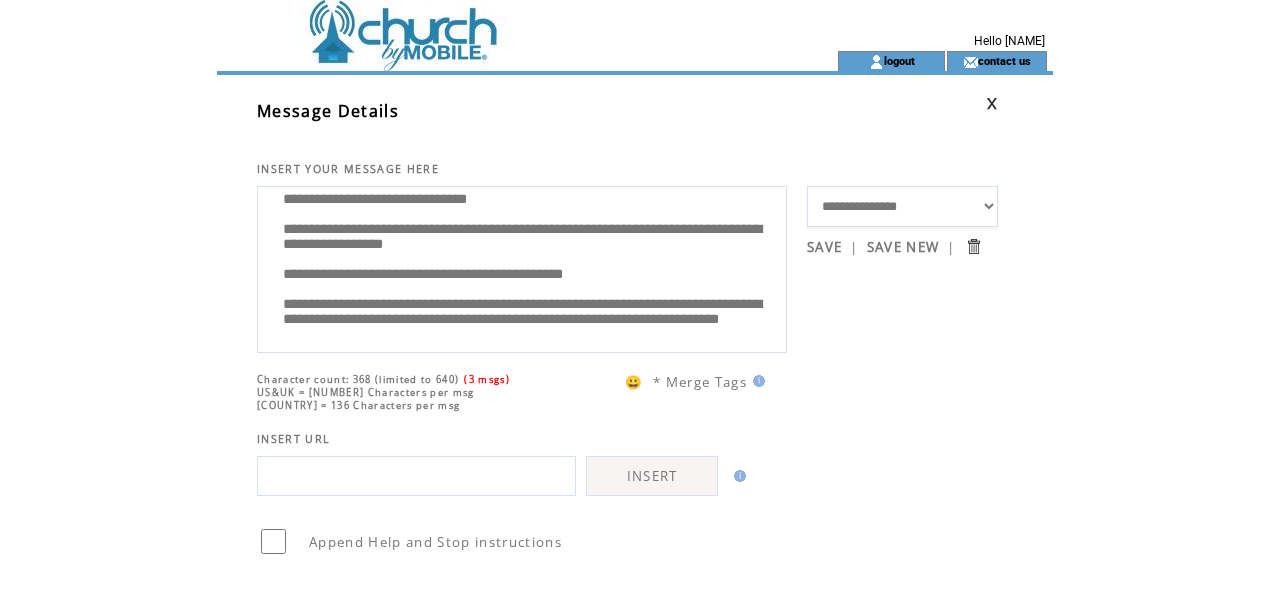 click on "**********" at bounding box center (522, 267) 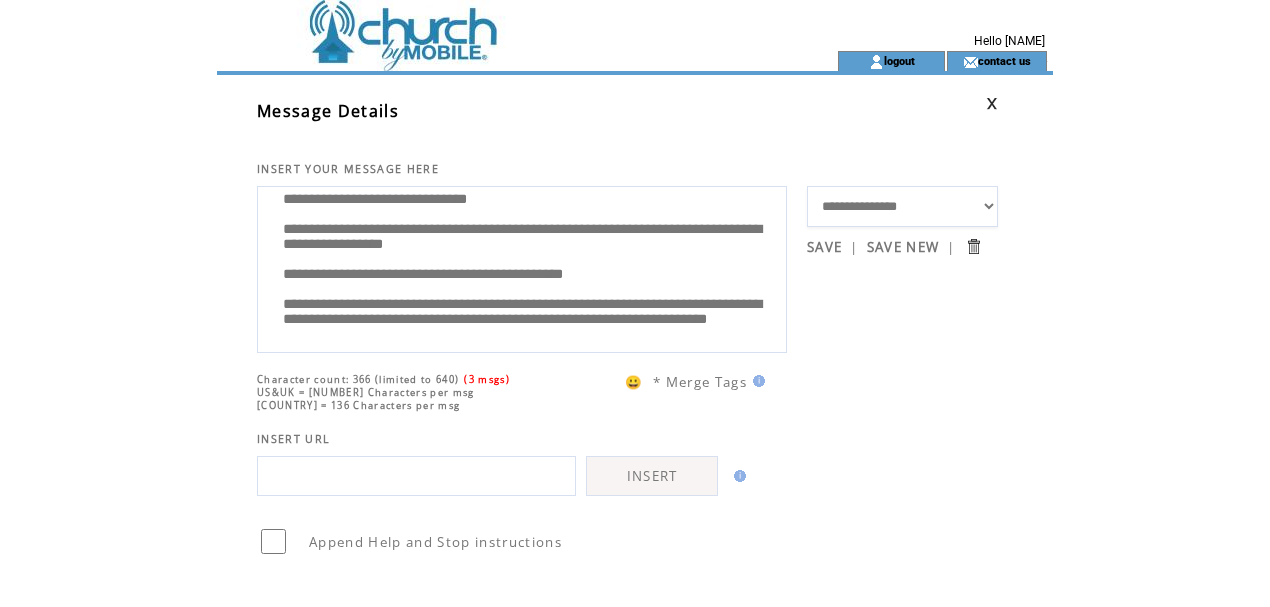 click on "**********" at bounding box center (522, 267) 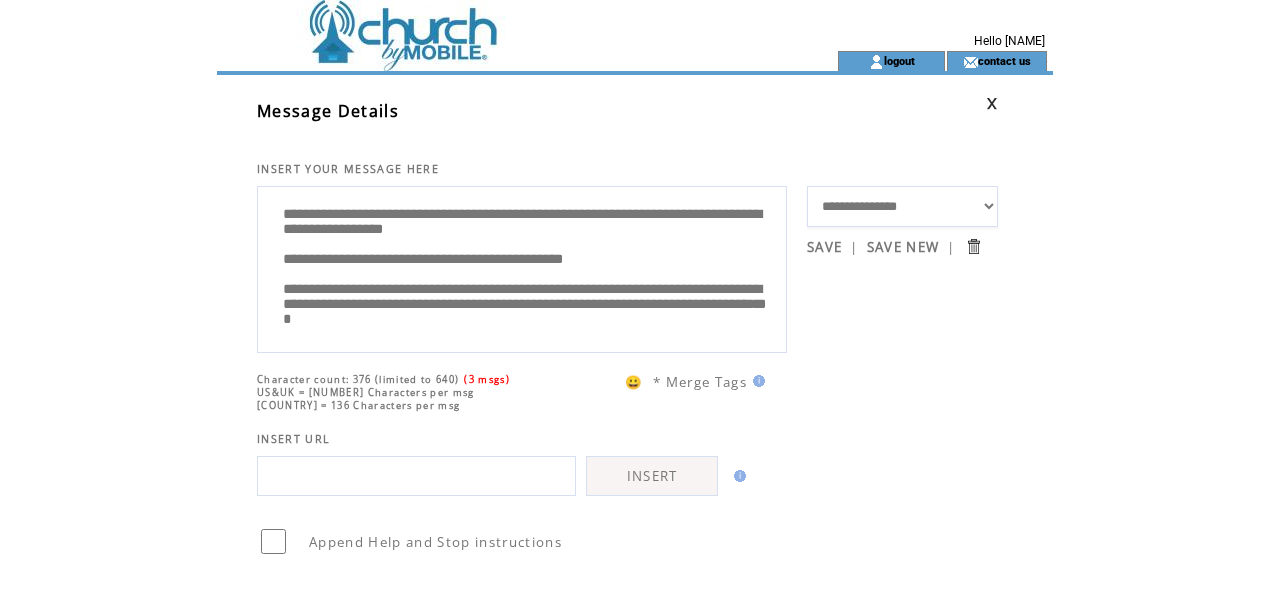 drag, startPoint x: 566, startPoint y: 293, endPoint x: 644, endPoint y: 296, distance: 78.05767 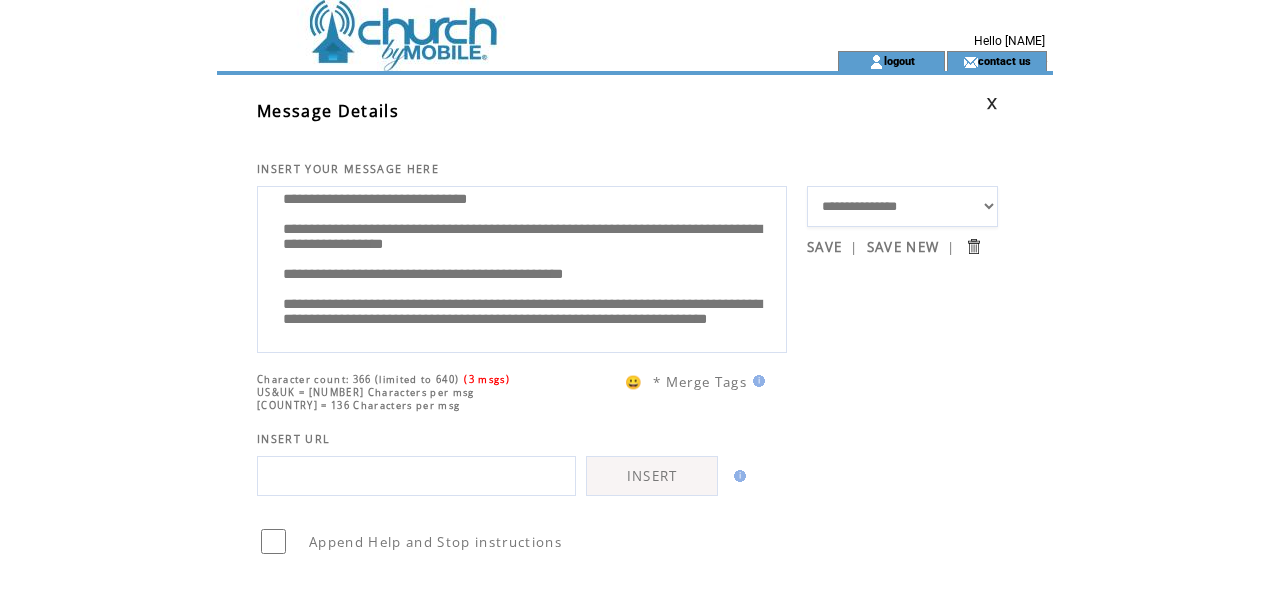 click on "**********" at bounding box center (522, 267) 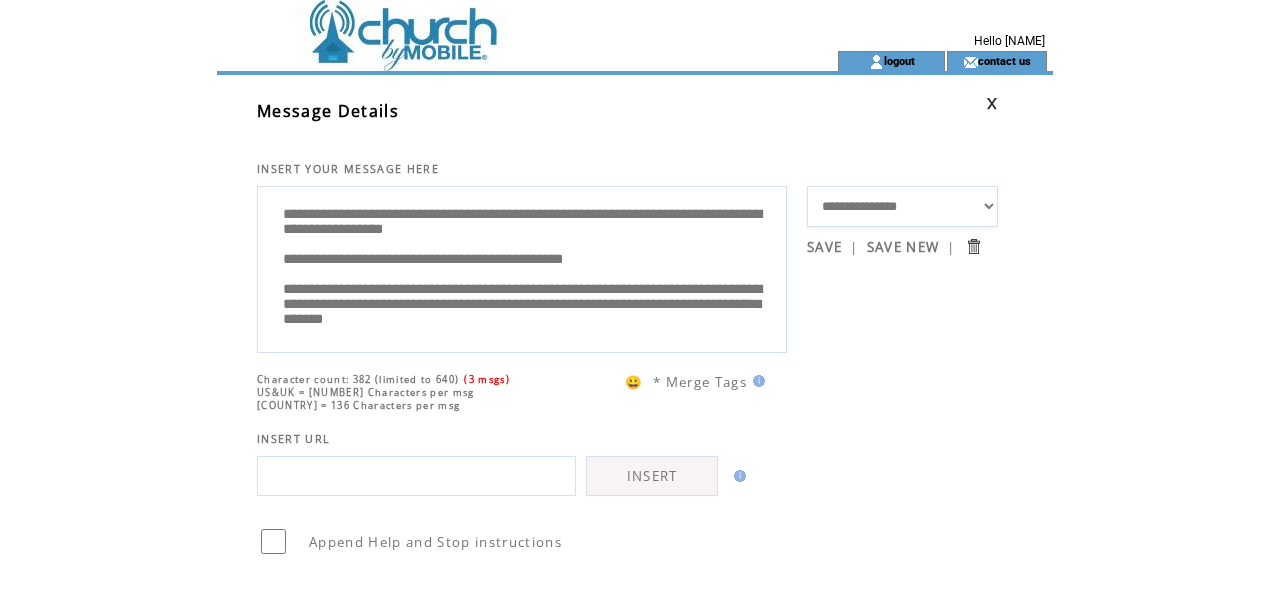 drag, startPoint x: 283, startPoint y: 313, endPoint x: 413, endPoint y: 316, distance: 130.0346 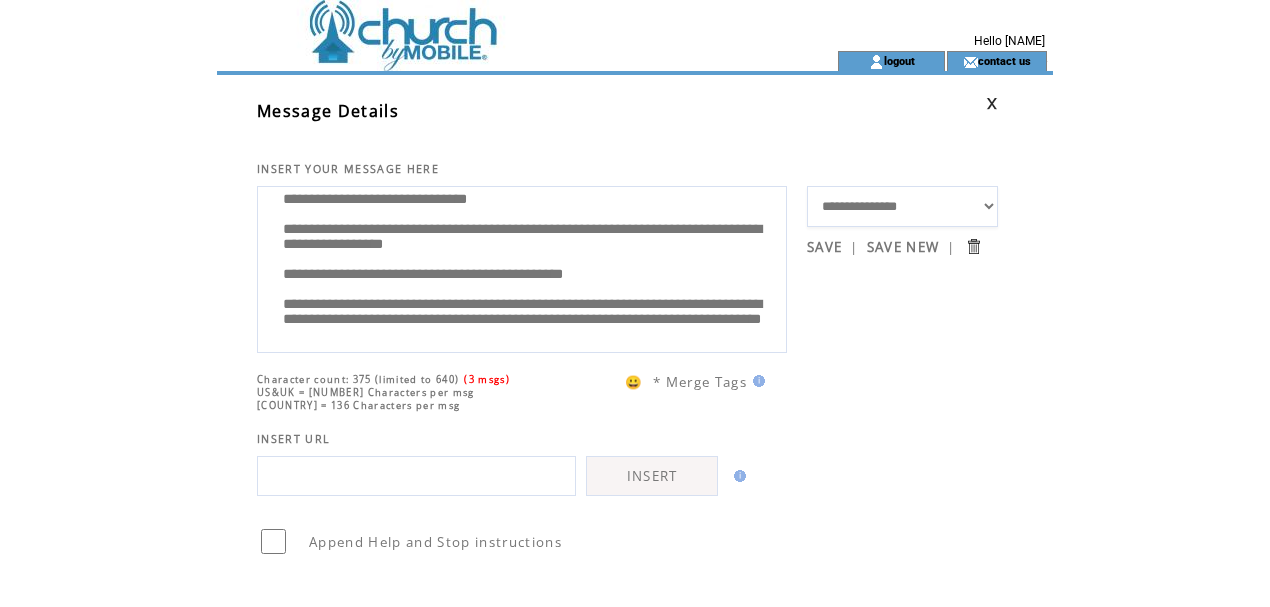 click on "**********" at bounding box center (522, 267) 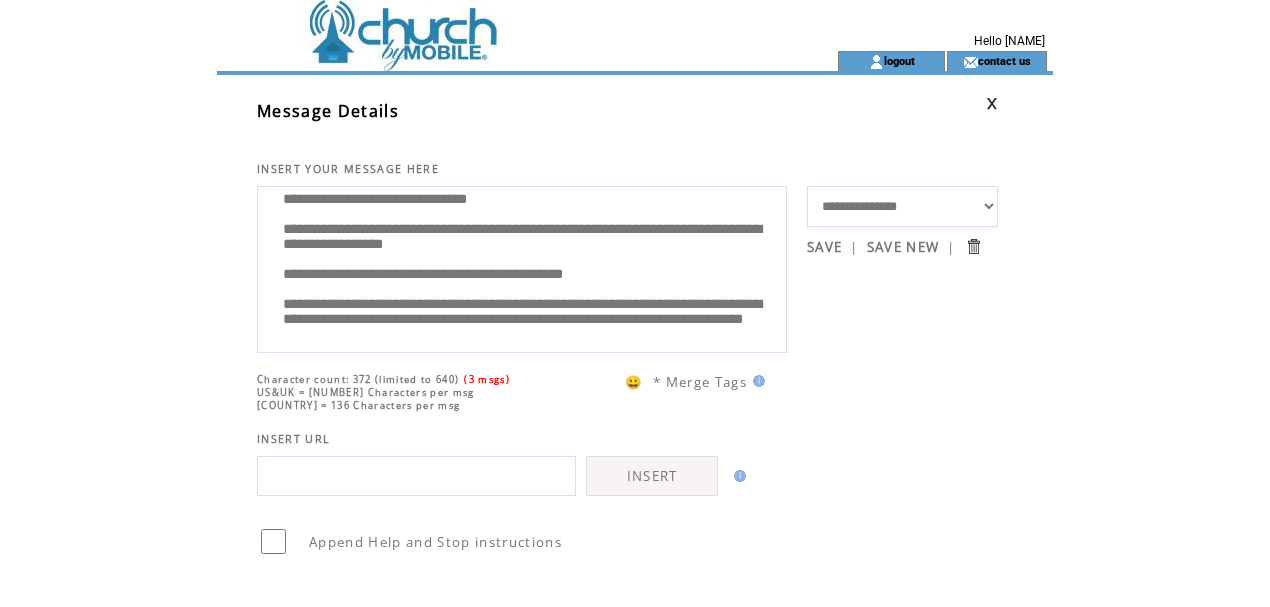 drag, startPoint x: 353, startPoint y: 316, endPoint x: 465, endPoint y: 318, distance: 112.01785 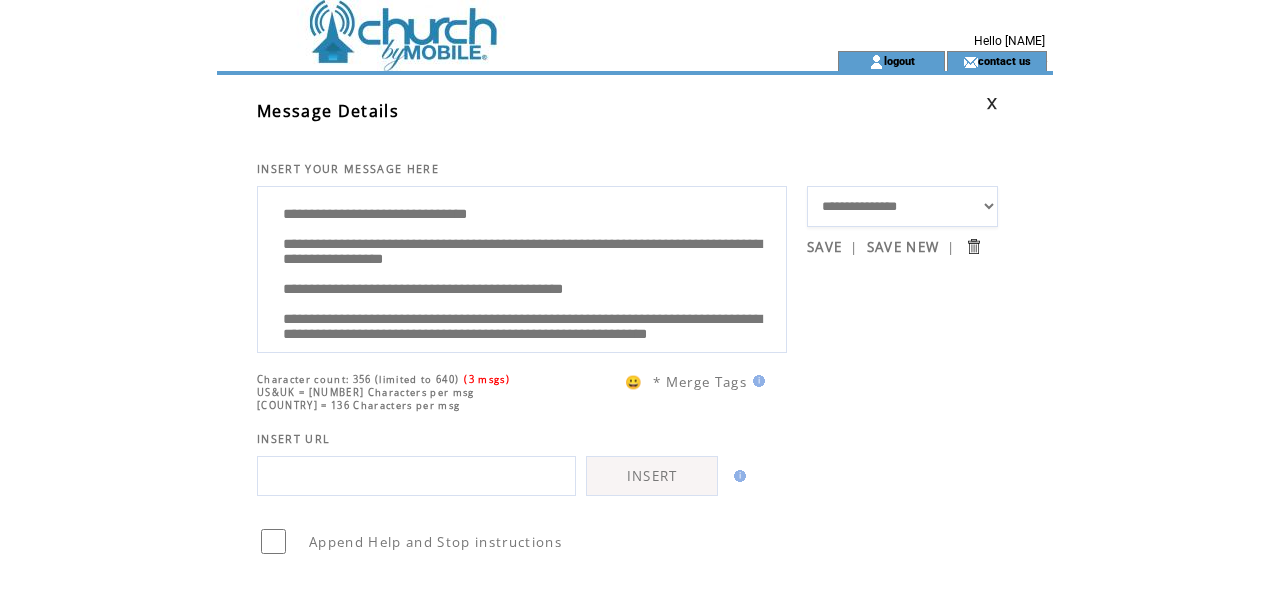 scroll, scrollTop: 0, scrollLeft: 0, axis: both 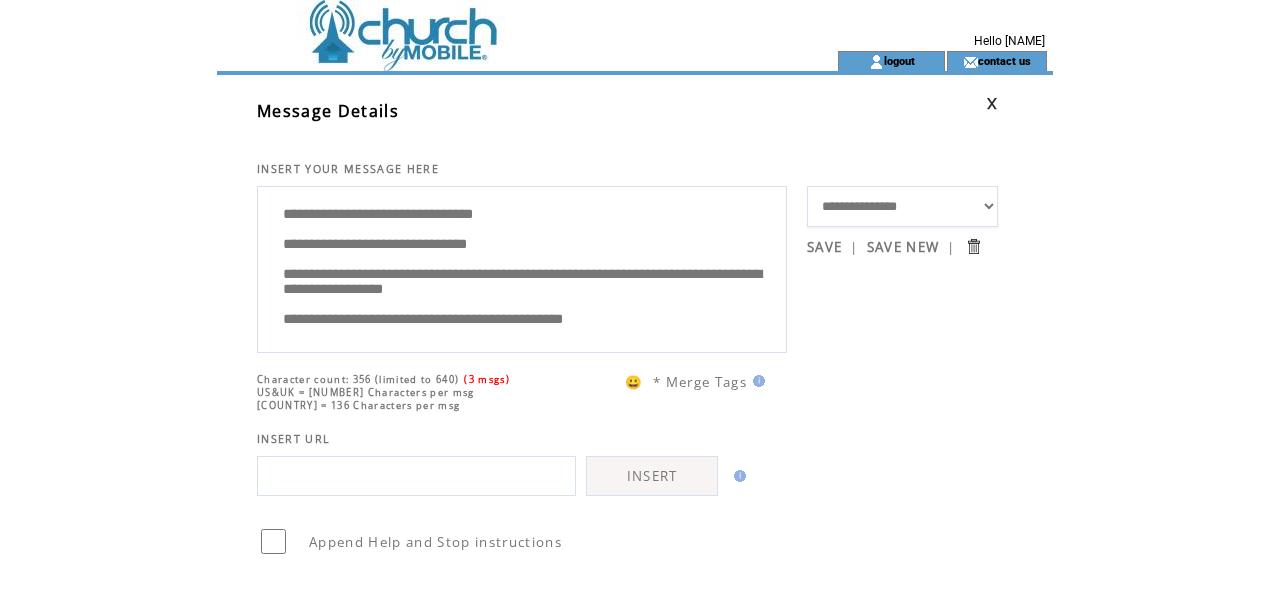click on "**********" at bounding box center [522, 267] 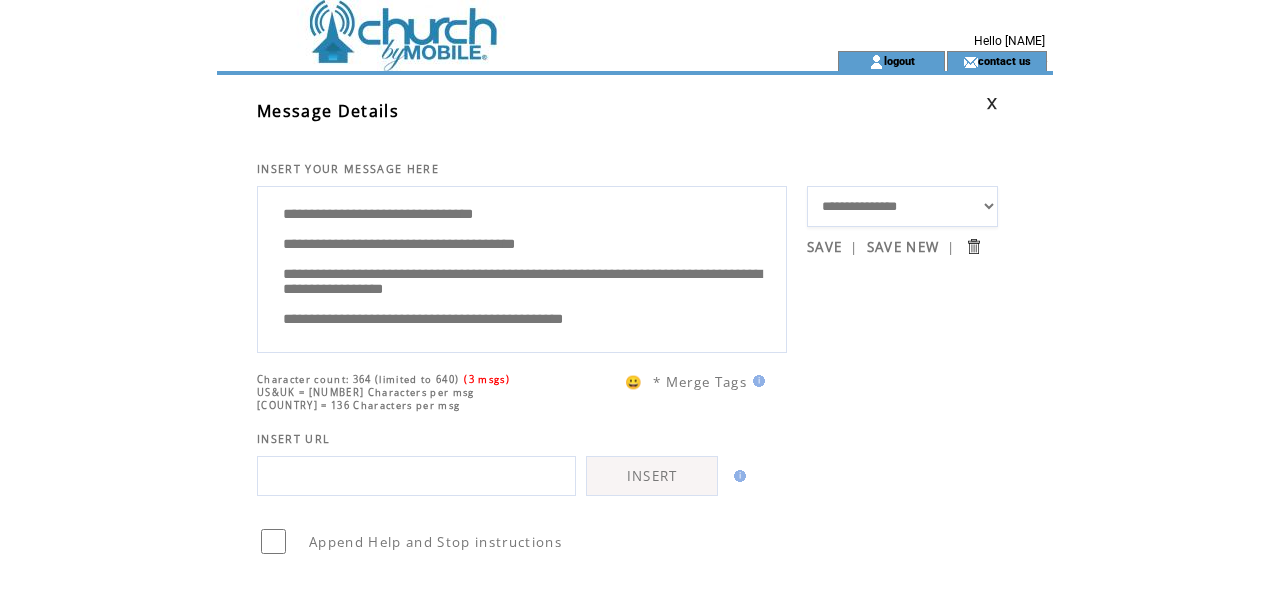 scroll, scrollTop: 66, scrollLeft: 0, axis: vertical 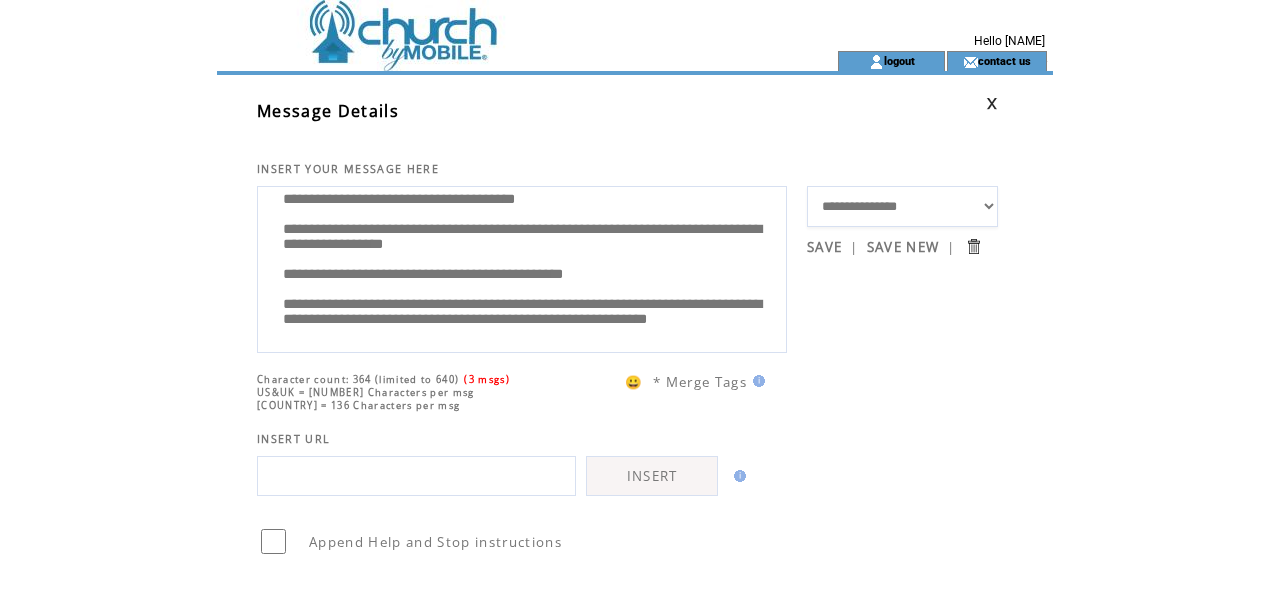 click on "**********" at bounding box center (522, 267) 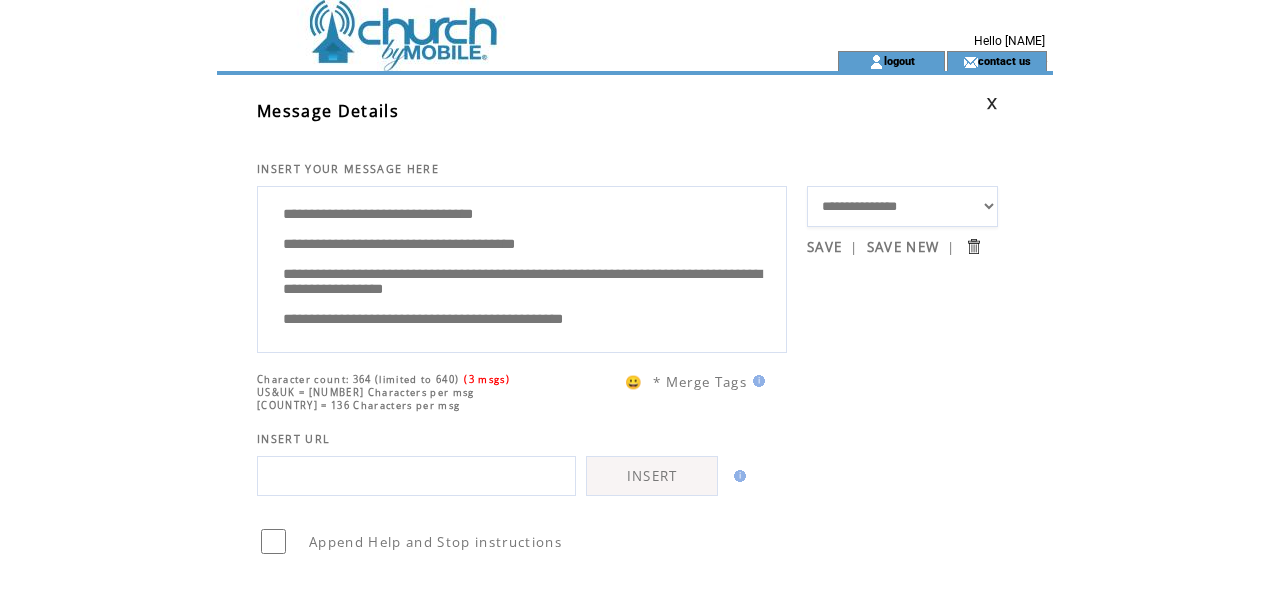 click on "**********" at bounding box center (522, 267) 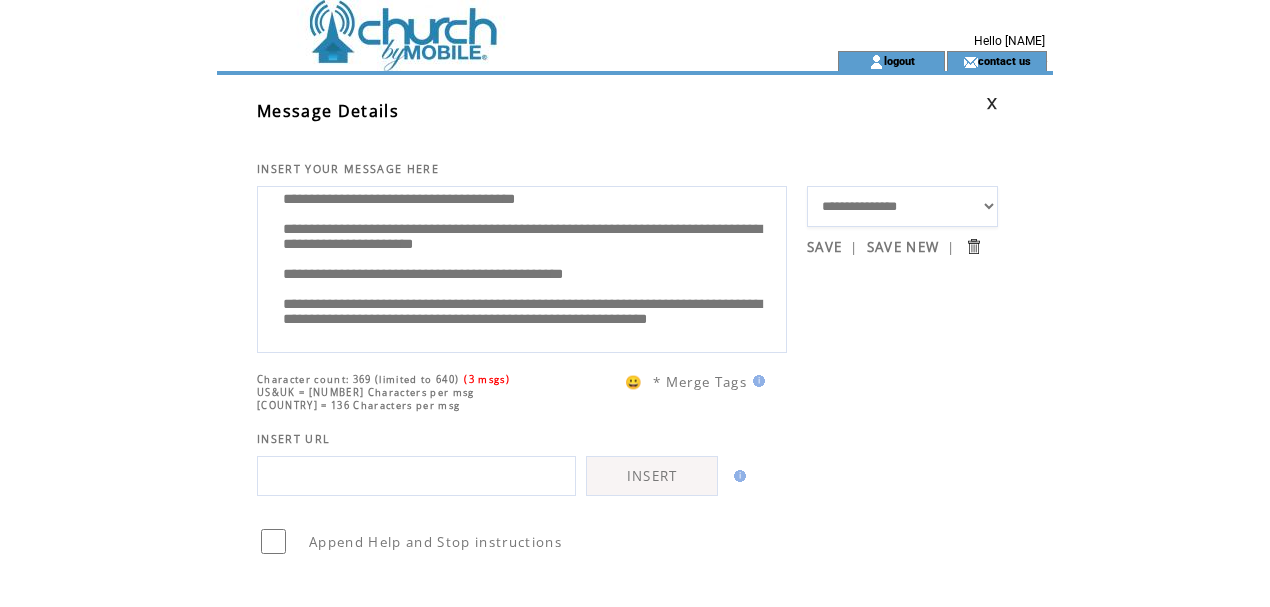 scroll, scrollTop: 60, scrollLeft: 0, axis: vertical 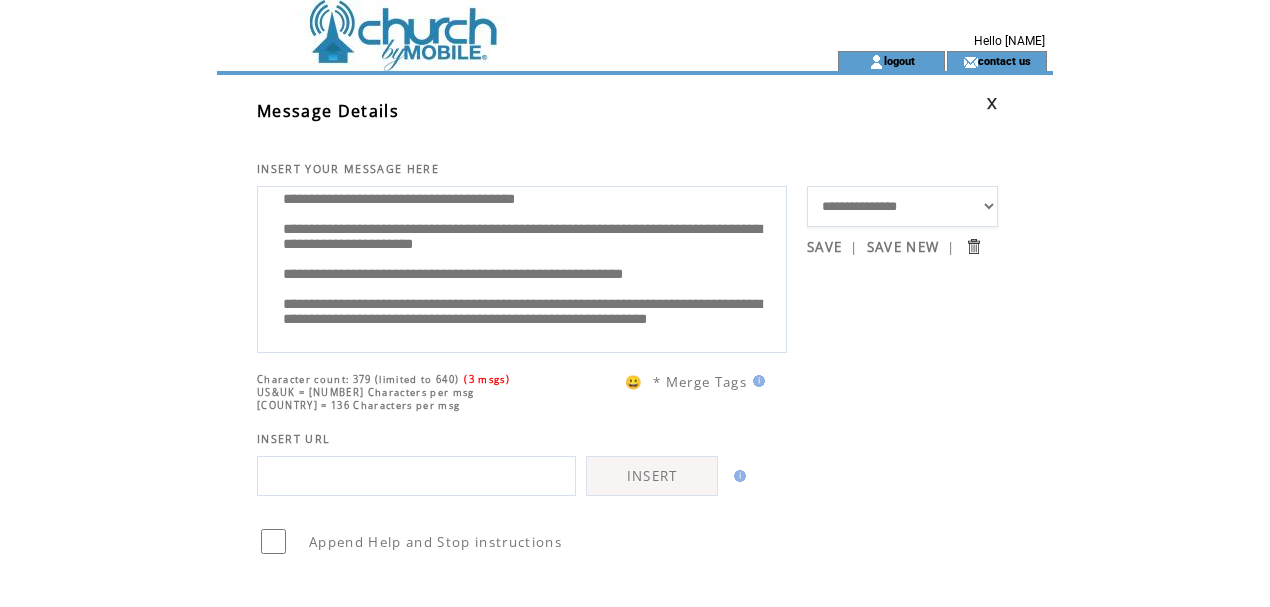 click on "**********" at bounding box center (522, 267) 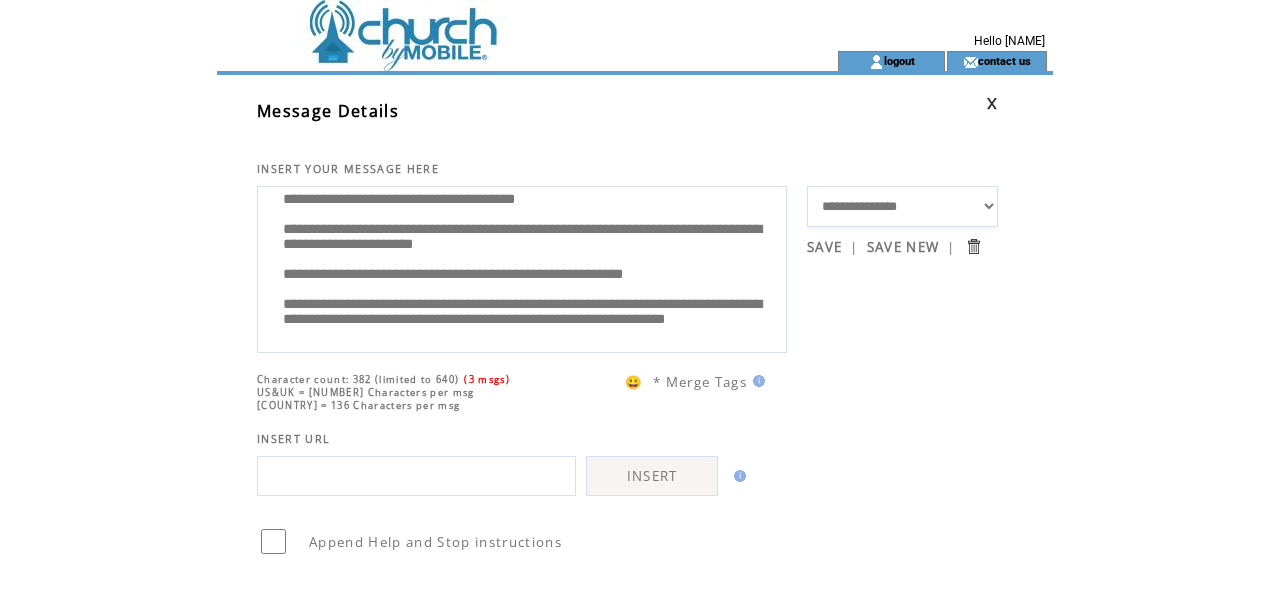 drag, startPoint x: 290, startPoint y: 302, endPoint x: 466, endPoint y: 302, distance: 176 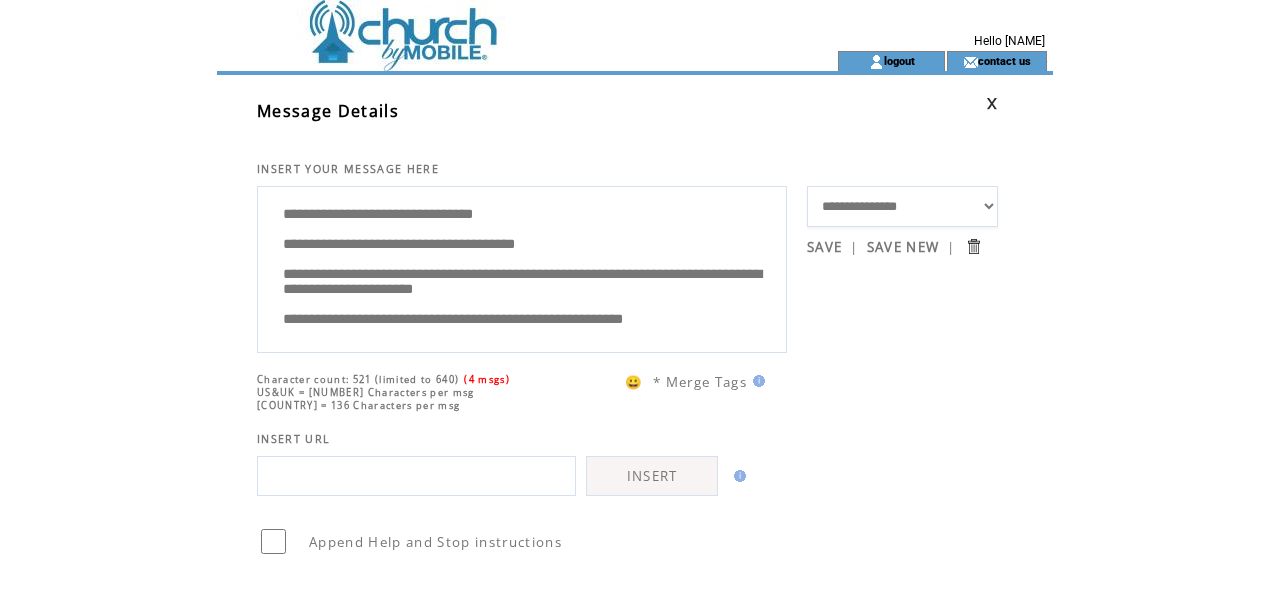 scroll, scrollTop: 66, scrollLeft: 0, axis: vertical 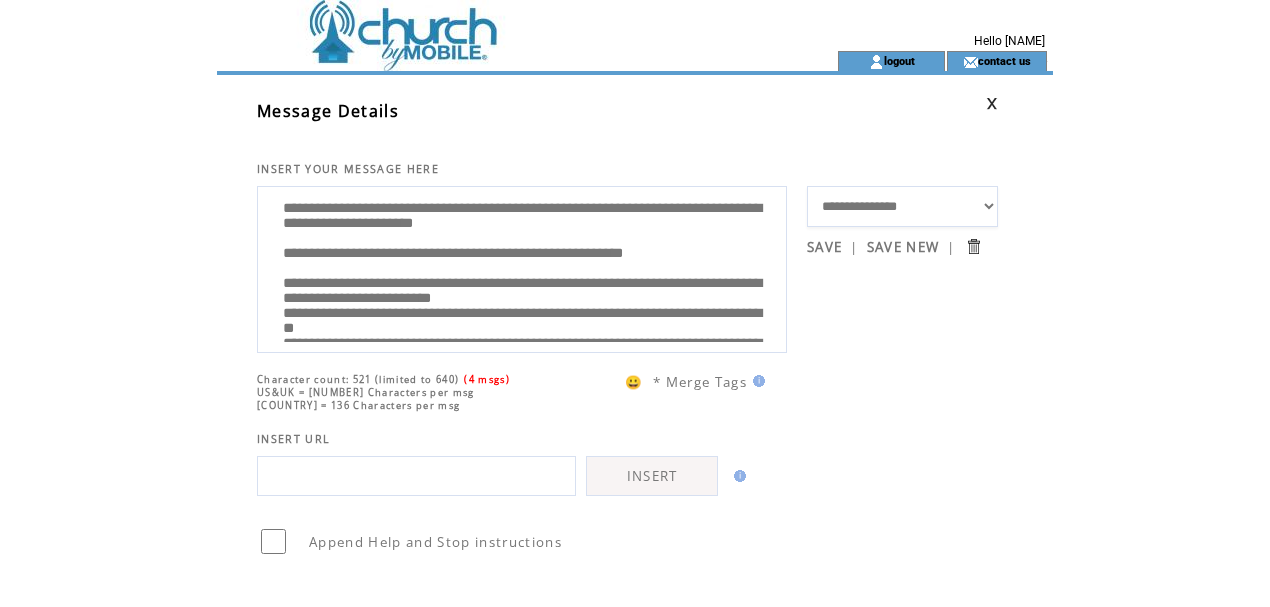 click on "**********" at bounding box center (522, 267) 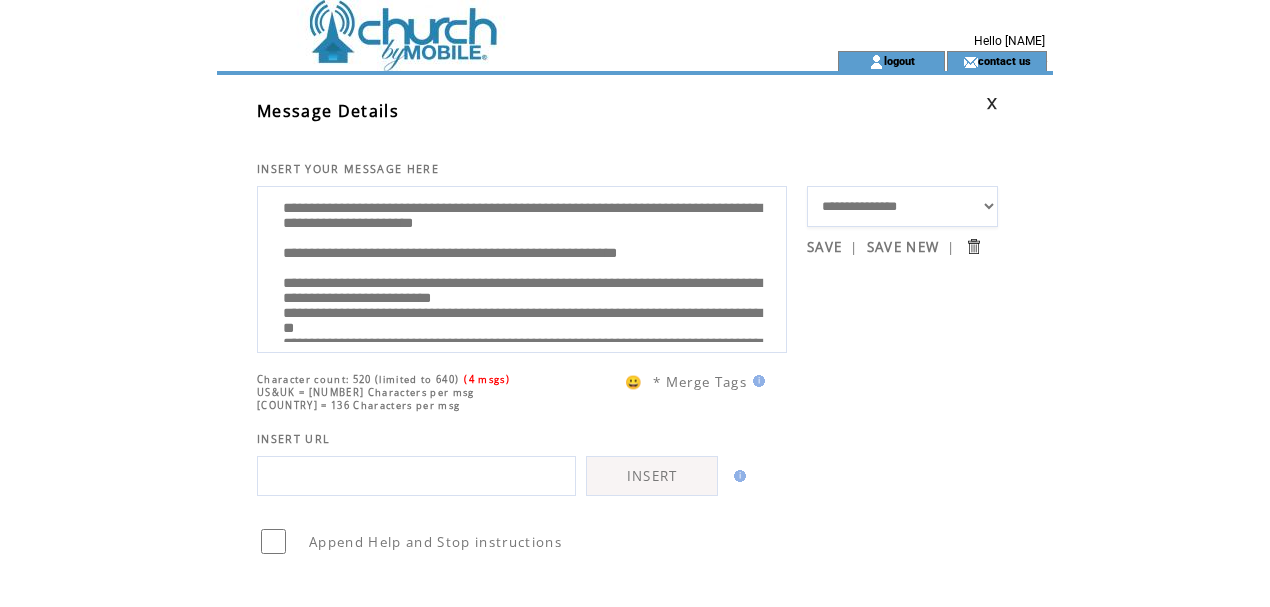 click on "**********" at bounding box center (522, 267) 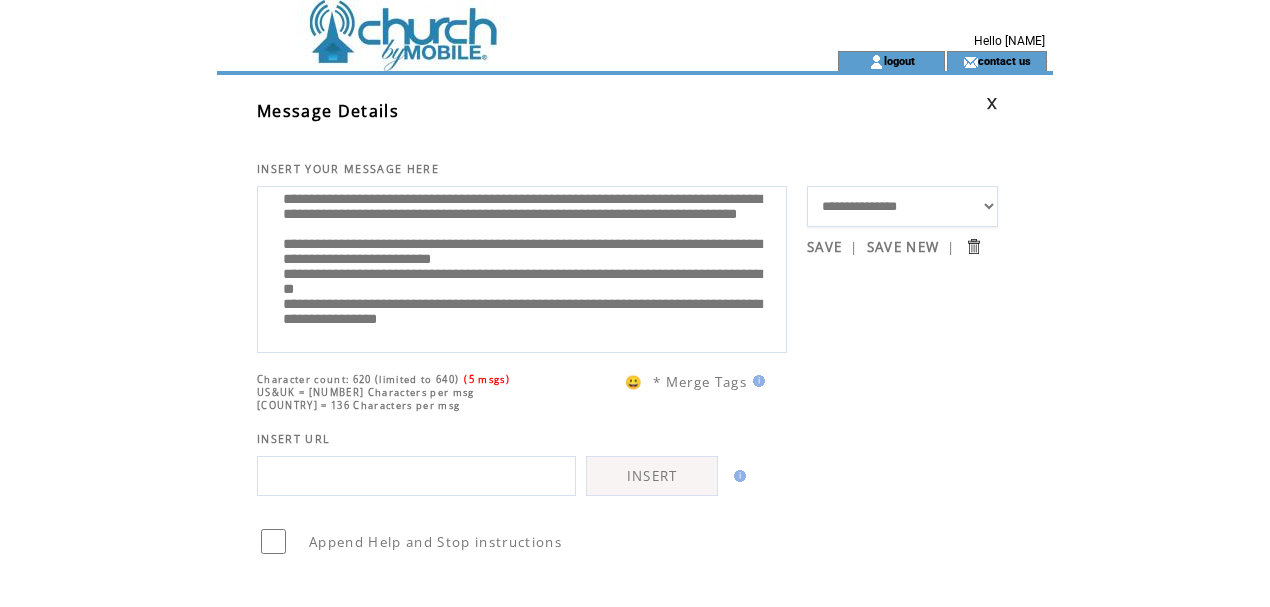 scroll, scrollTop: 260, scrollLeft: 0, axis: vertical 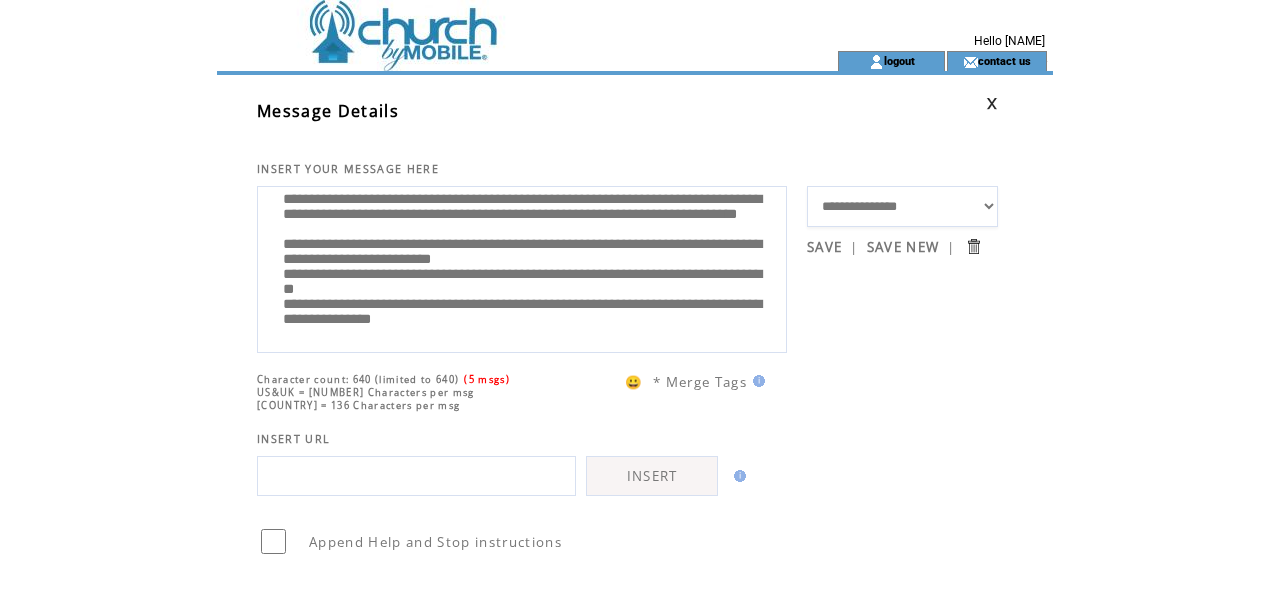 click on "**********" at bounding box center [522, 267] 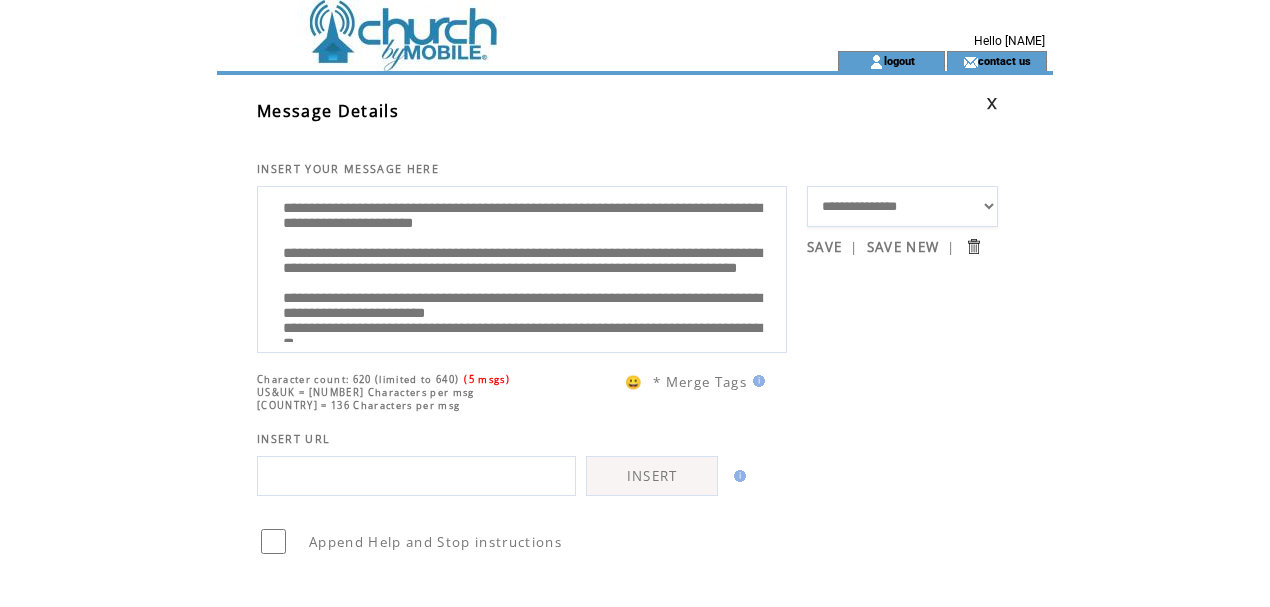 scroll, scrollTop: 0, scrollLeft: 0, axis: both 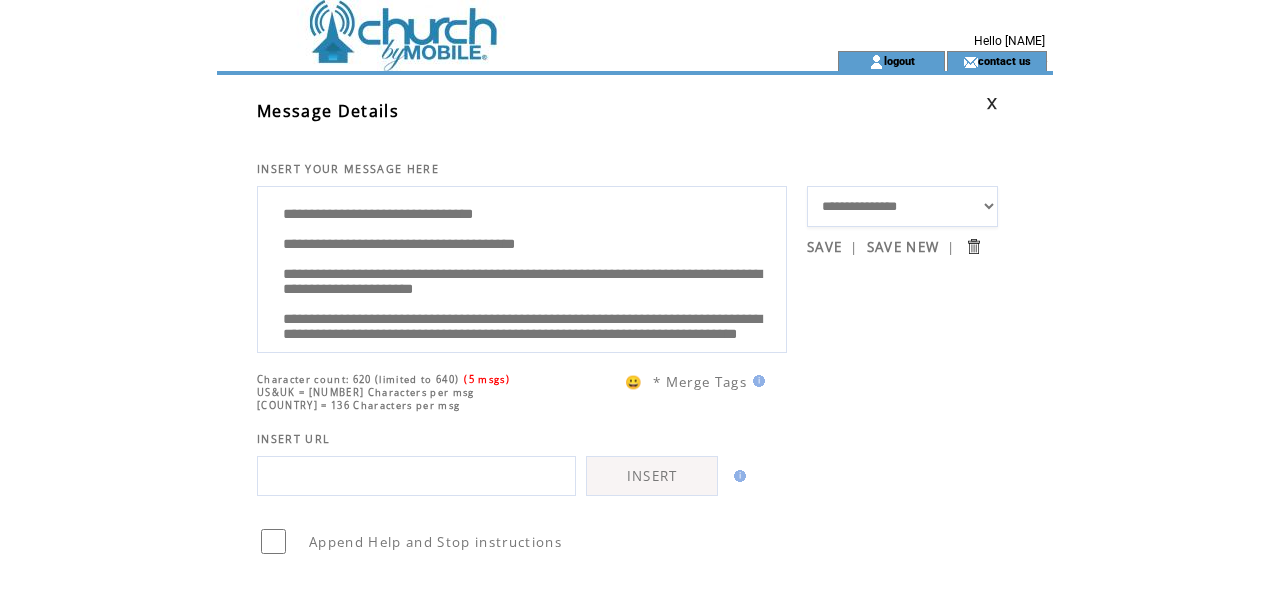 click on "**********" at bounding box center [522, 267] 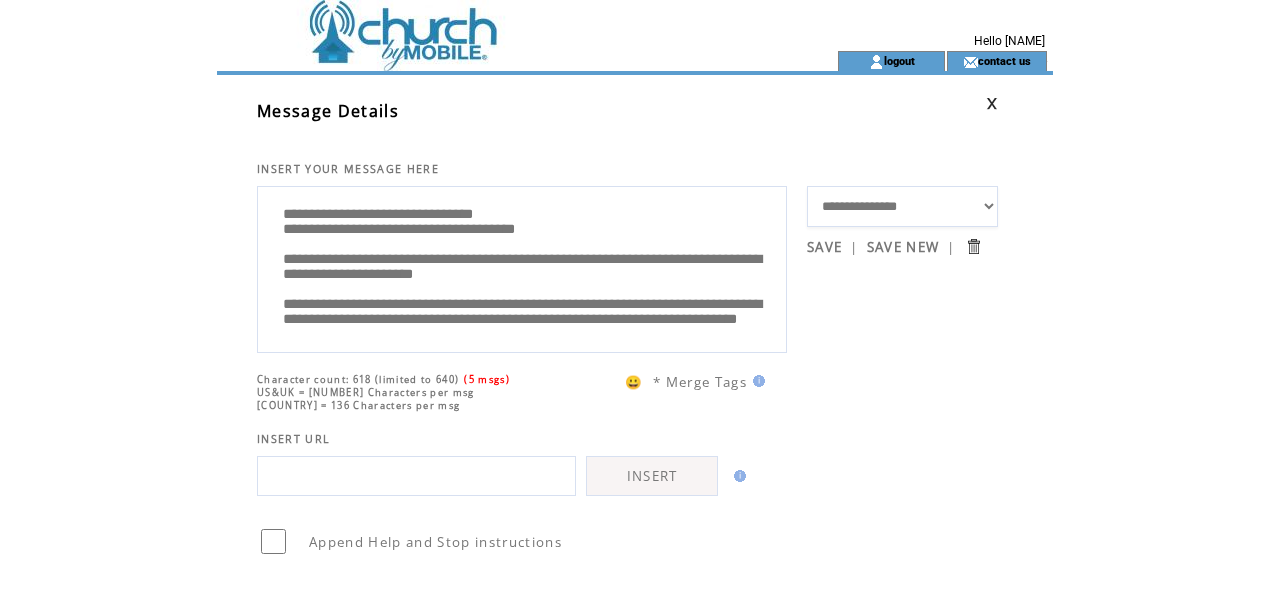 scroll, scrollTop: 66, scrollLeft: 0, axis: vertical 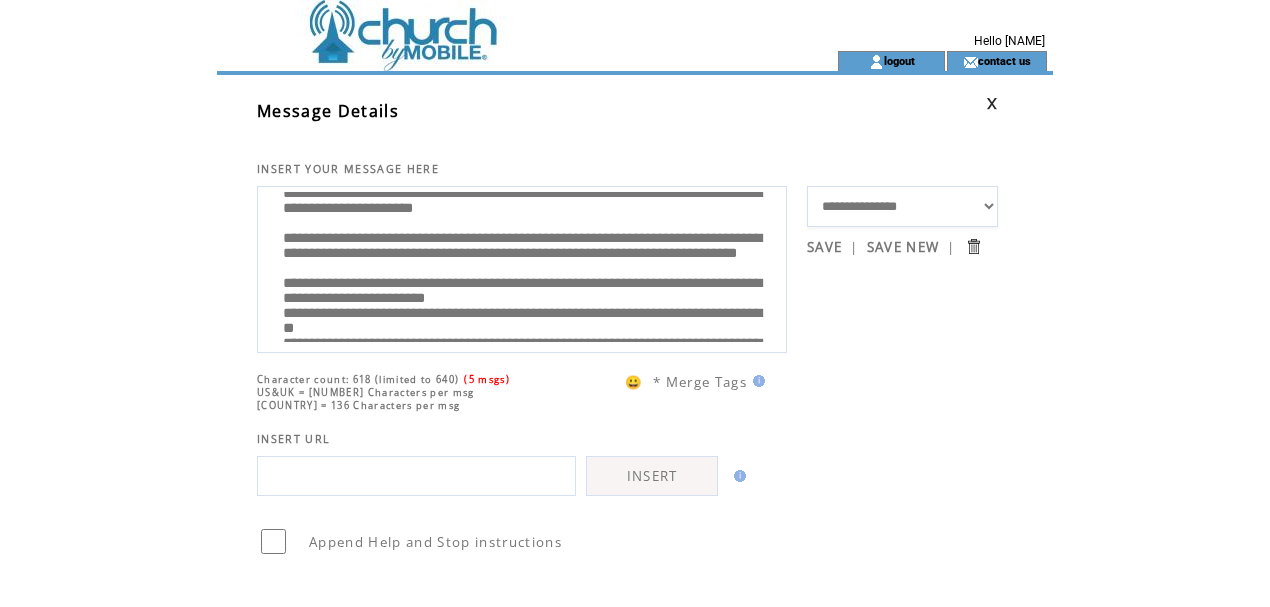 click on "**********" at bounding box center (522, 267) 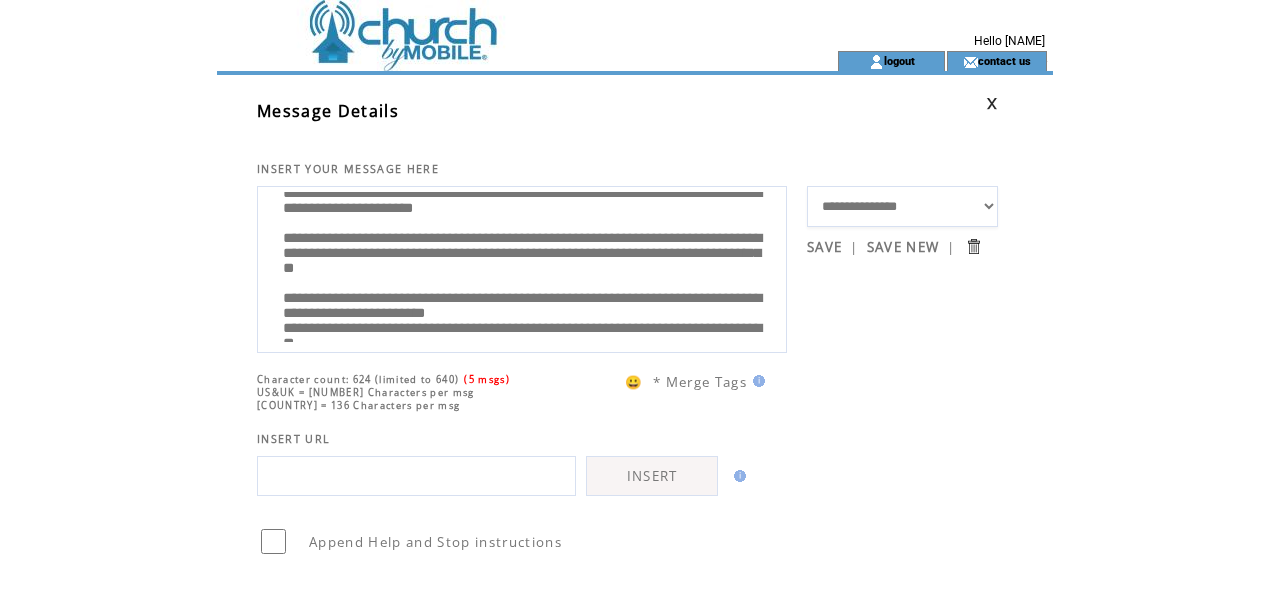 click on "**********" at bounding box center (522, 267) 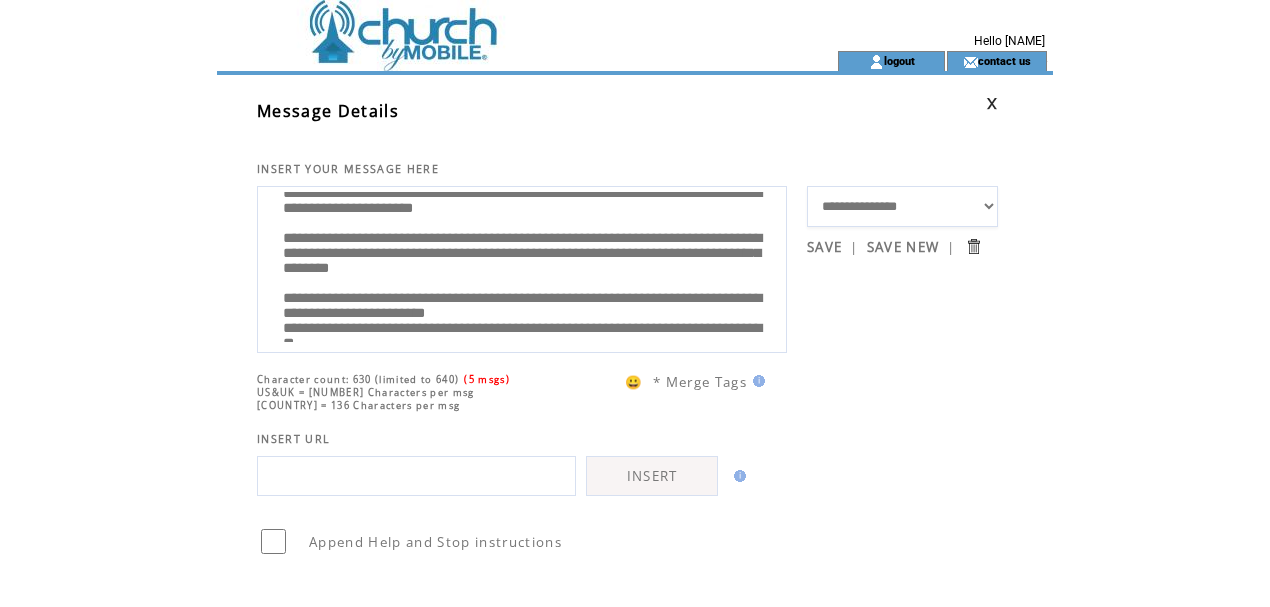 click on "**********" at bounding box center (522, 267) 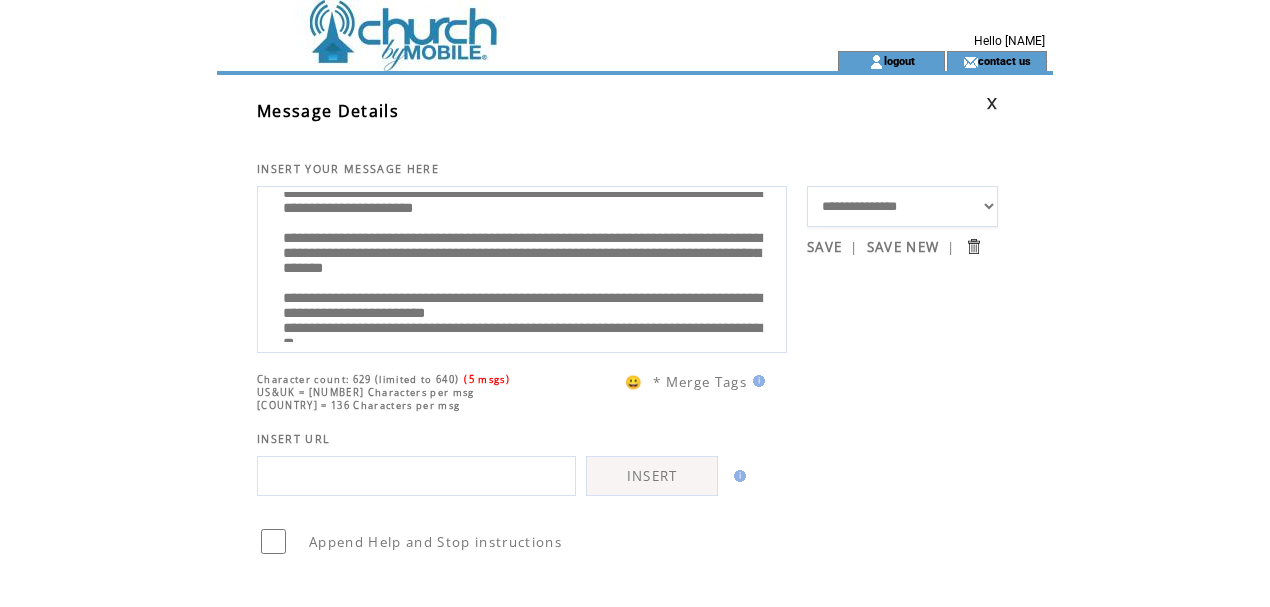 click on "**********" at bounding box center (522, 267) 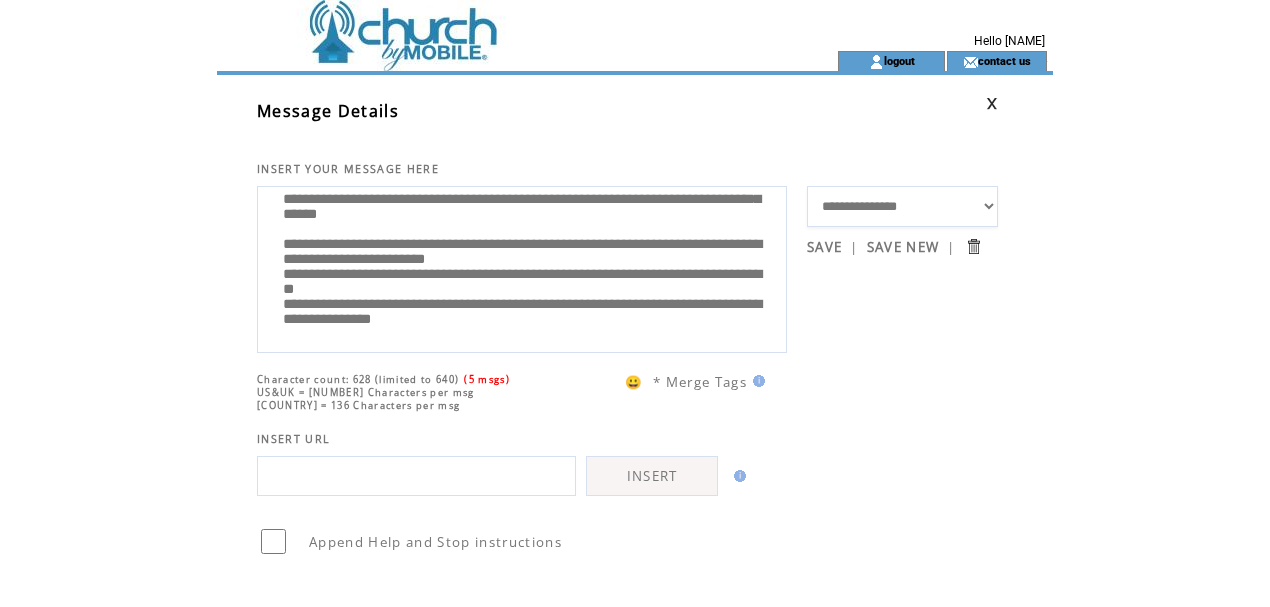 scroll, scrollTop: 200, scrollLeft: 0, axis: vertical 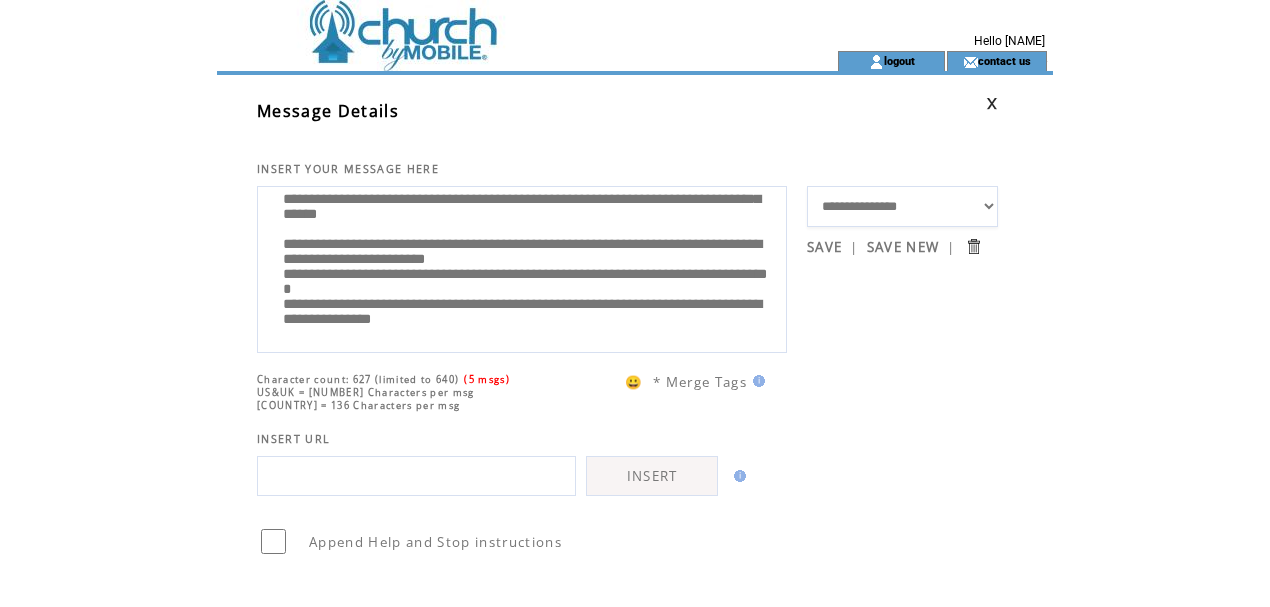 click on "**********" at bounding box center [522, 267] 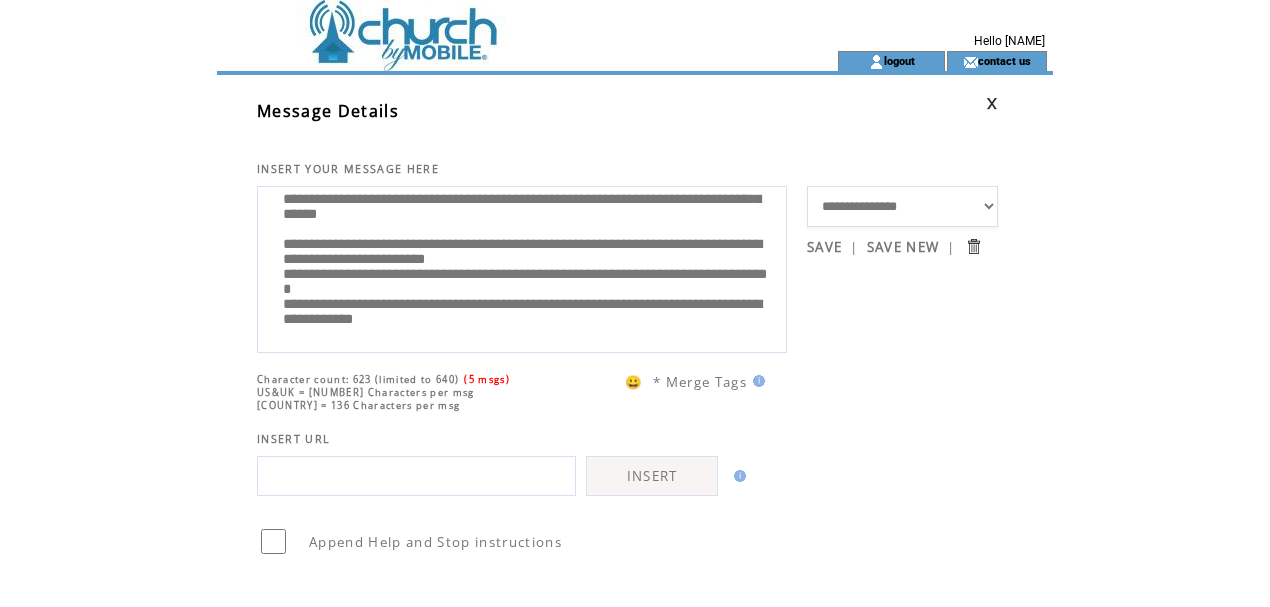 scroll, scrollTop: 240, scrollLeft: 0, axis: vertical 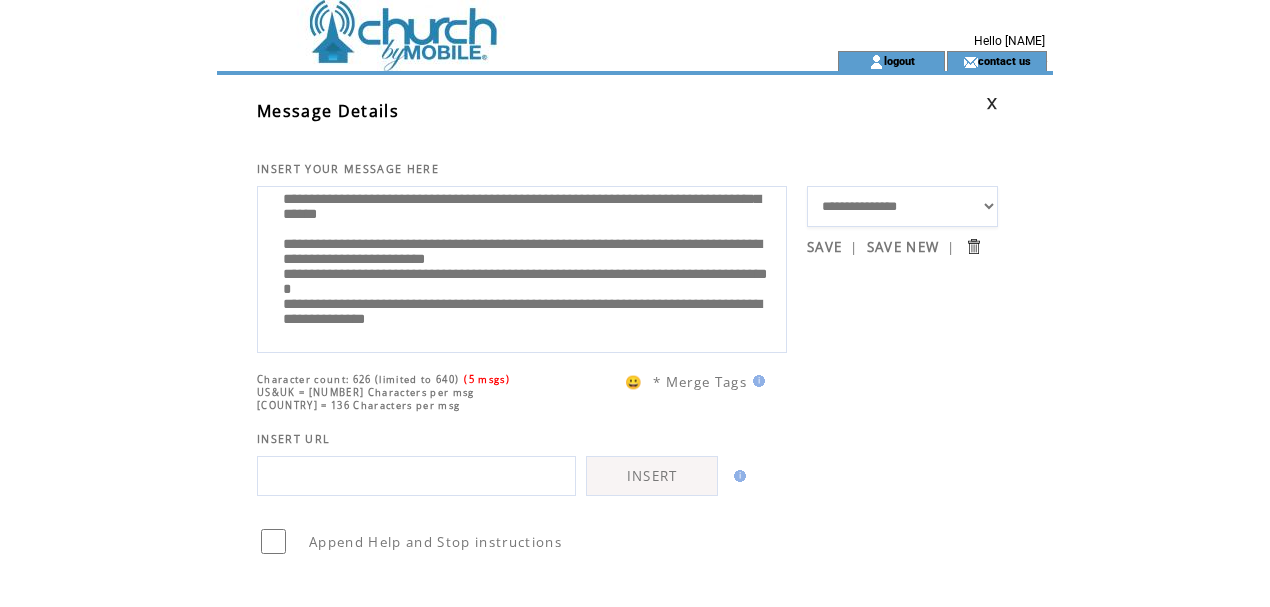 click on "**********" at bounding box center (522, 267) 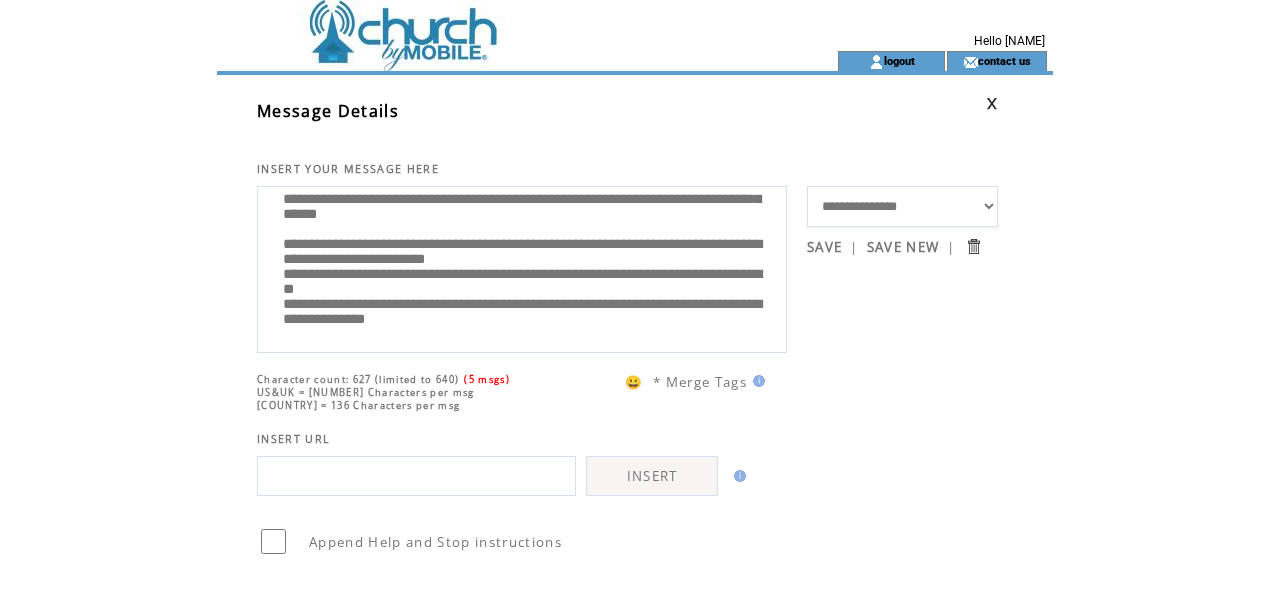 click on "**********" at bounding box center [522, 267] 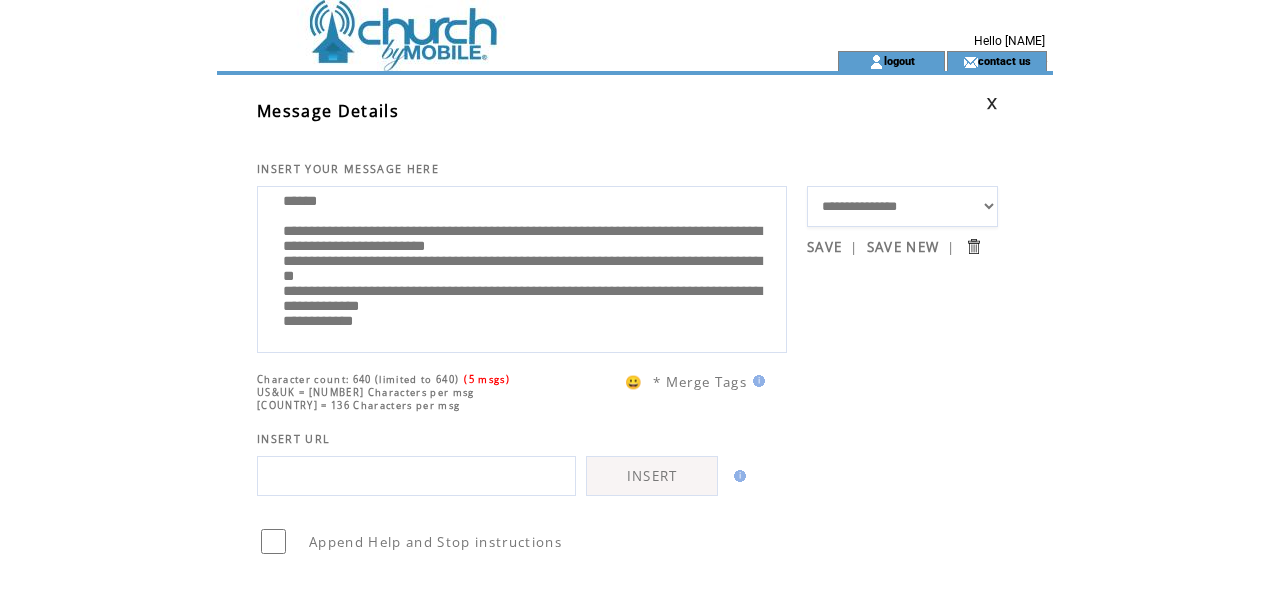 scroll, scrollTop: 66, scrollLeft: 0, axis: vertical 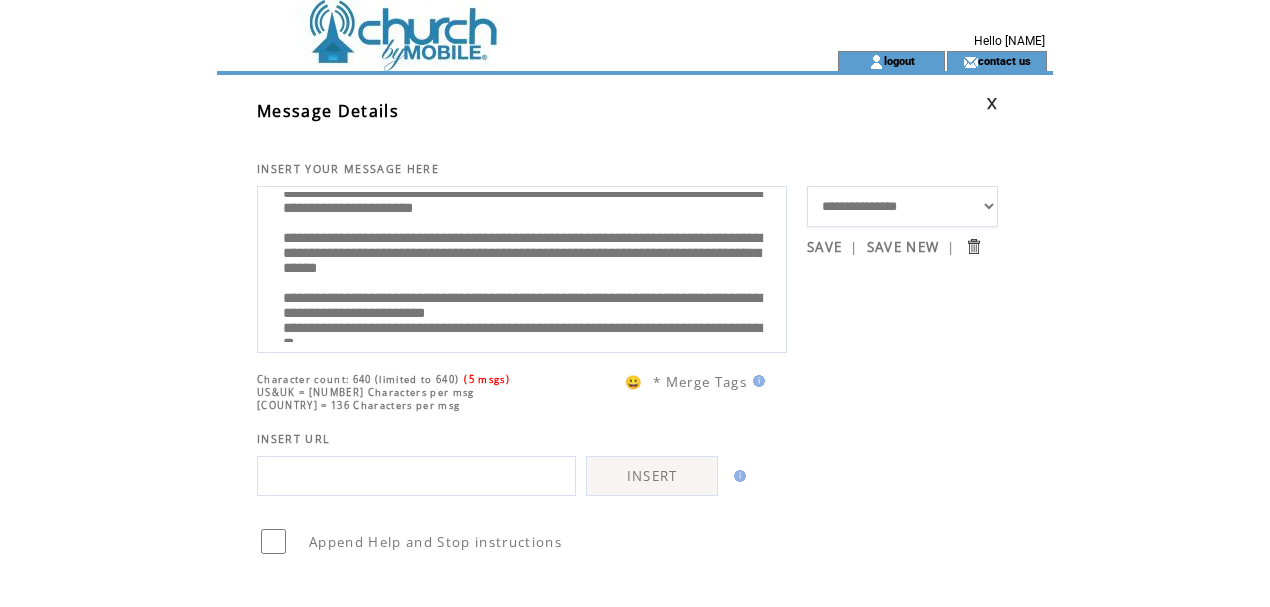 click on "**********" at bounding box center [522, 267] 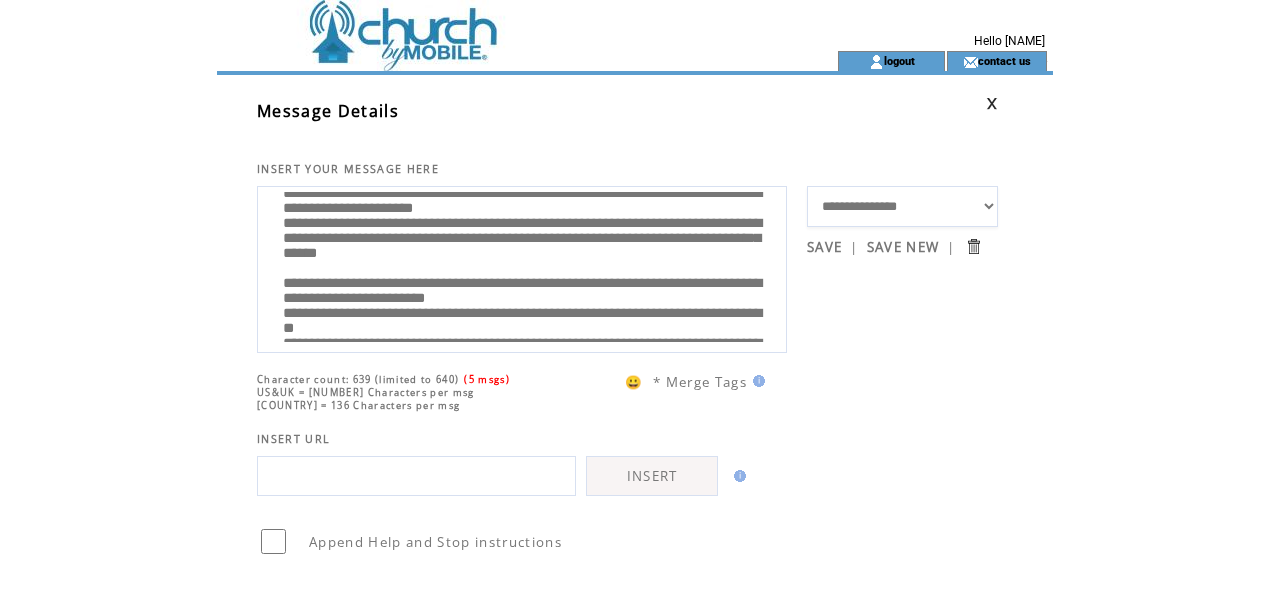 scroll, scrollTop: 0, scrollLeft: 0, axis: both 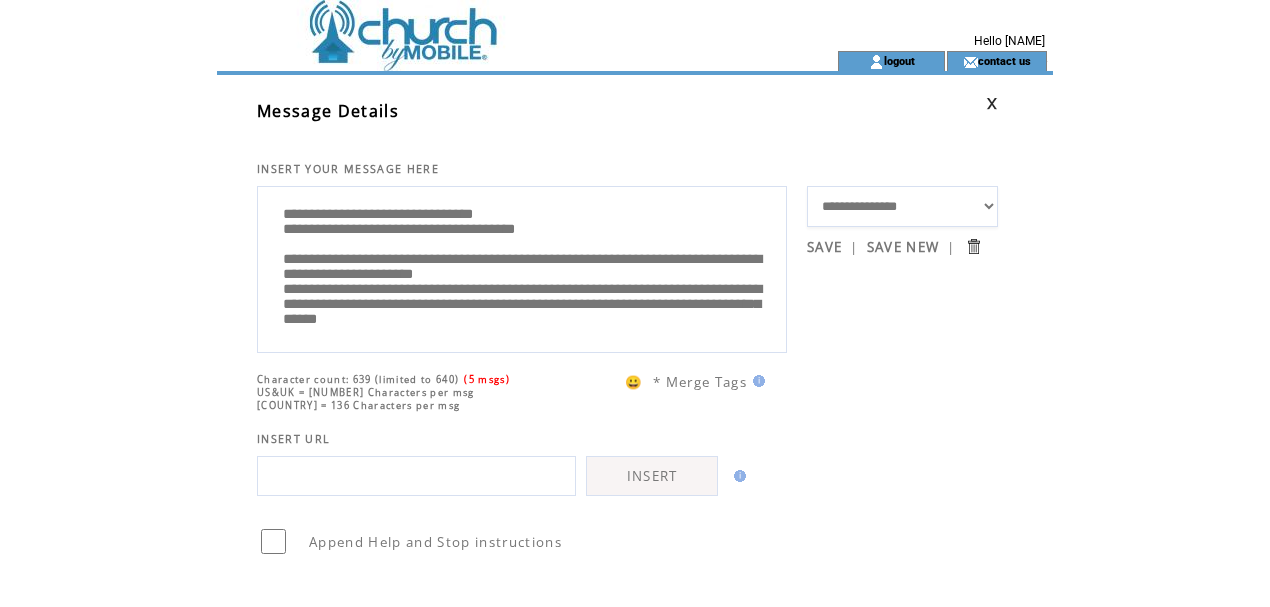 drag, startPoint x: 420, startPoint y: 217, endPoint x: 366, endPoint y: 217, distance: 54 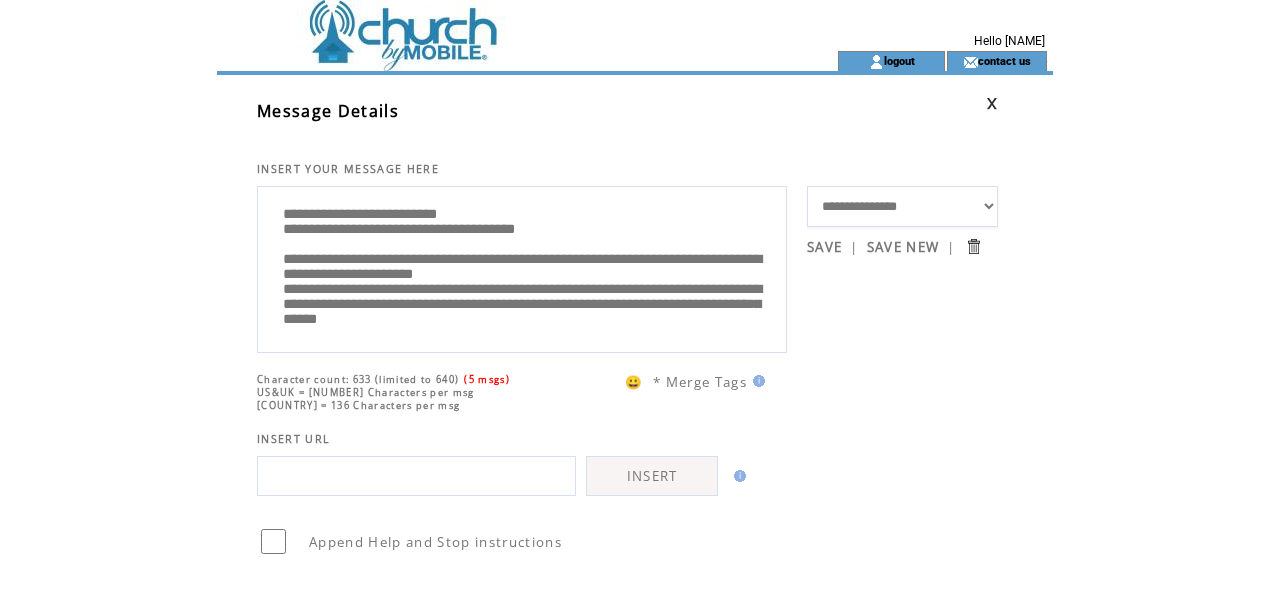 click on "**********" at bounding box center [522, 267] 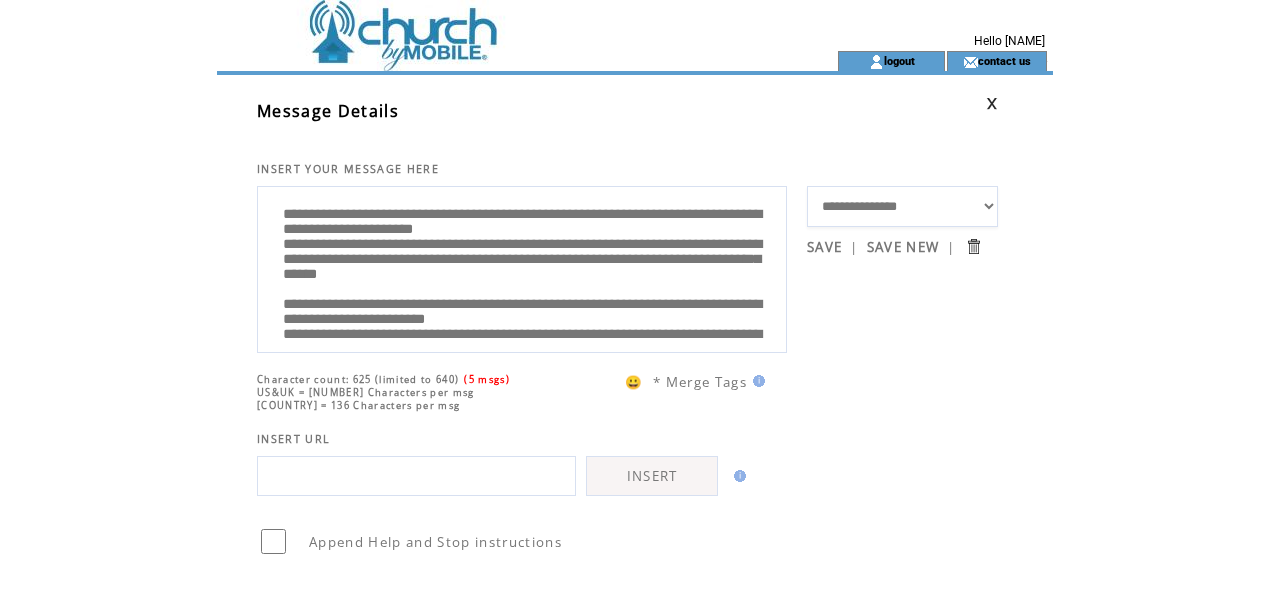scroll, scrollTop: 55, scrollLeft: 0, axis: vertical 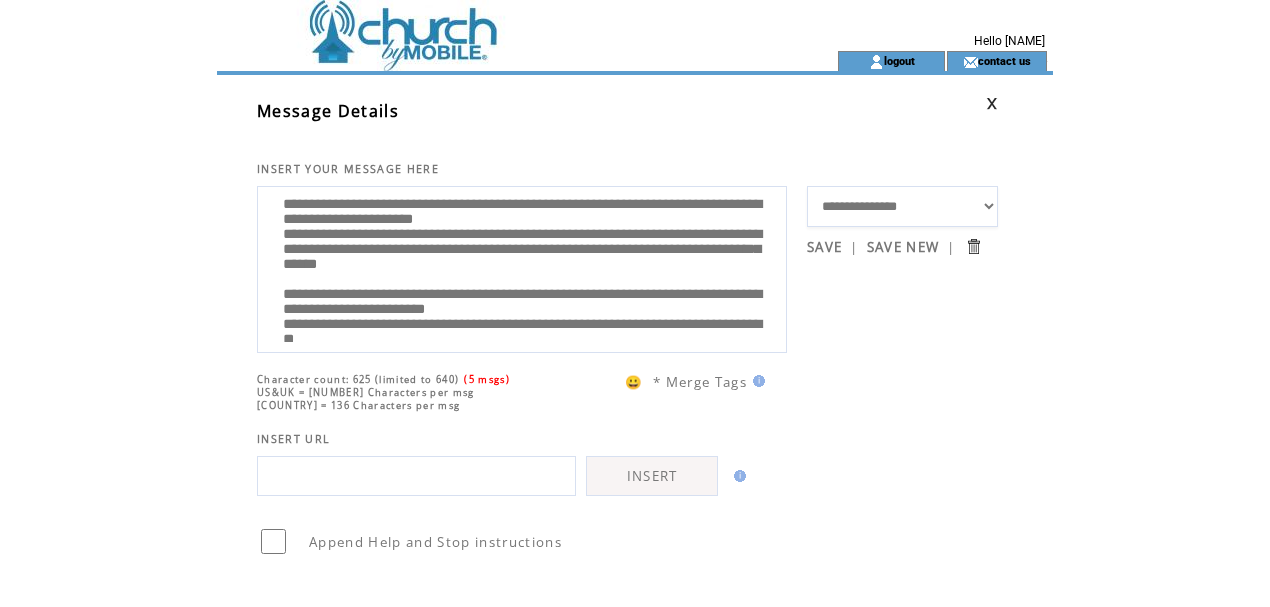 click on "**********" at bounding box center (522, 267) 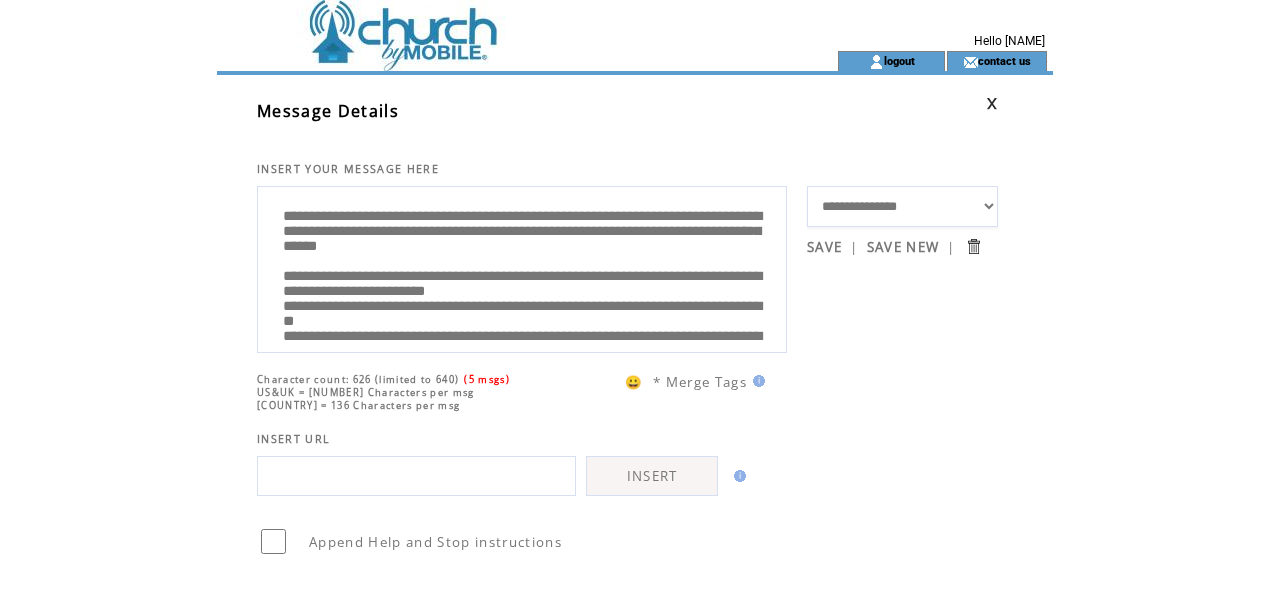 scroll, scrollTop: 68, scrollLeft: 0, axis: vertical 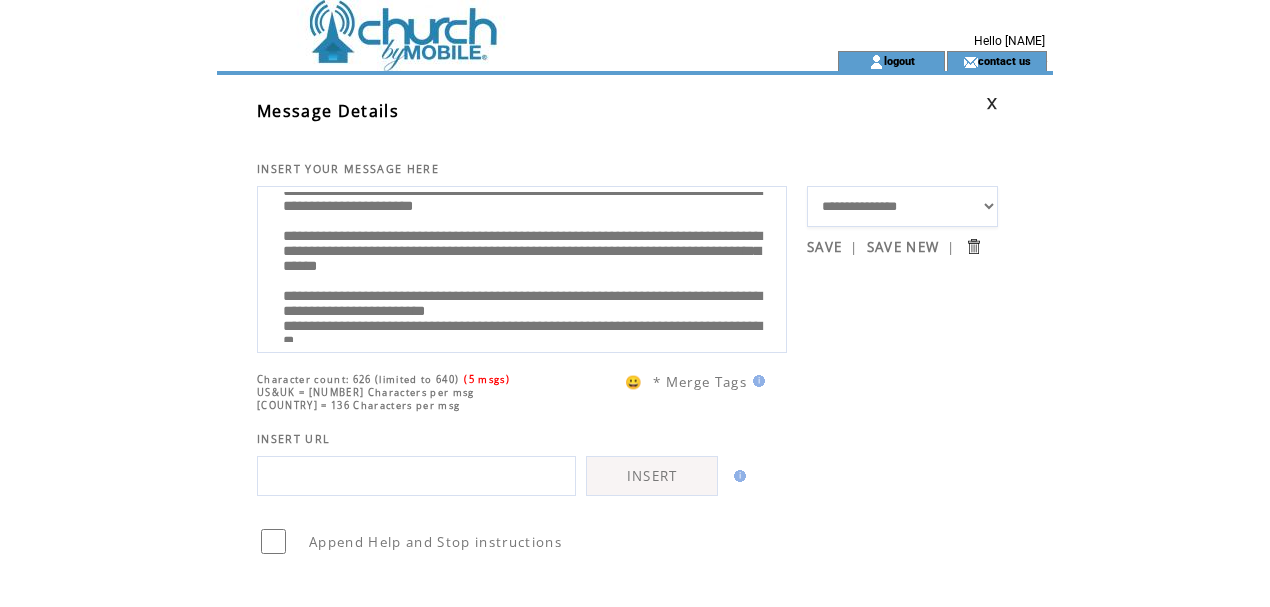 drag, startPoint x: 361, startPoint y: 269, endPoint x: 277, endPoint y: 268, distance: 84.00595 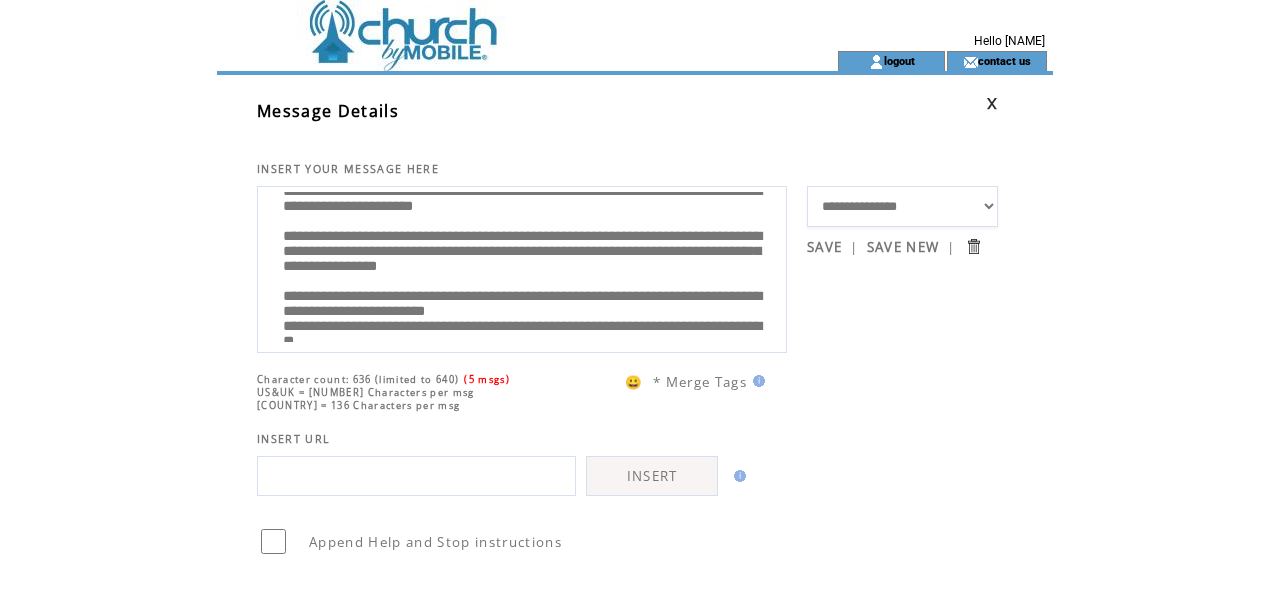 click on "**********" at bounding box center [522, 267] 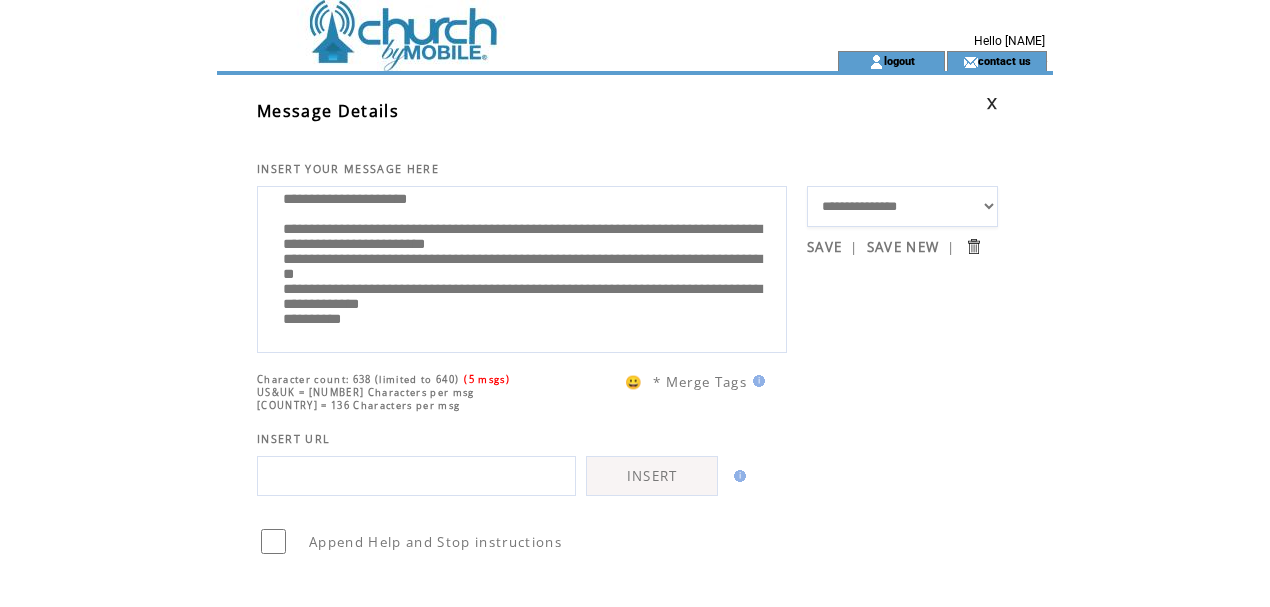 scroll, scrollTop: 25, scrollLeft: 0, axis: vertical 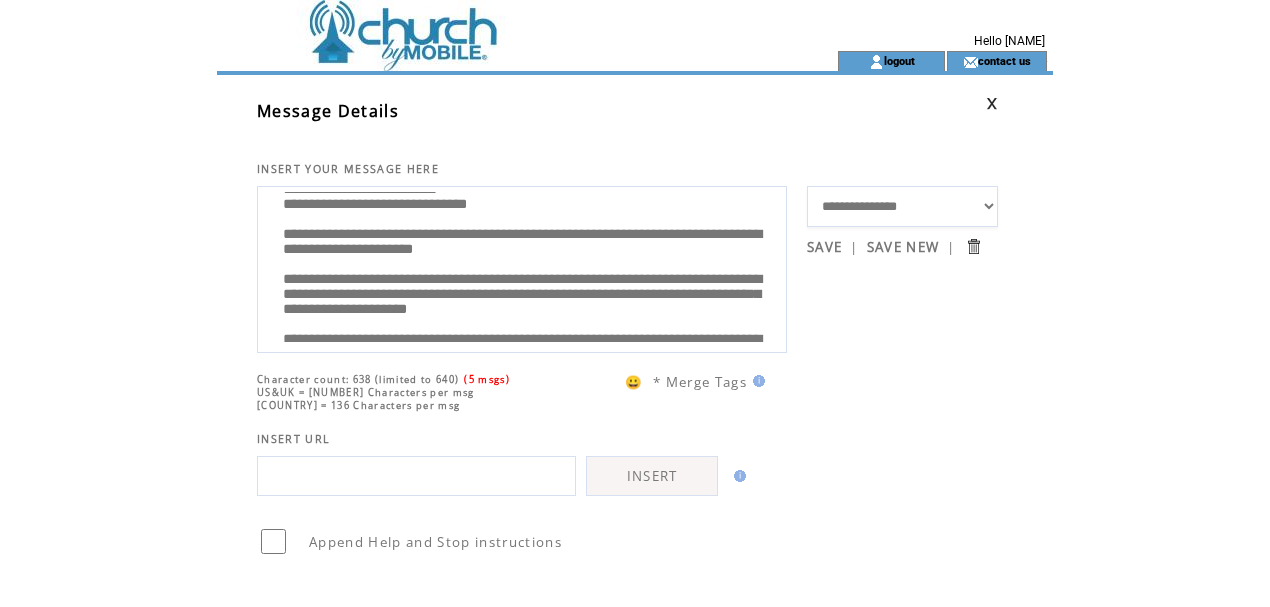 click on "**********" at bounding box center [522, 267] 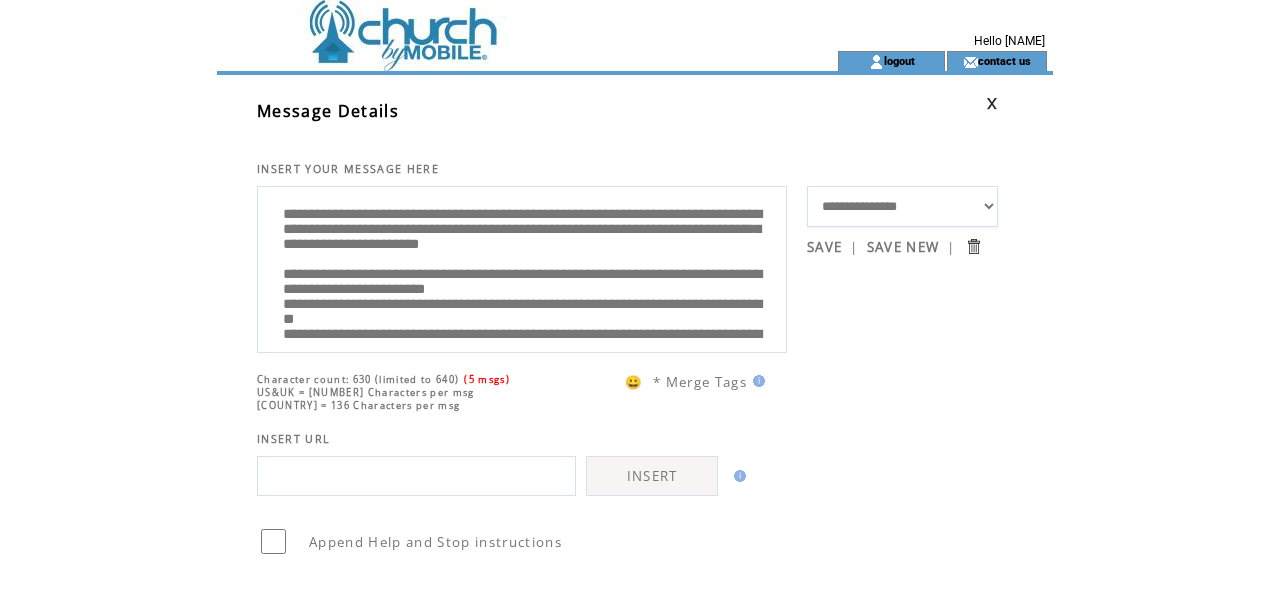 scroll, scrollTop: 66, scrollLeft: 0, axis: vertical 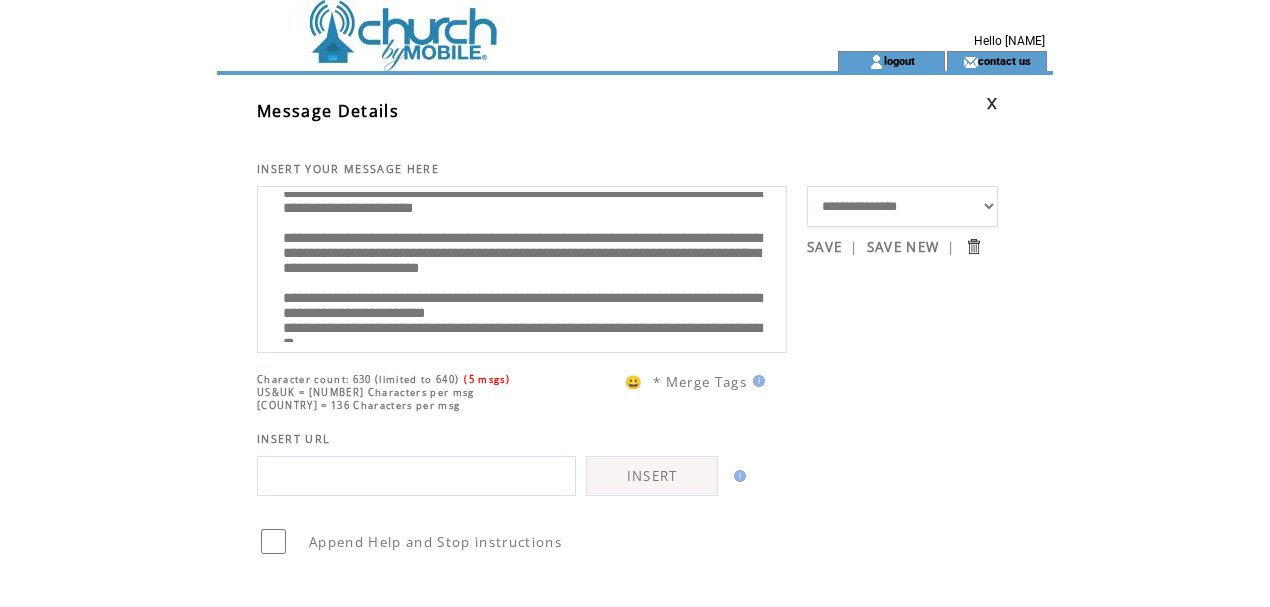 drag, startPoint x: 469, startPoint y: 272, endPoint x: 274, endPoint y: 270, distance: 195.01025 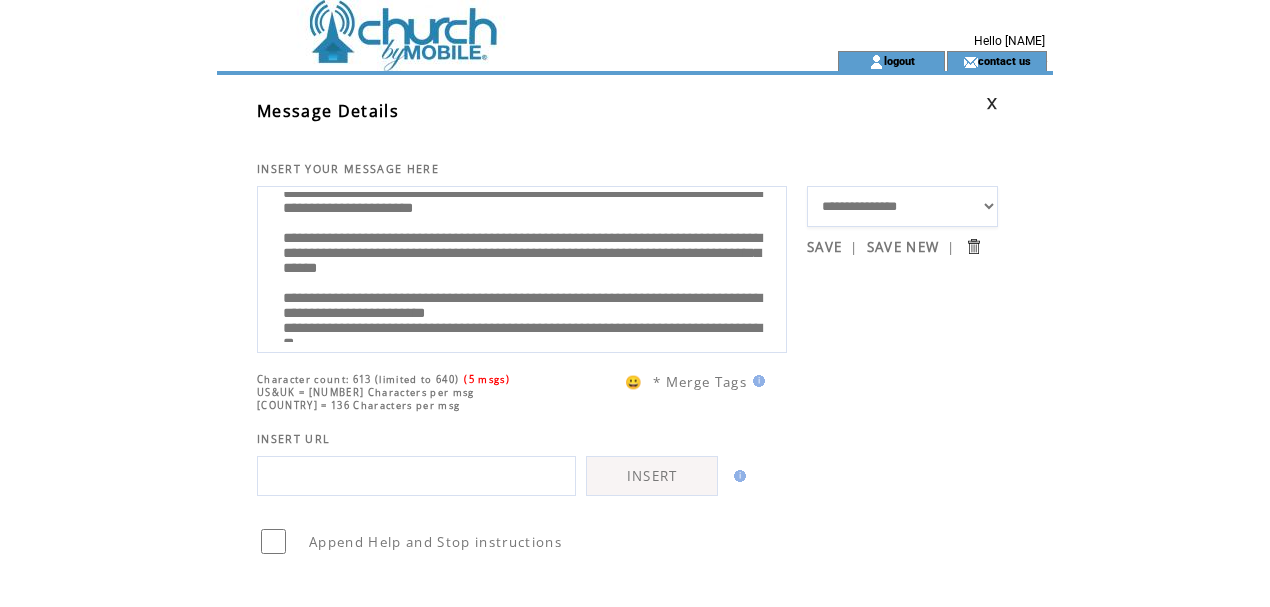 click on "**********" at bounding box center (522, 267) 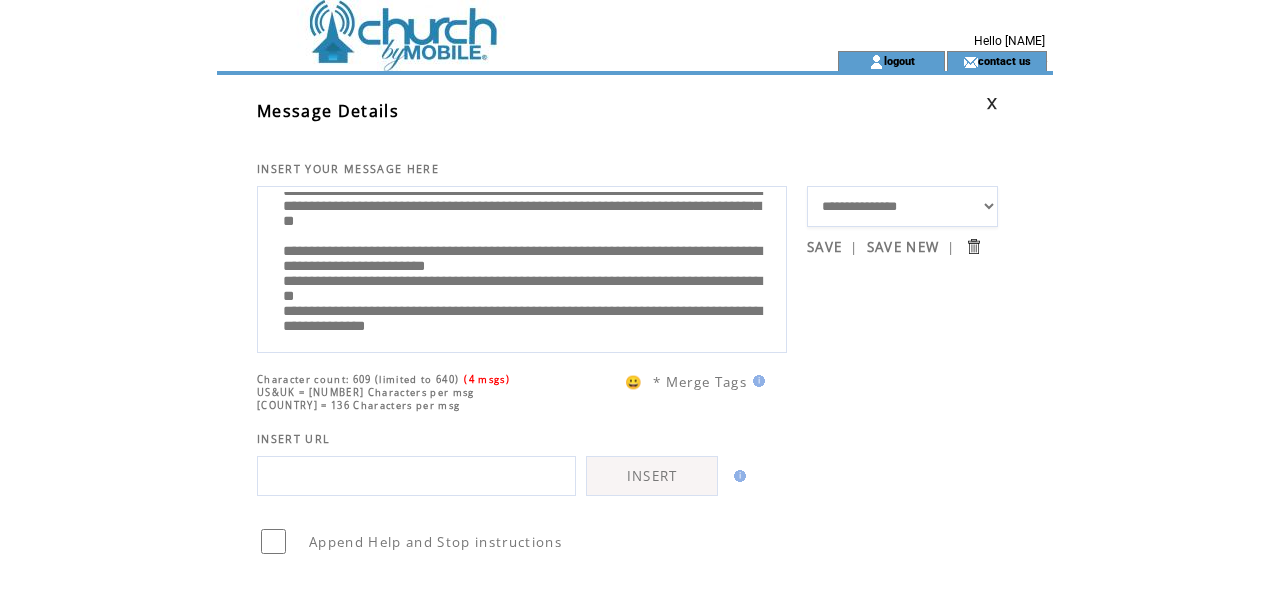 scroll, scrollTop: 147, scrollLeft: 0, axis: vertical 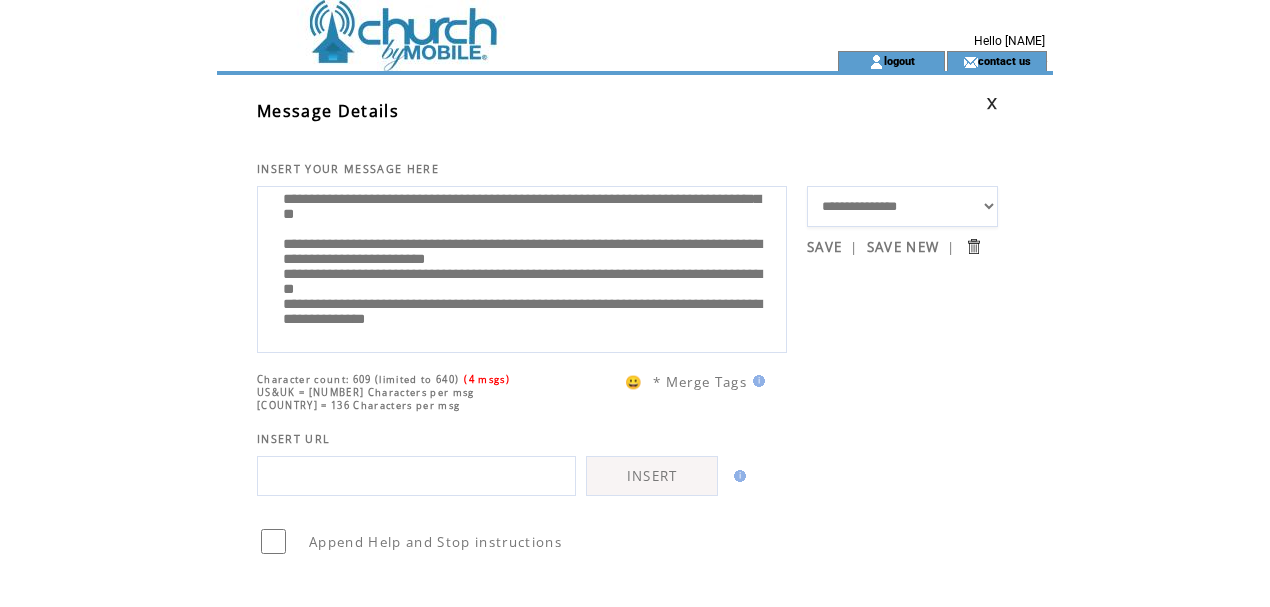 drag, startPoint x: 283, startPoint y: 290, endPoint x: 702, endPoint y: 244, distance: 421.5175 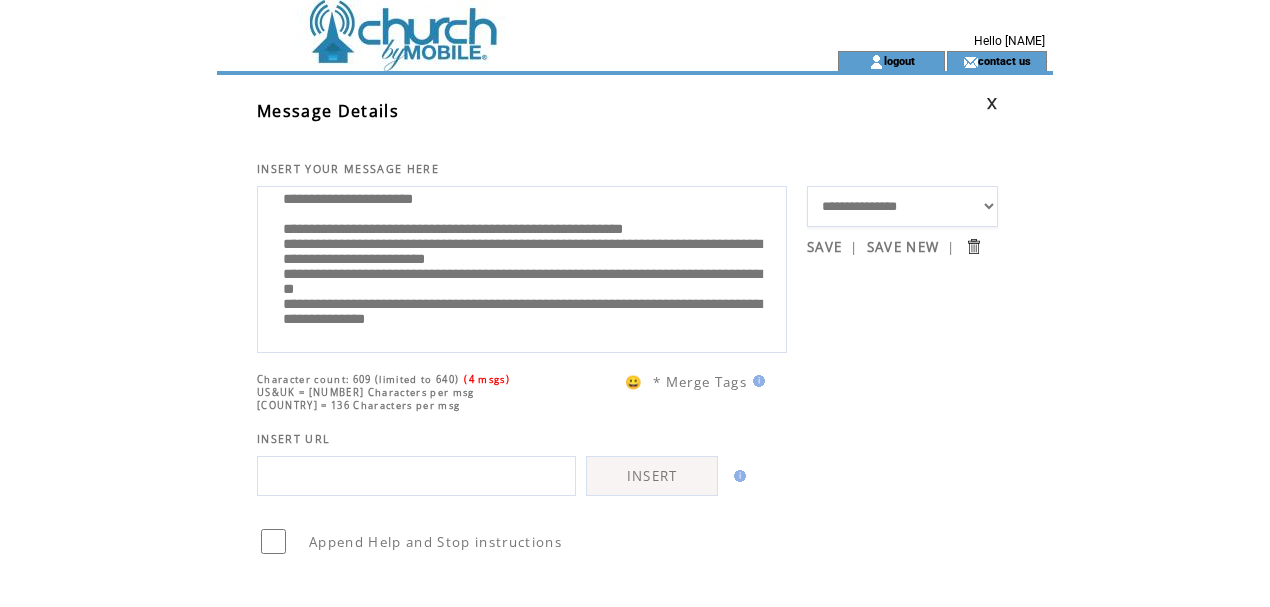 scroll, scrollTop: 135, scrollLeft: 0, axis: vertical 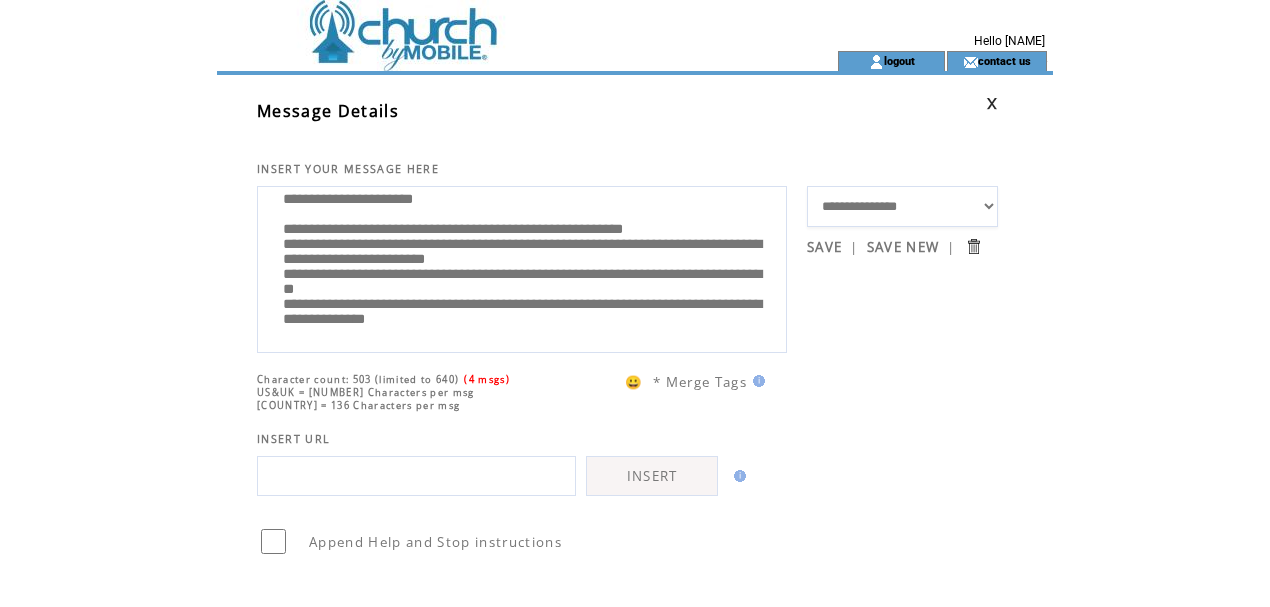 drag, startPoint x: 562, startPoint y: 277, endPoint x: 581, endPoint y: 276, distance: 19.026299 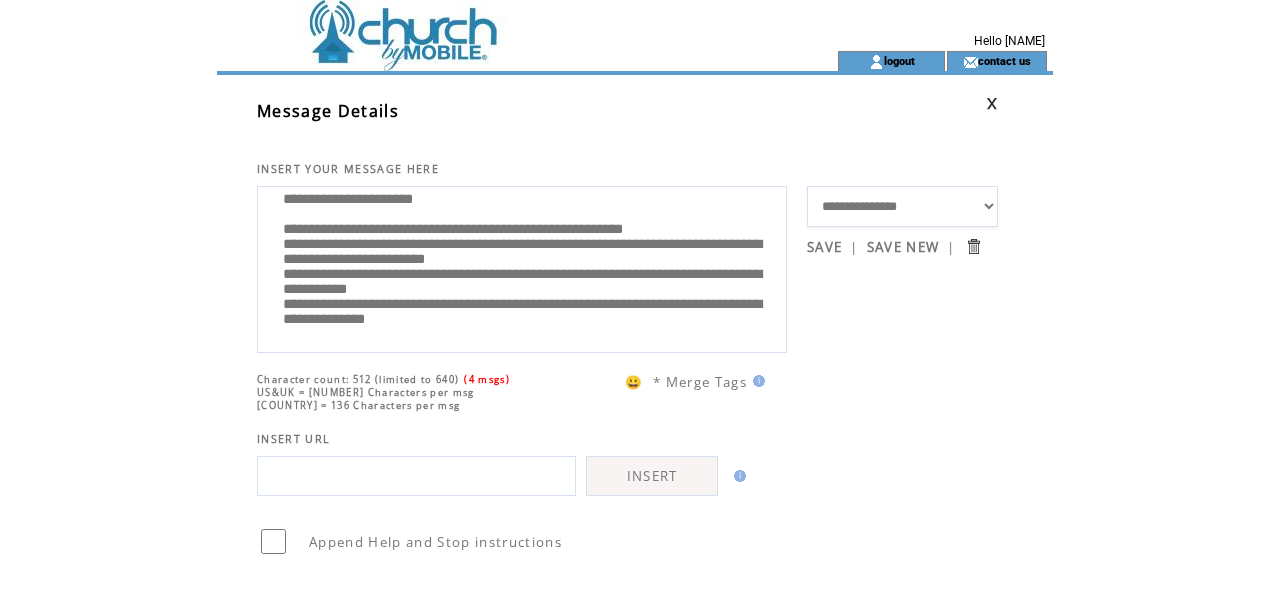 drag, startPoint x: 602, startPoint y: 294, endPoint x: 718, endPoint y: 298, distance: 116.06895 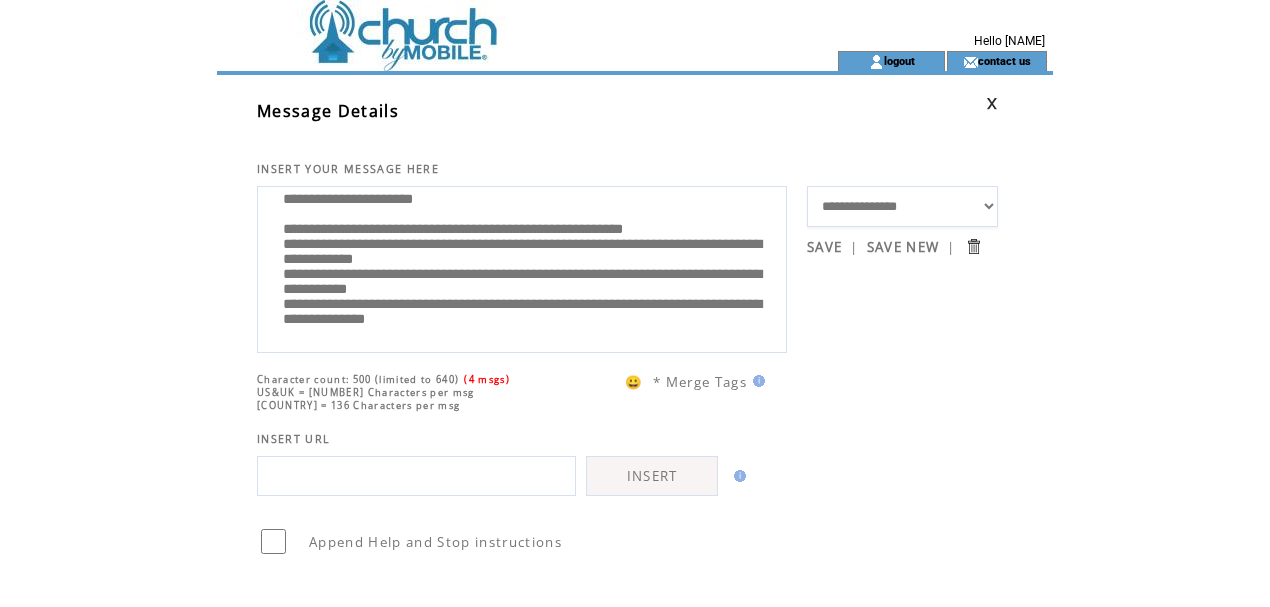 drag, startPoint x: 515, startPoint y: 312, endPoint x: 604, endPoint y: 314, distance: 89.02247 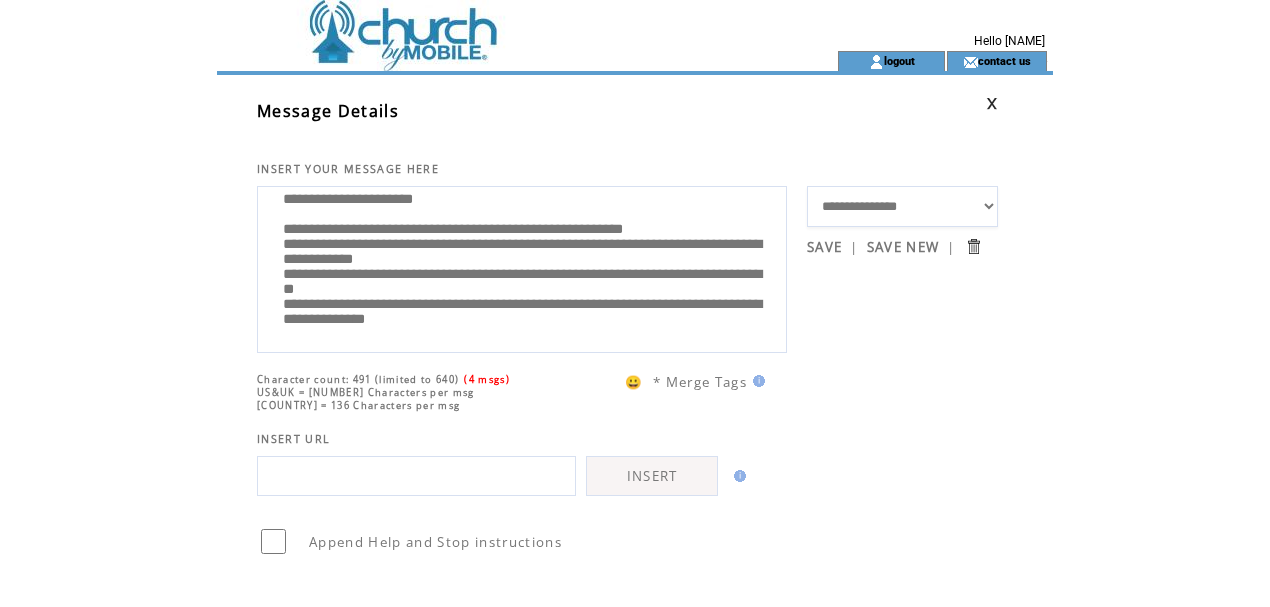 scroll, scrollTop: 124, scrollLeft: 0, axis: vertical 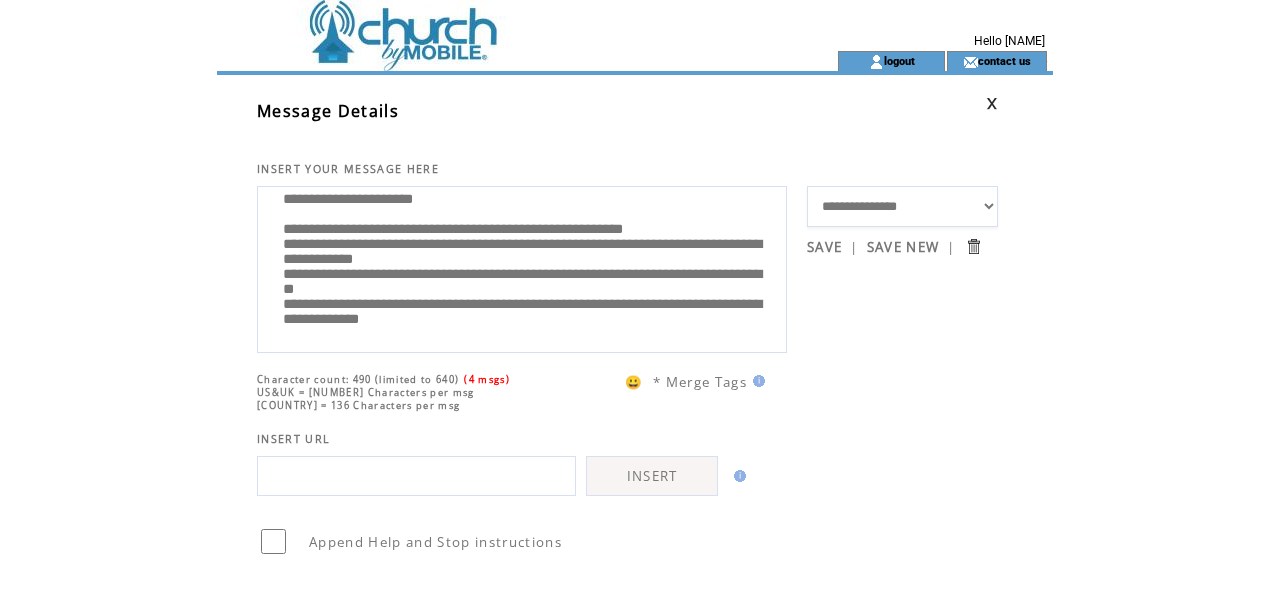 click on "**********" at bounding box center (522, 267) 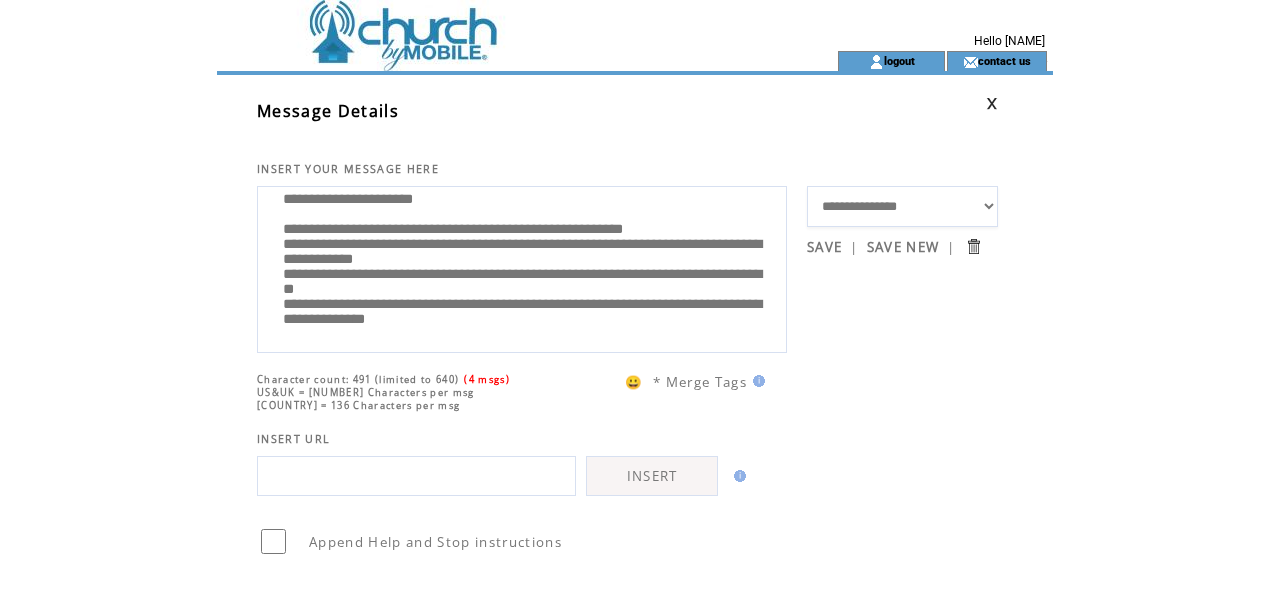 scroll, scrollTop: 160, scrollLeft: 0, axis: vertical 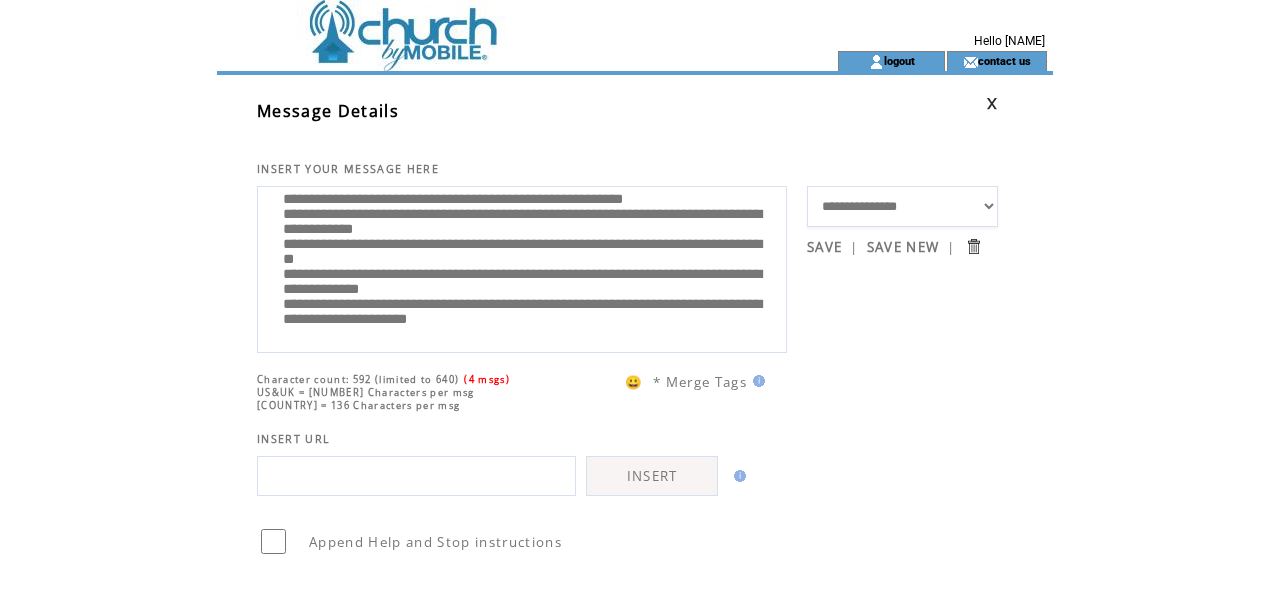 click on "**********" at bounding box center [522, 267] 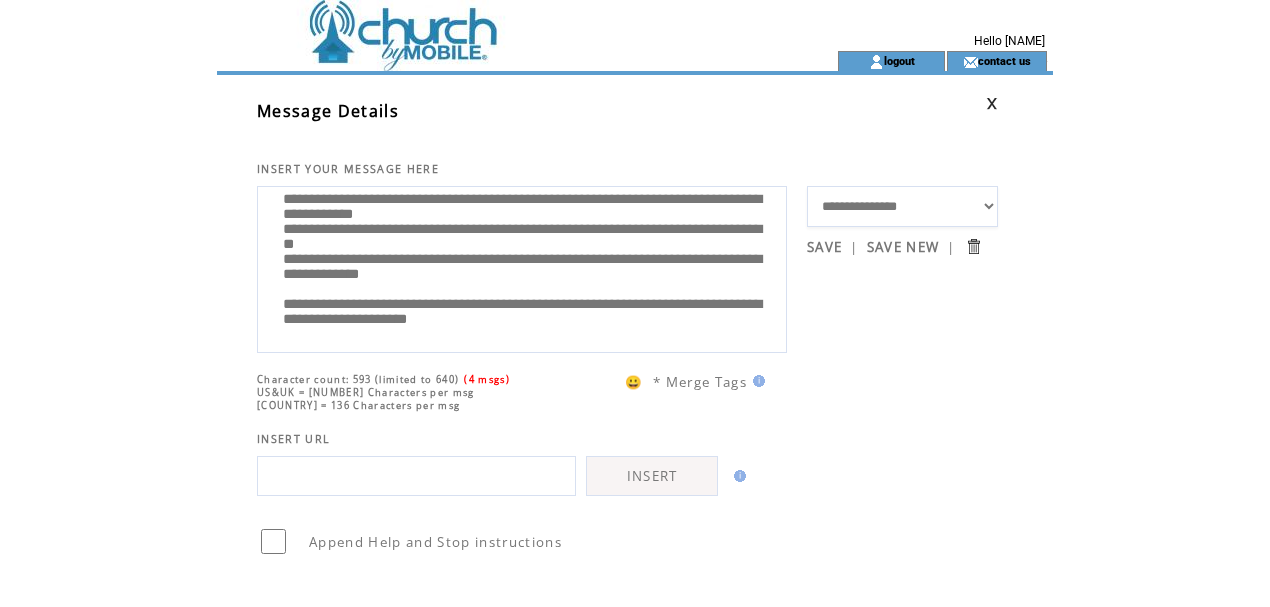 click on "**********" at bounding box center [522, 267] 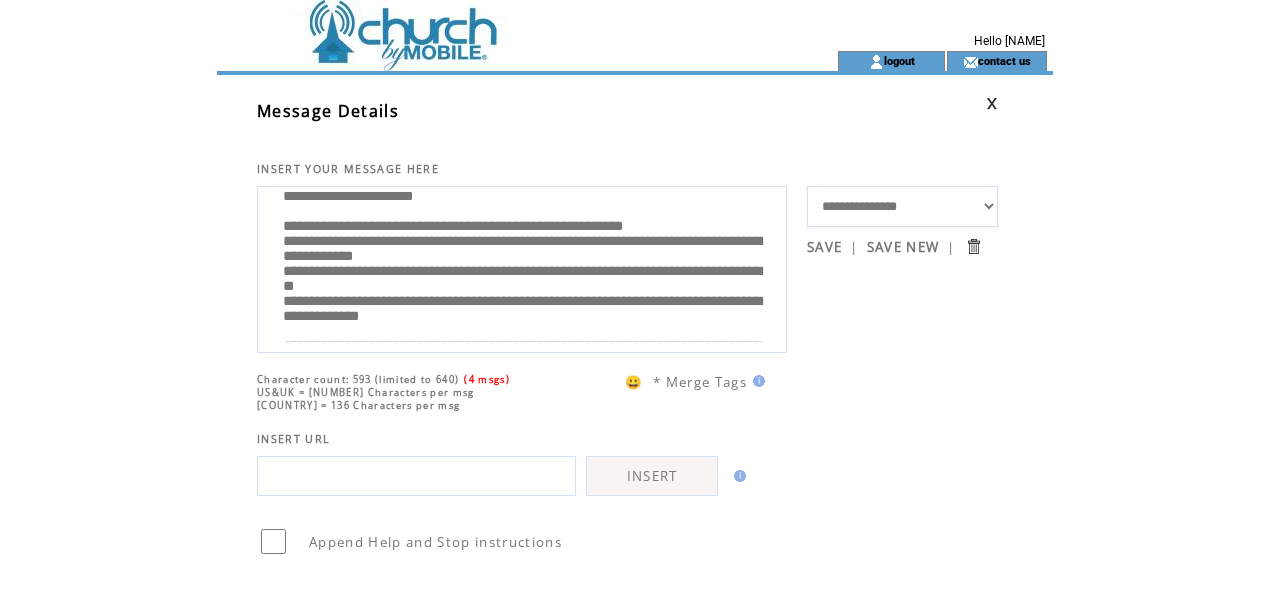 scroll, scrollTop: 66, scrollLeft: 0, axis: vertical 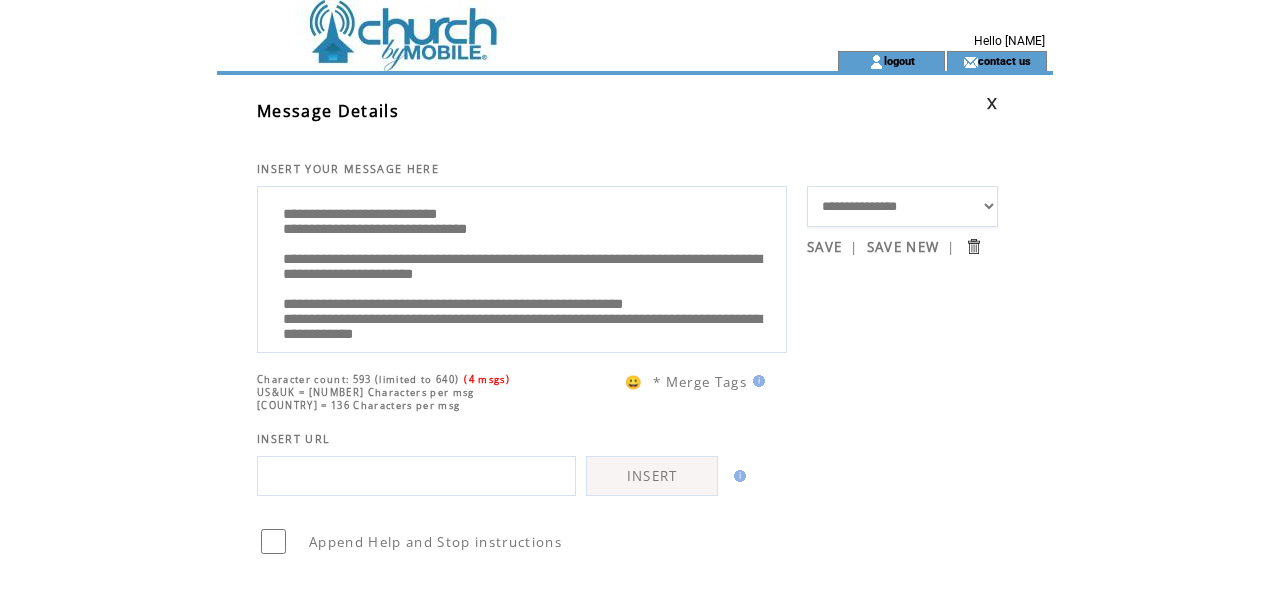 drag, startPoint x: 530, startPoint y: 299, endPoint x: 560, endPoint y: 299, distance: 30 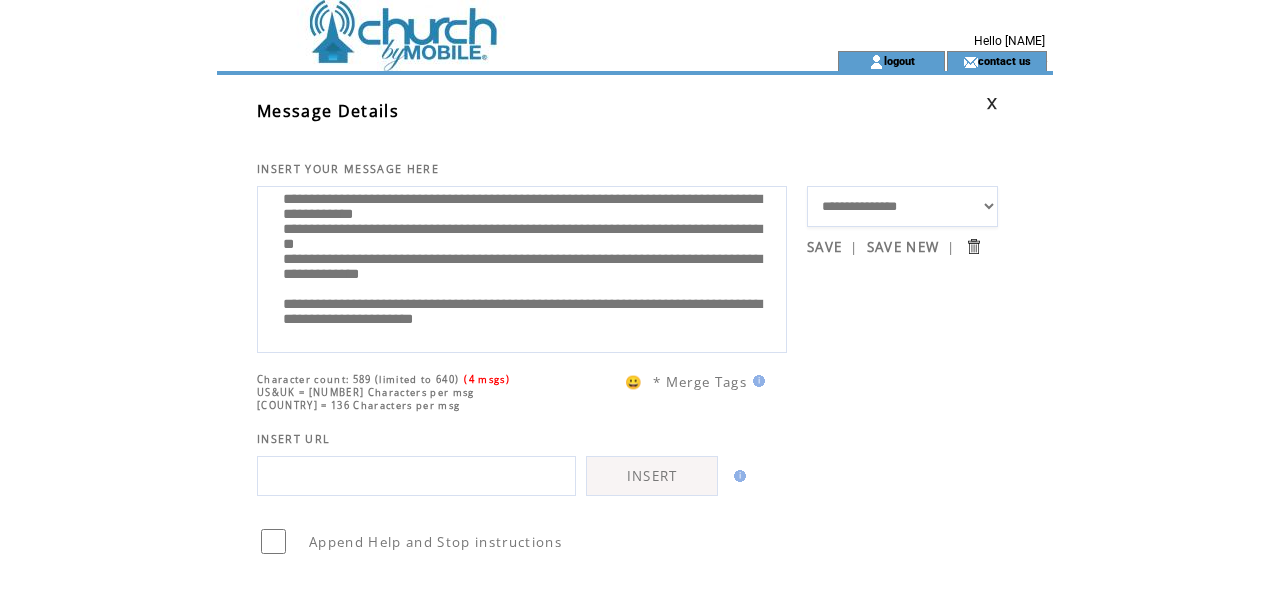 scroll, scrollTop: 200, scrollLeft: 0, axis: vertical 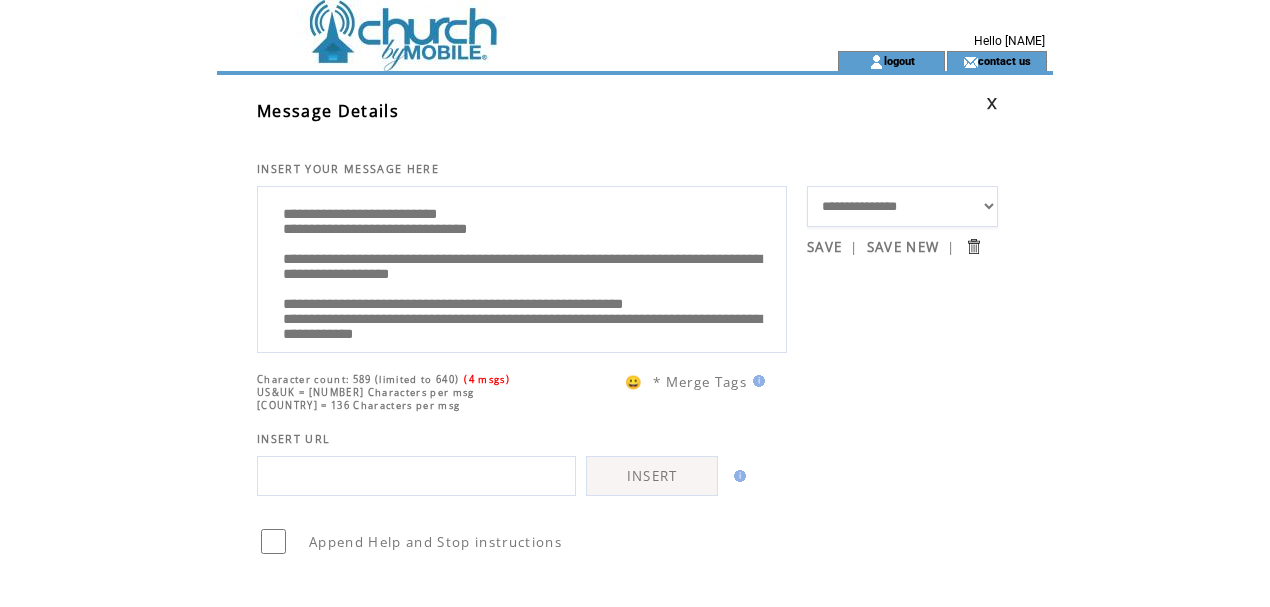 click on "**********" at bounding box center [522, 267] 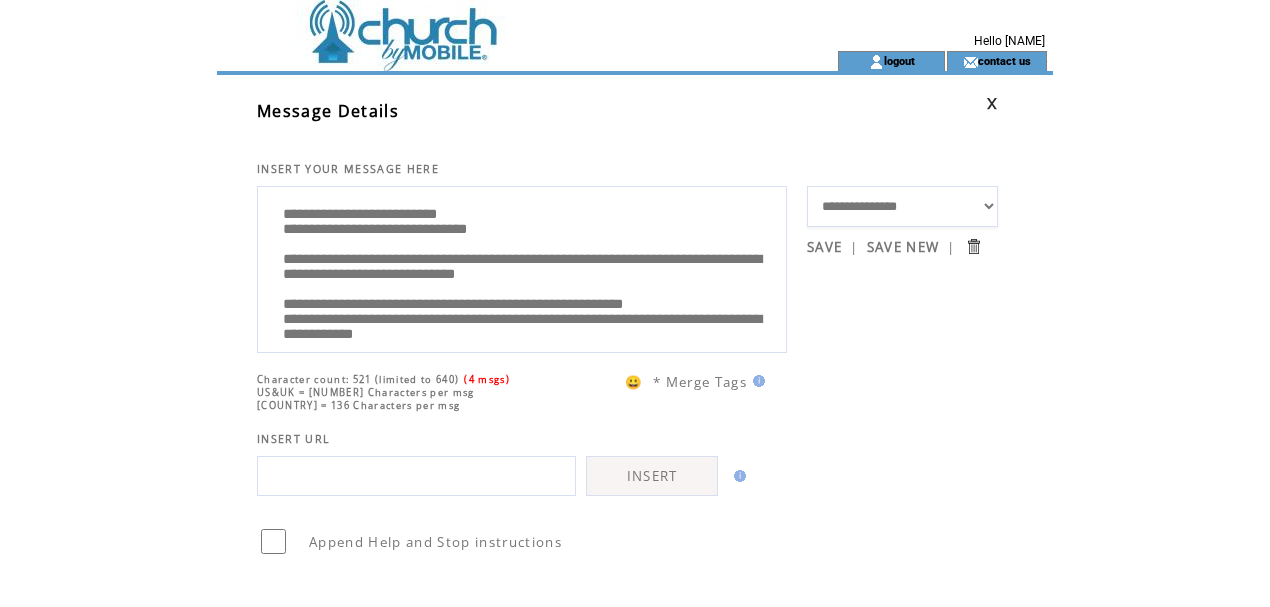 paste on "**********" 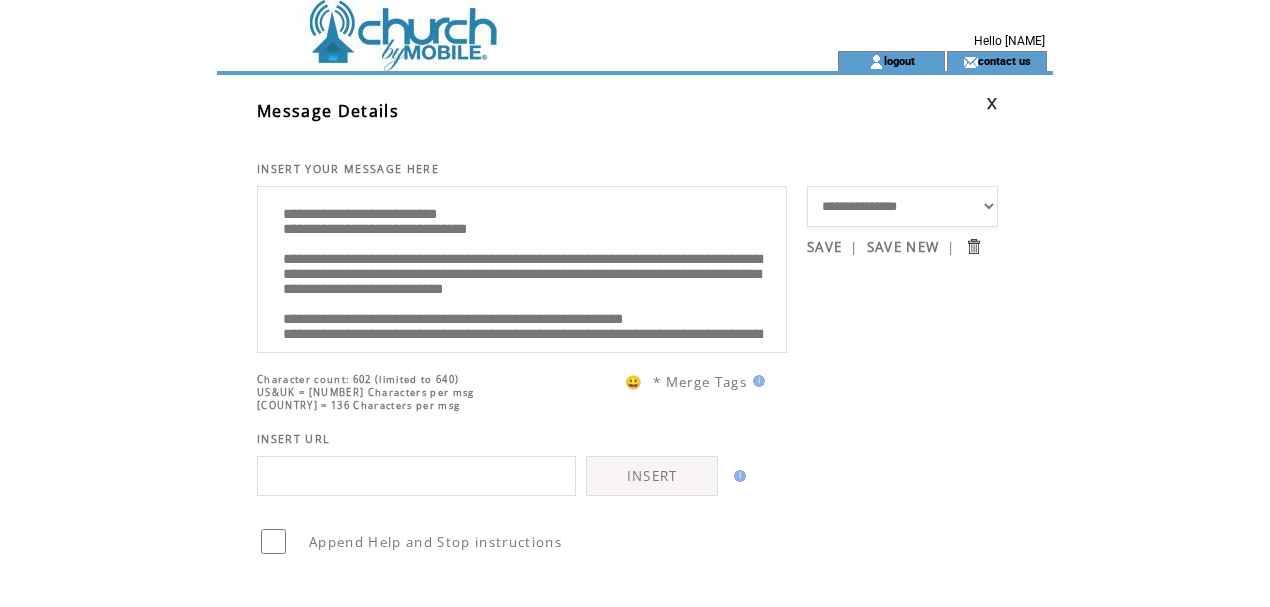 scroll, scrollTop: 5, scrollLeft: 0, axis: vertical 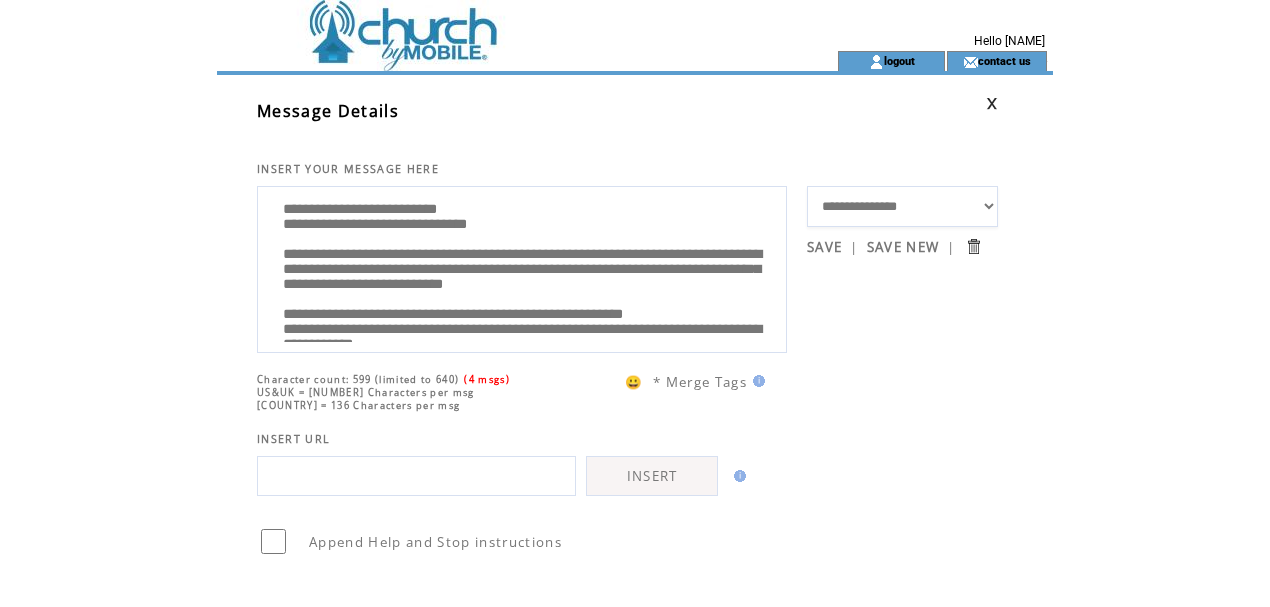 click on "**********" at bounding box center (522, 267) 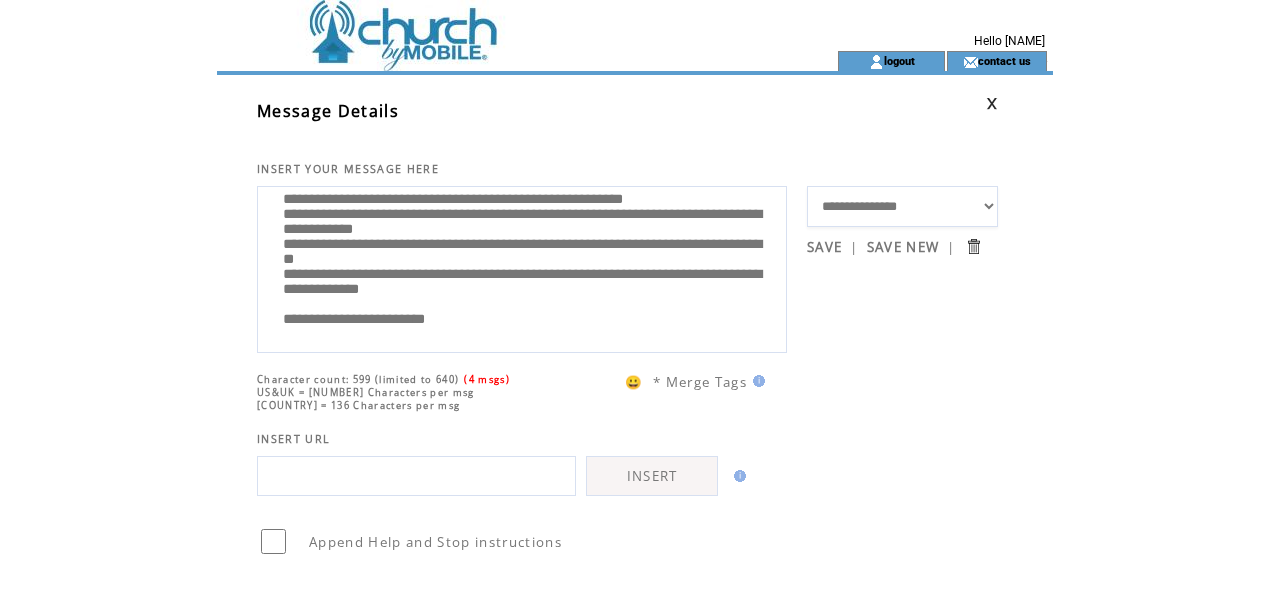 scroll, scrollTop: 260, scrollLeft: 0, axis: vertical 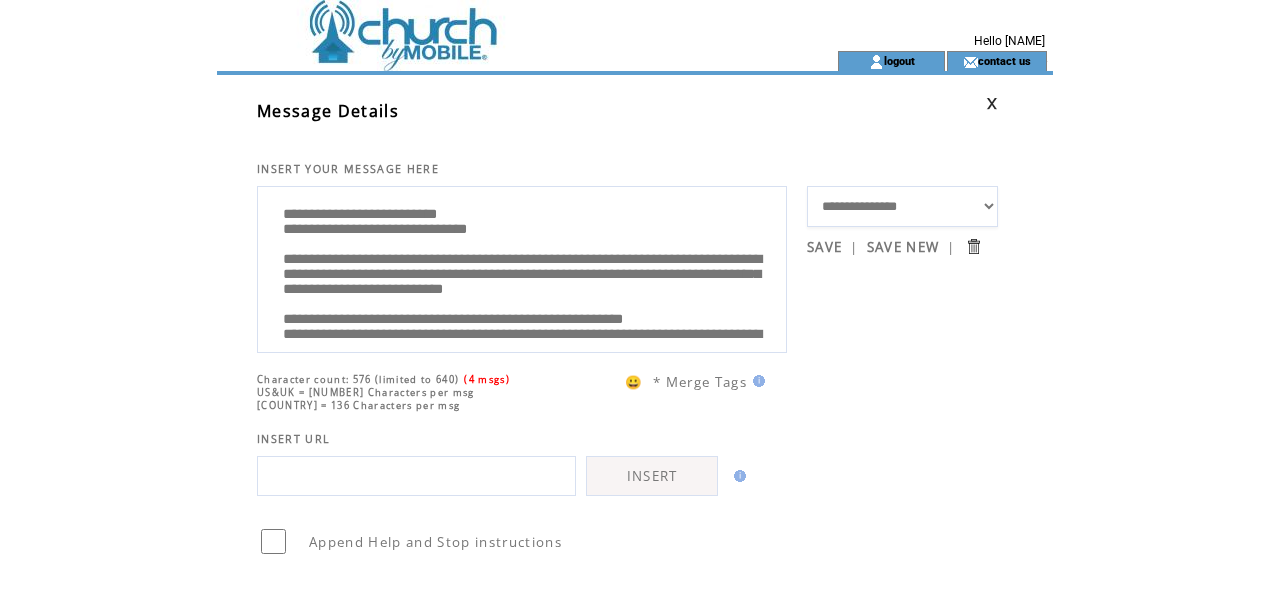 drag, startPoint x: 562, startPoint y: 280, endPoint x: 622, endPoint y: 280, distance: 60 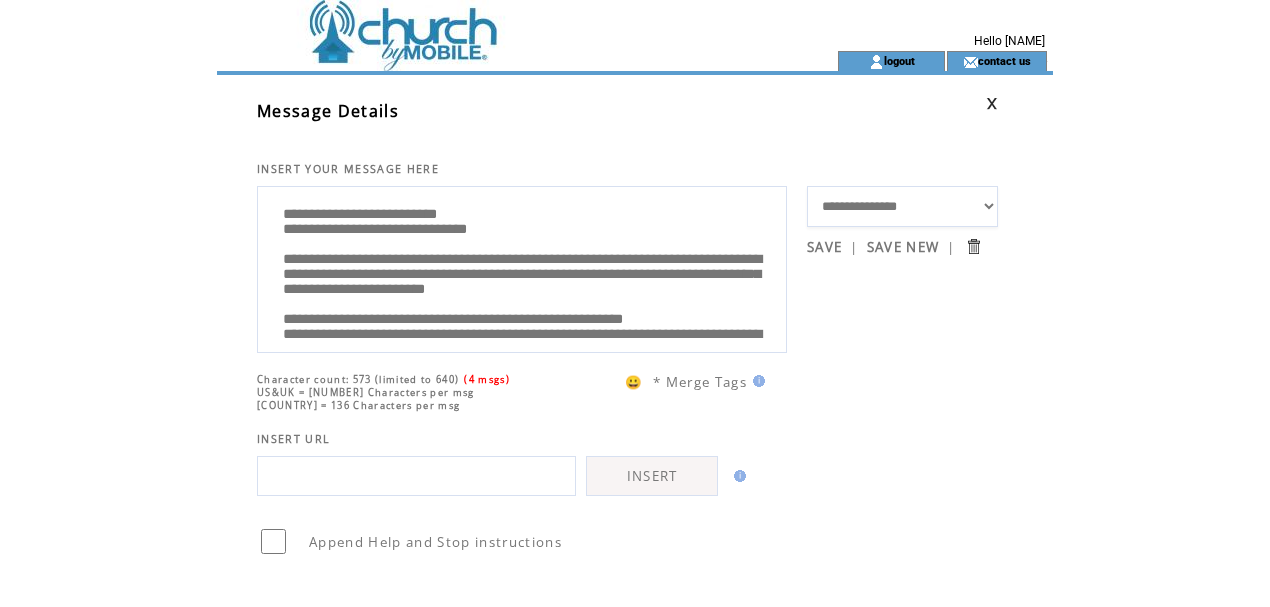 click on "**********" at bounding box center (522, 267) 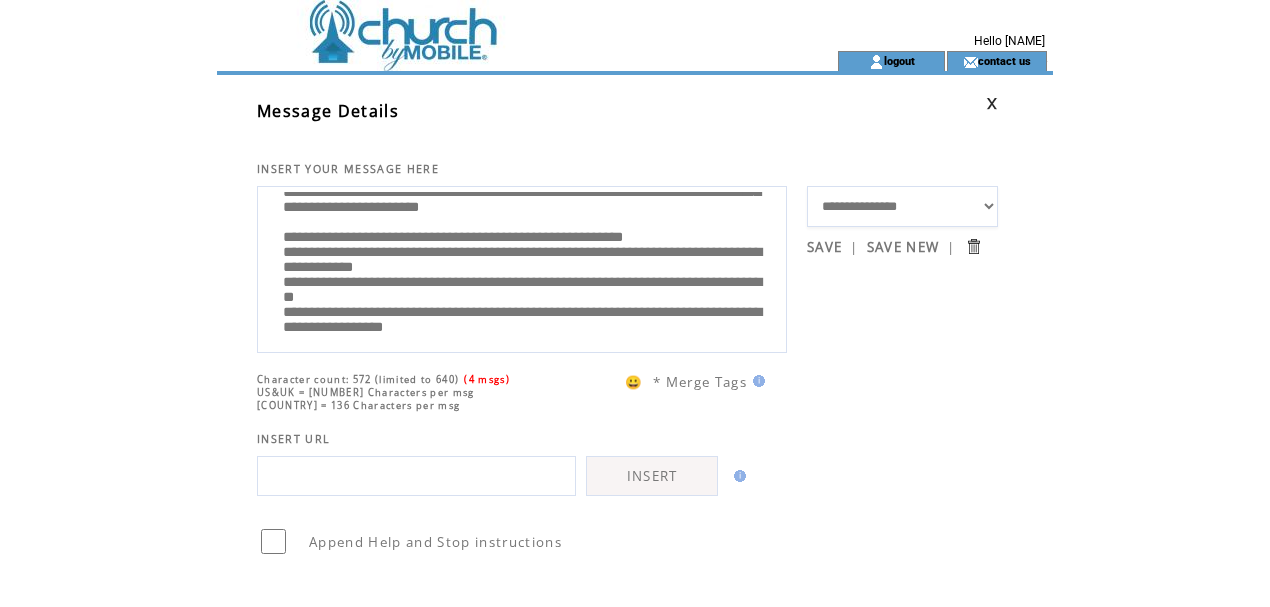 scroll, scrollTop: 106, scrollLeft: 0, axis: vertical 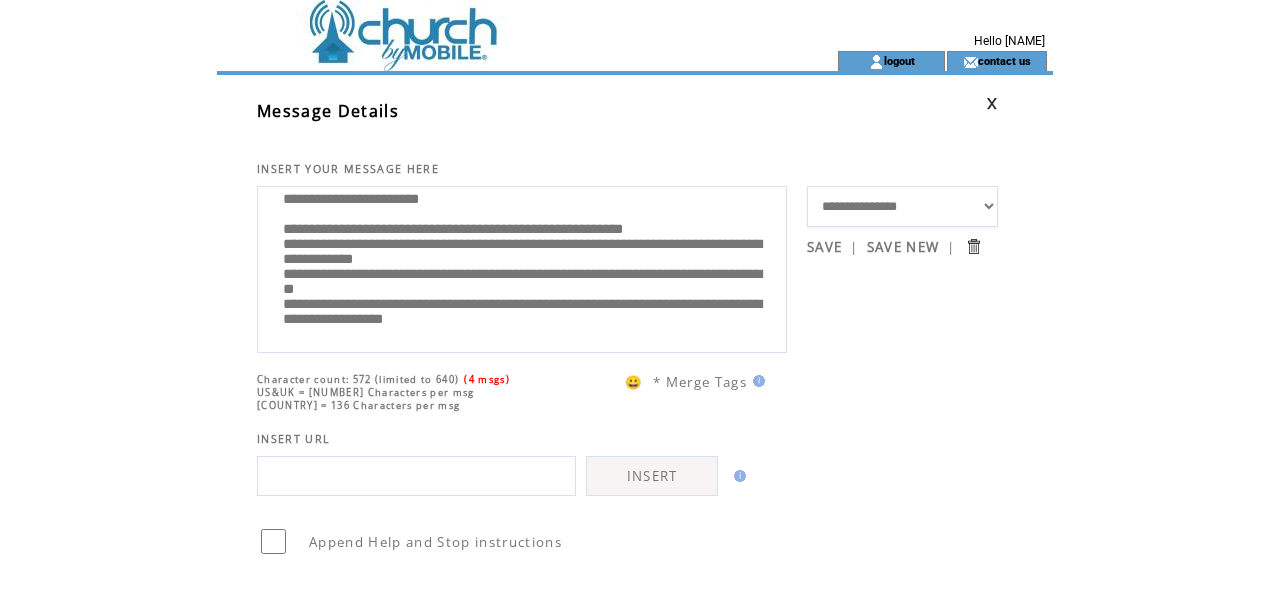 click on "**********" at bounding box center (522, 267) 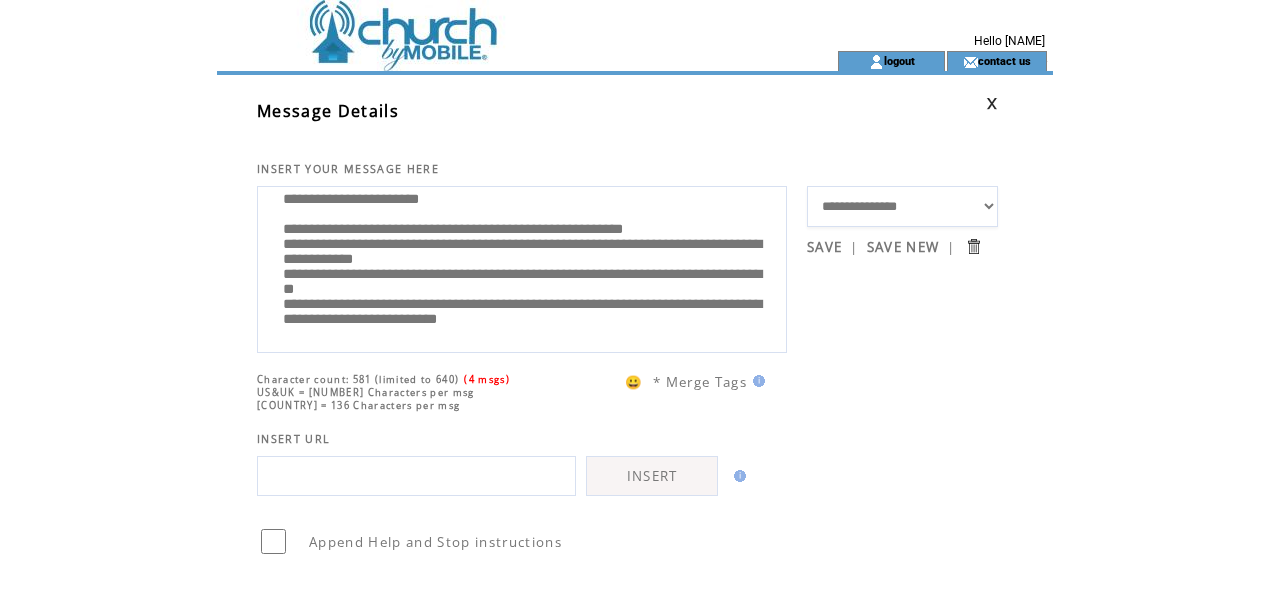 click on "**********" at bounding box center (522, 267) 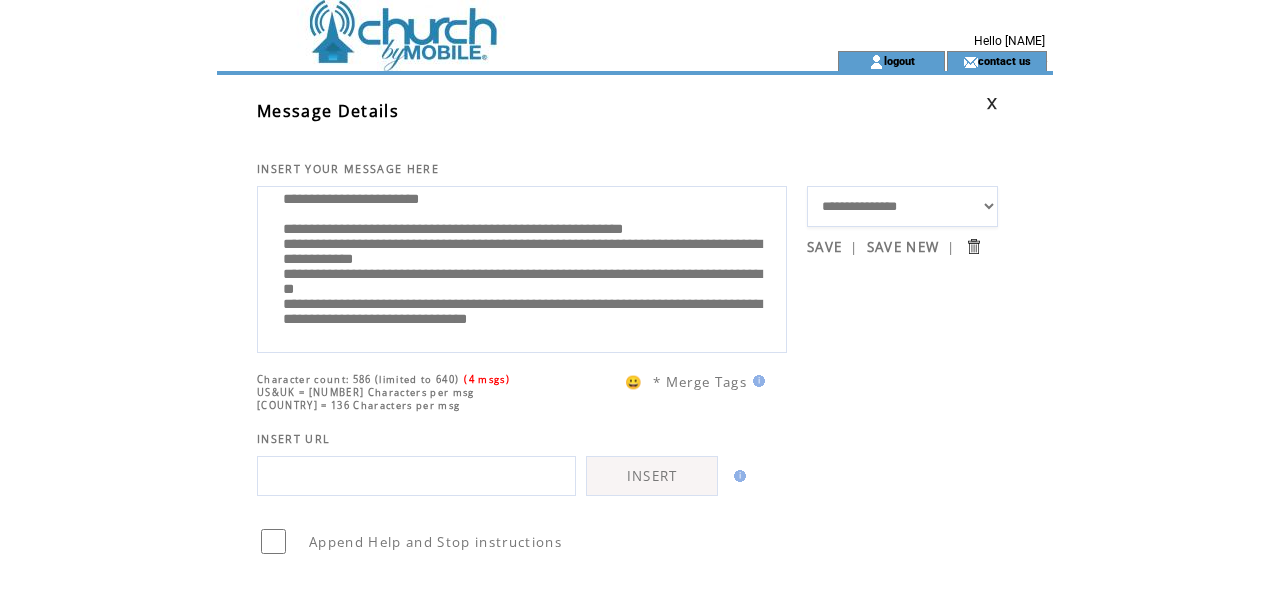 drag, startPoint x: 526, startPoint y: 327, endPoint x: 753, endPoint y: 328, distance: 227.0022 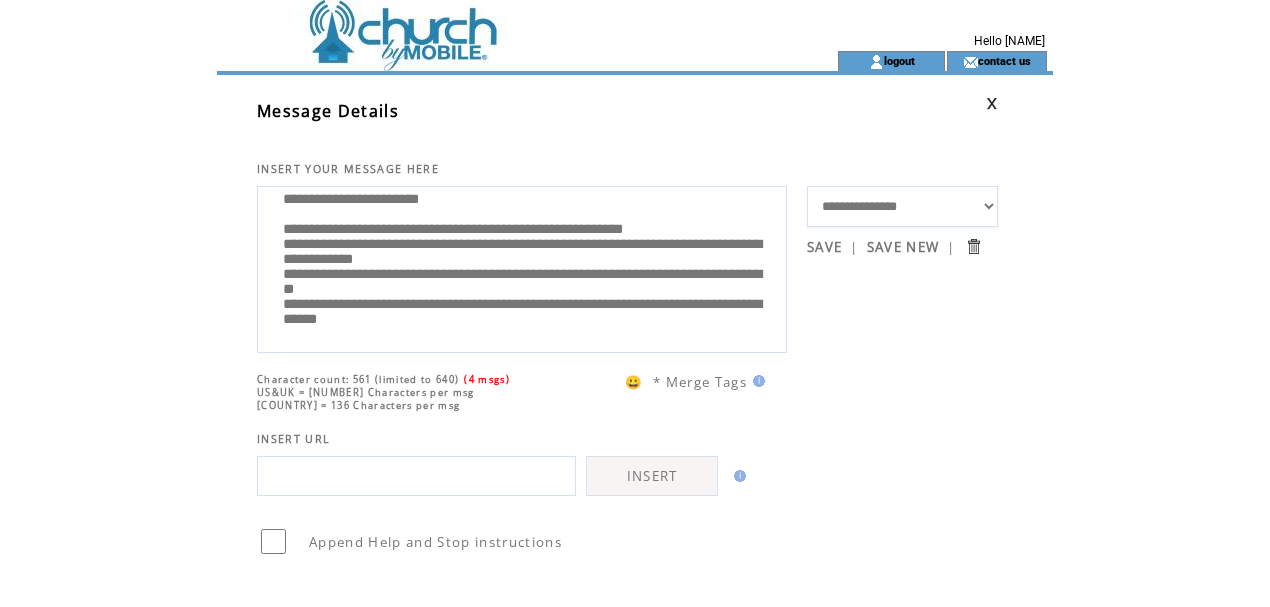 scroll, scrollTop: 214, scrollLeft: 0, axis: vertical 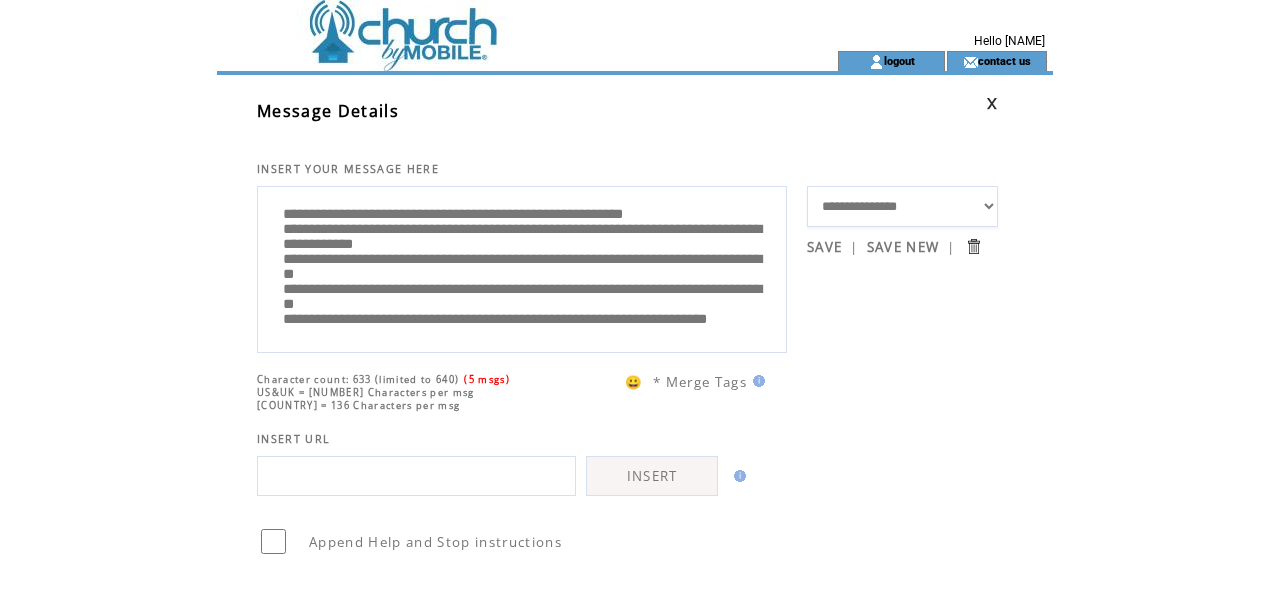 click on "**********" at bounding box center [522, 267] 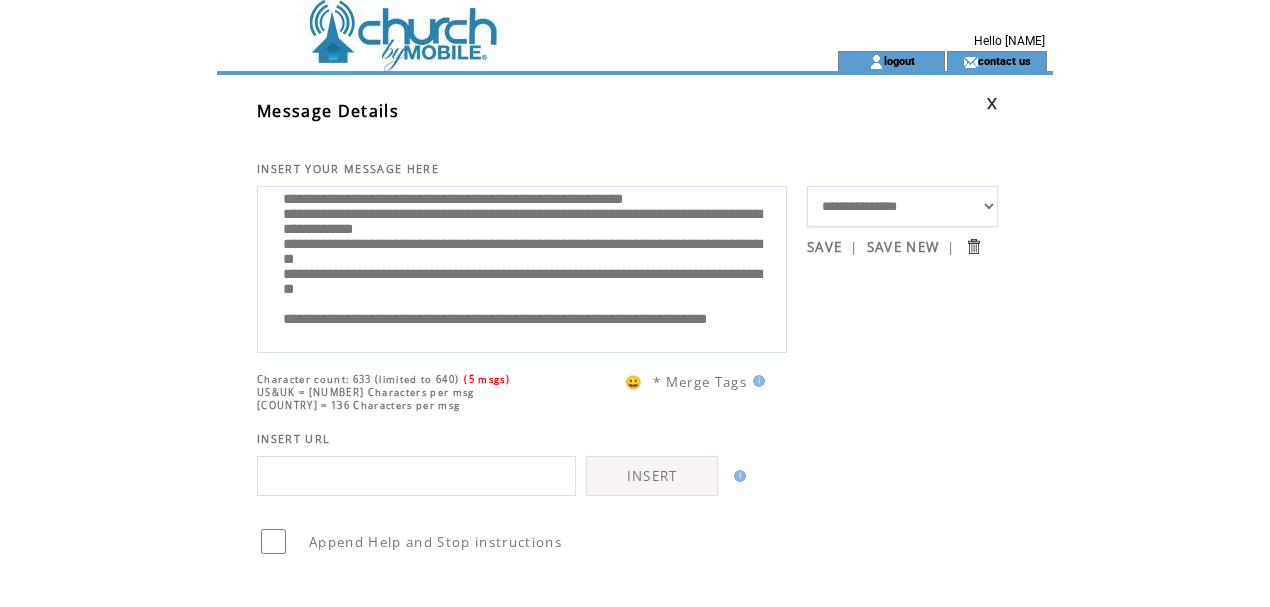 scroll, scrollTop: 240, scrollLeft: 0, axis: vertical 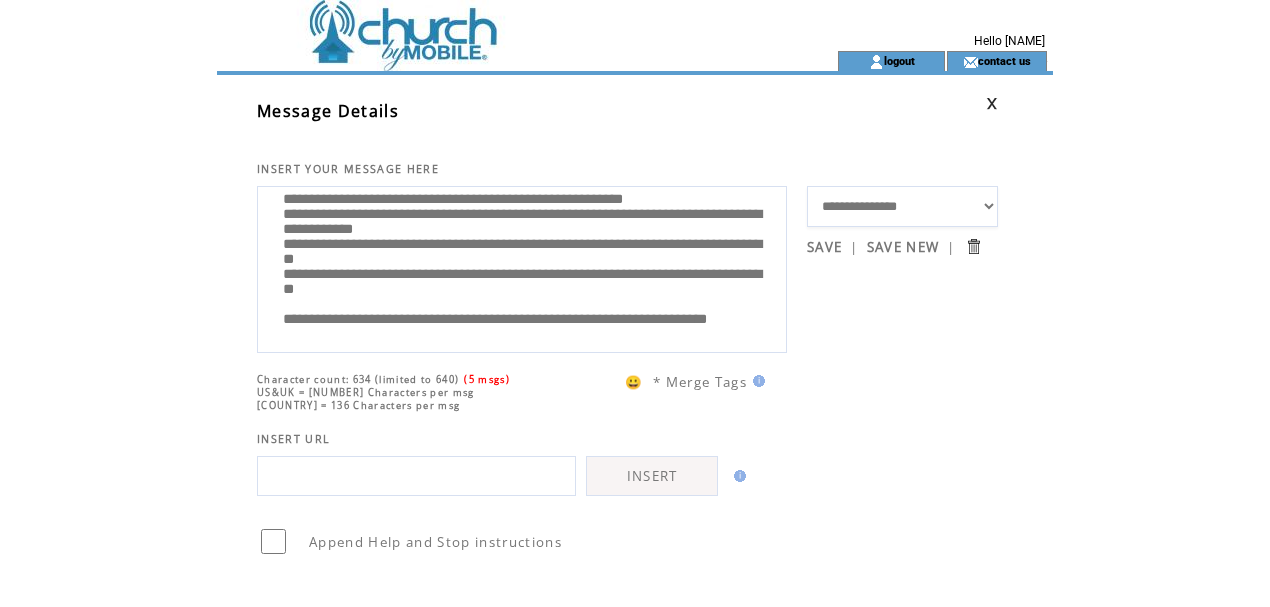 click on "**********" at bounding box center [522, 267] 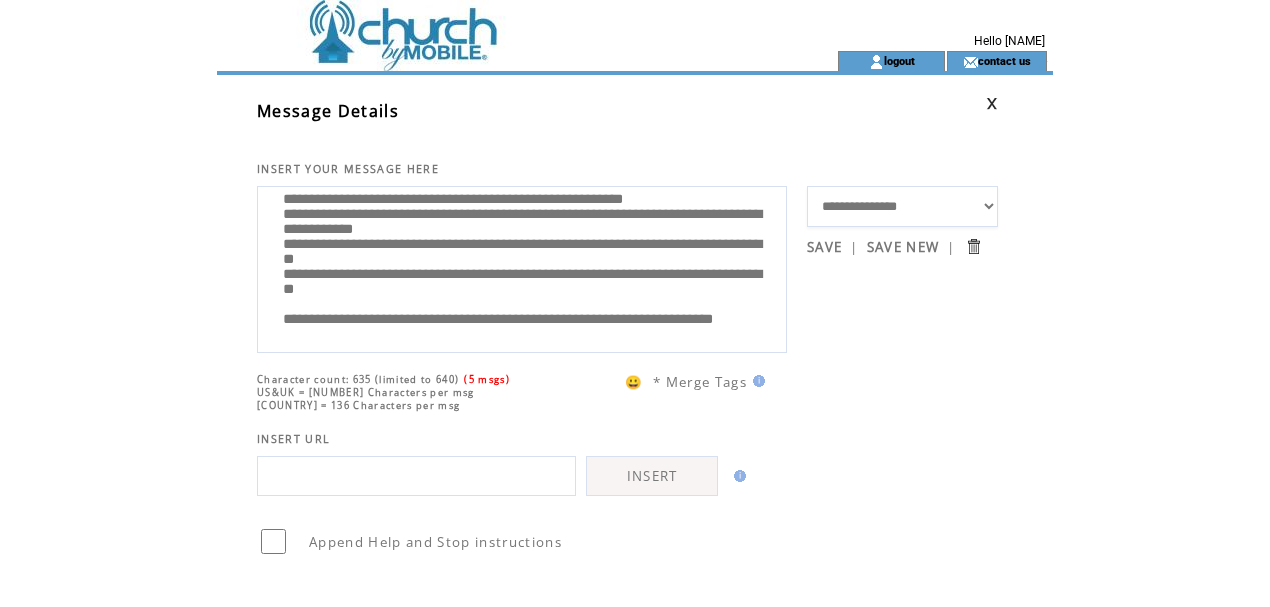 click on "**********" at bounding box center (522, 267) 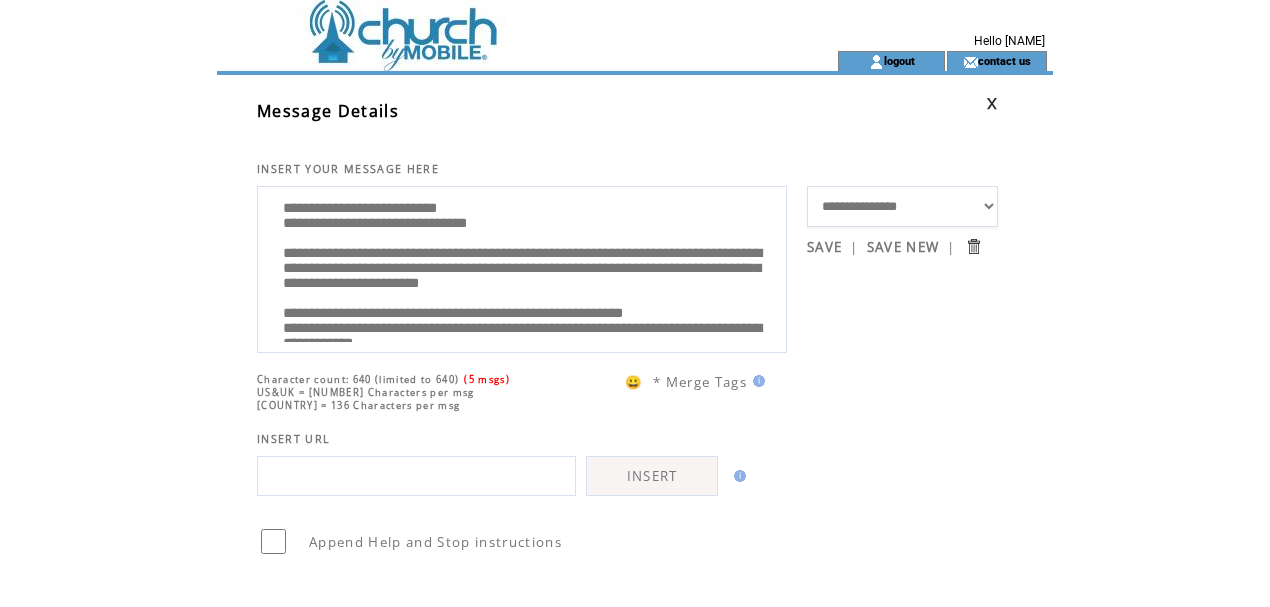 scroll, scrollTop: 0, scrollLeft: 0, axis: both 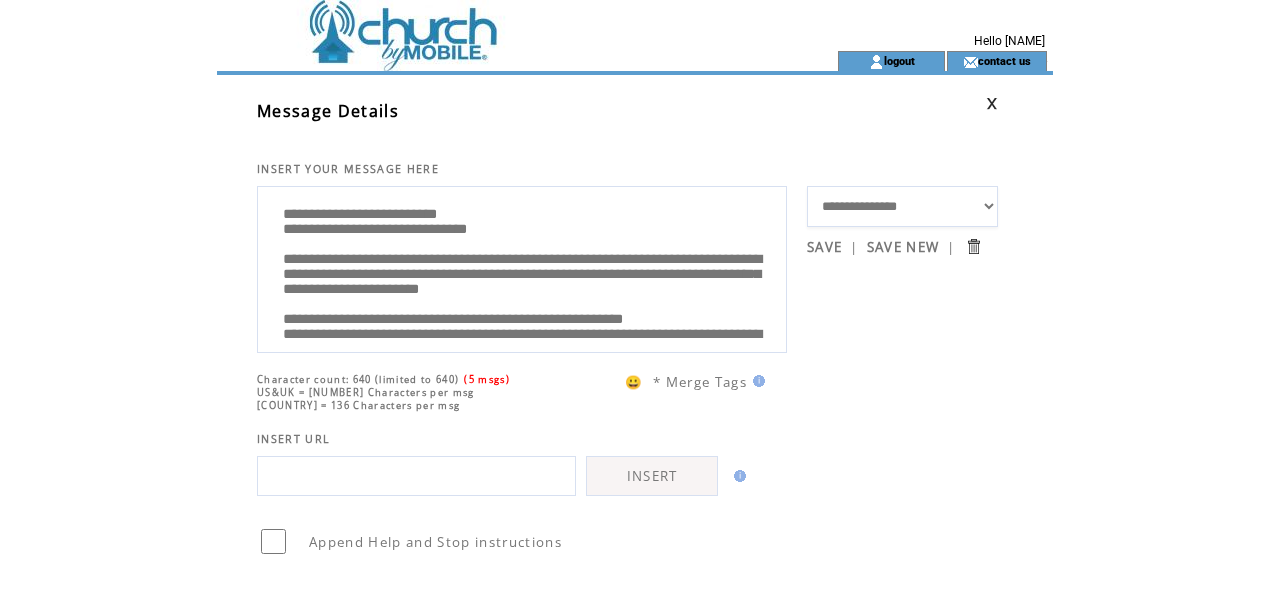 drag, startPoint x: 404, startPoint y: 239, endPoint x: 354, endPoint y: 240, distance: 50.01 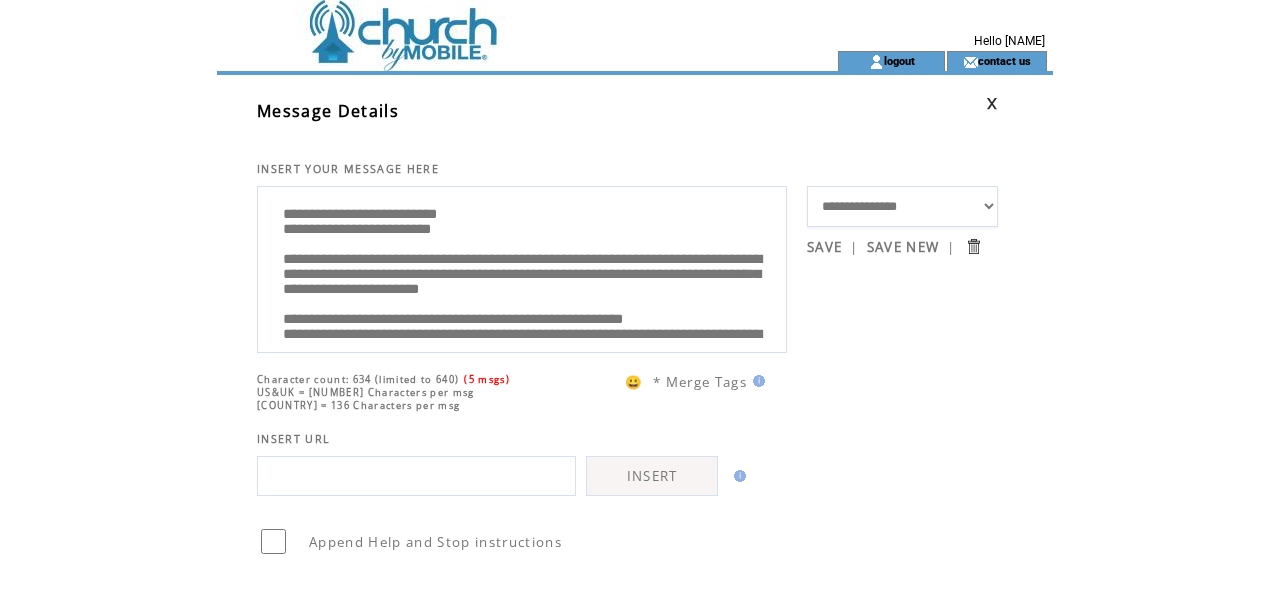 click on "**********" at bounding box center (522, 267) 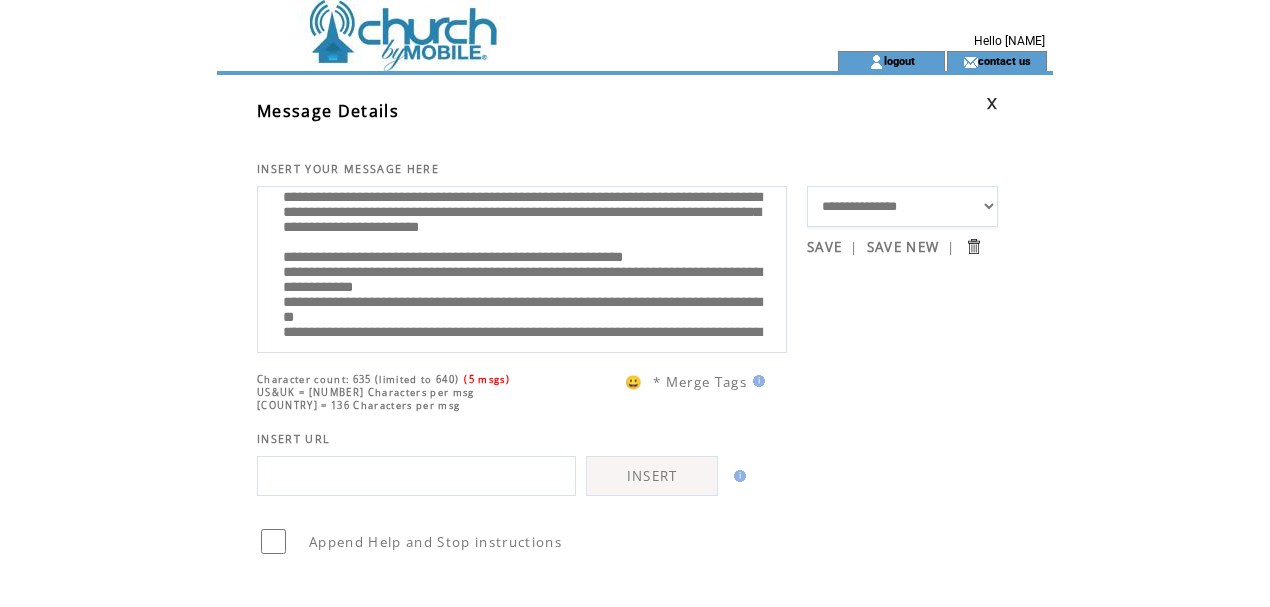 scroll, scrollTop: 64, scrollLeft: 0, axis: vertical 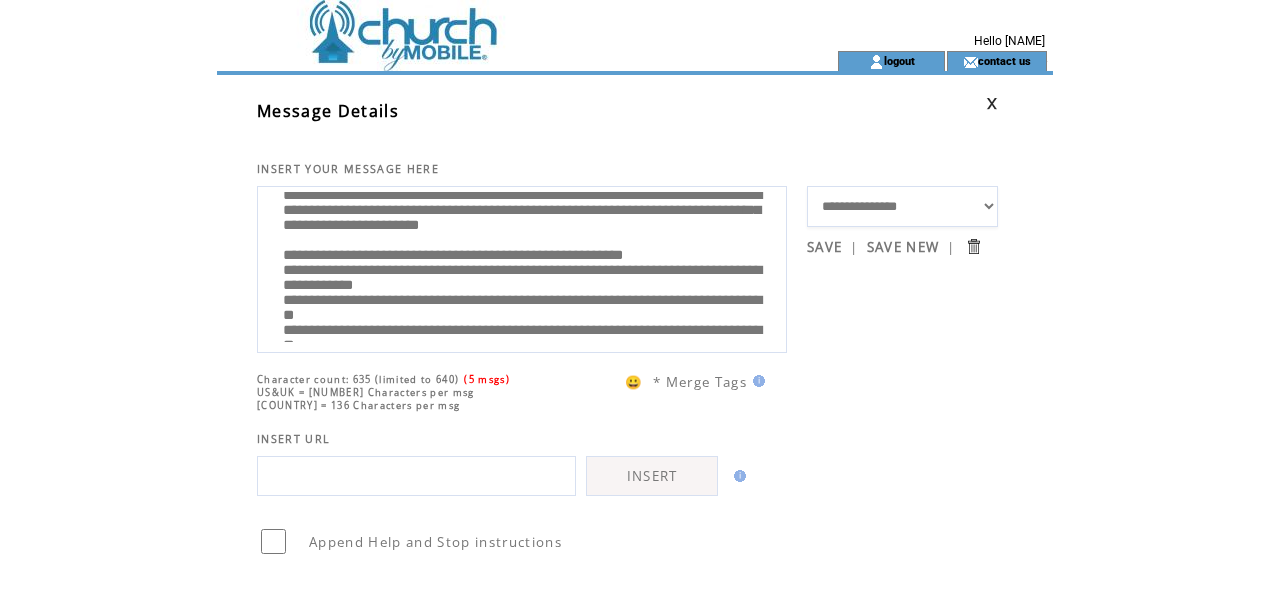 click on "**********" at bounding box center [522, 267] 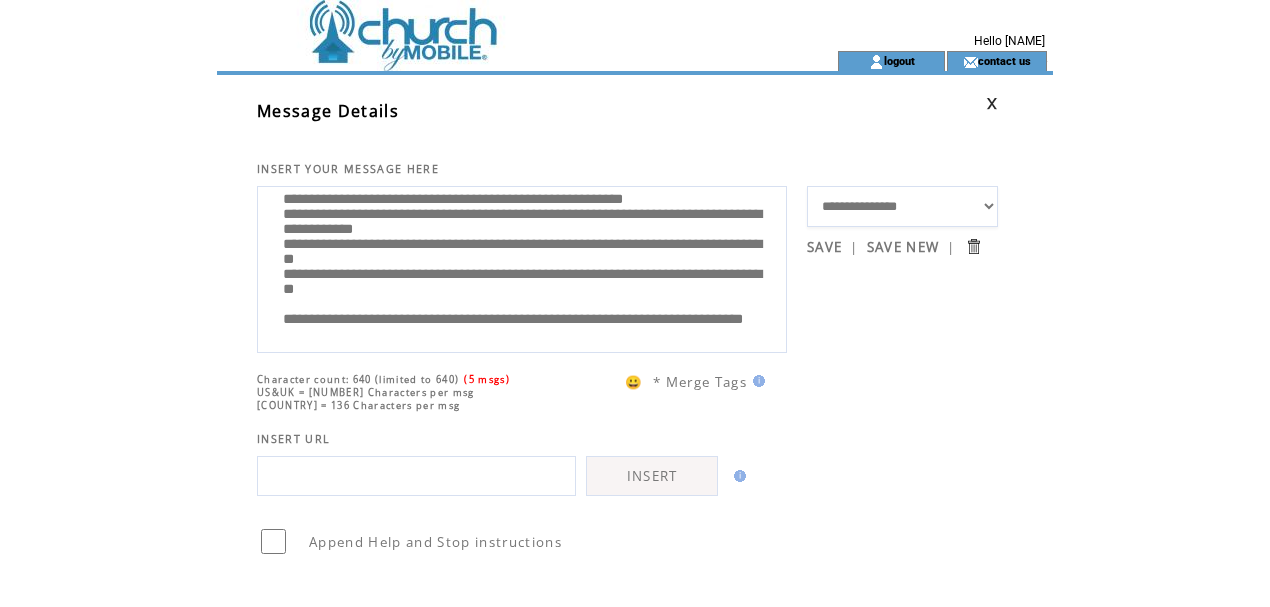 scroll, scrollTop: 197, scrollLeft: 0, axis: vertical 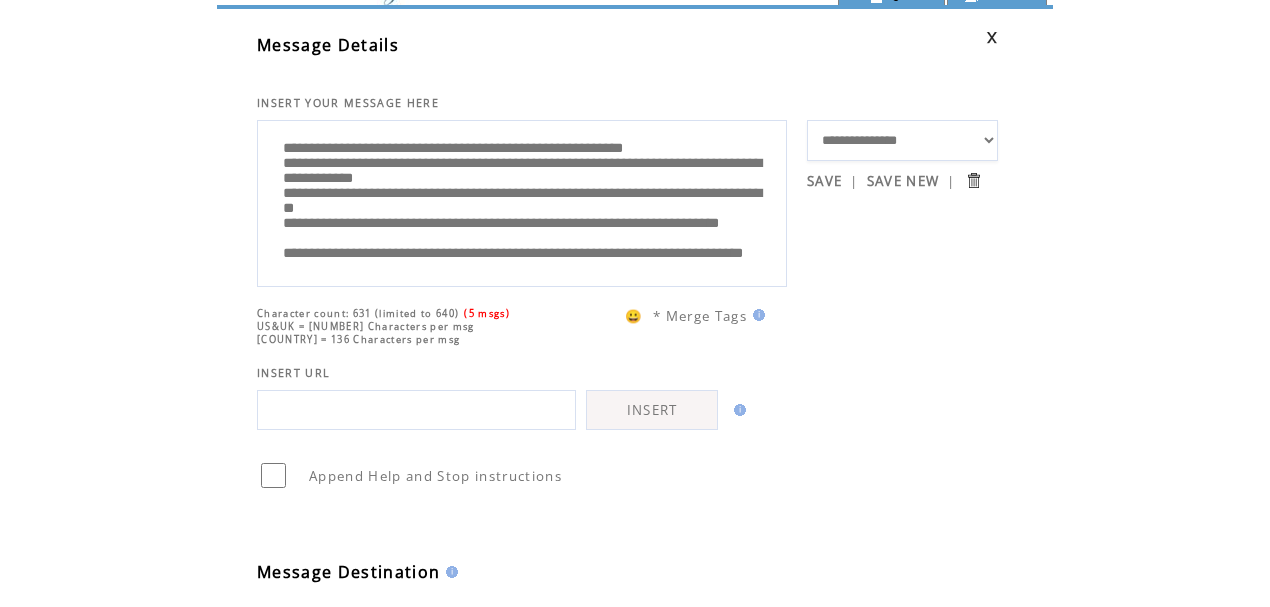 drag, startPoint x: 387, startPoint y: 173, endPoint x: 424, endPoint y: 174, distance: 37.01351 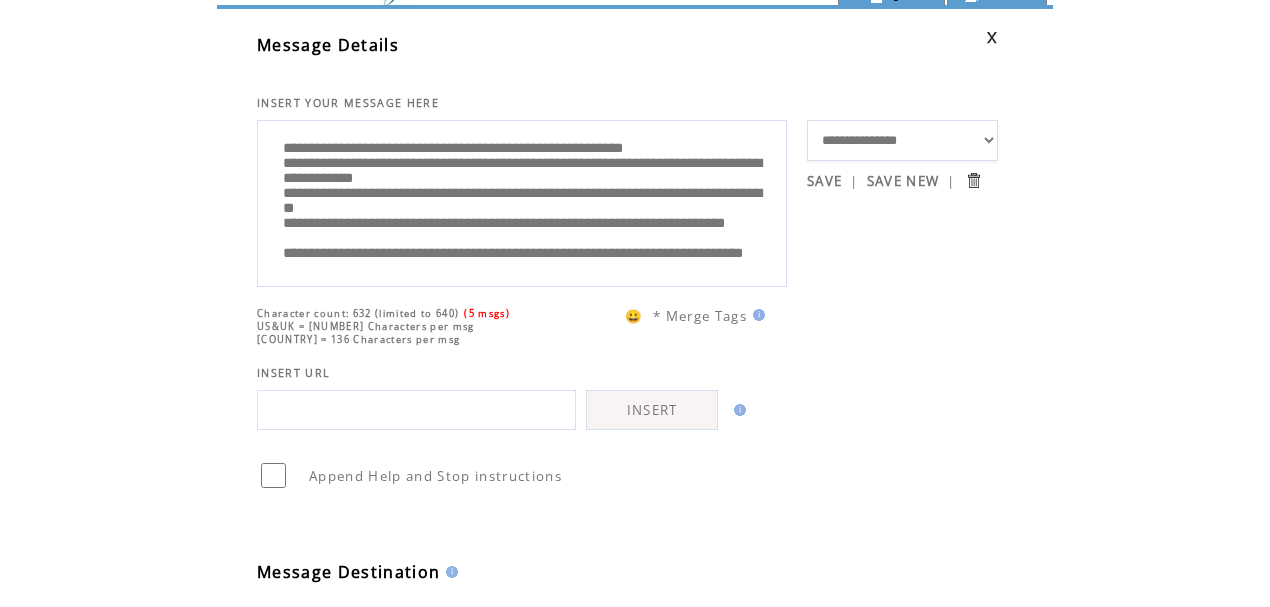 click on "**********" at bounding box center [522, 201] 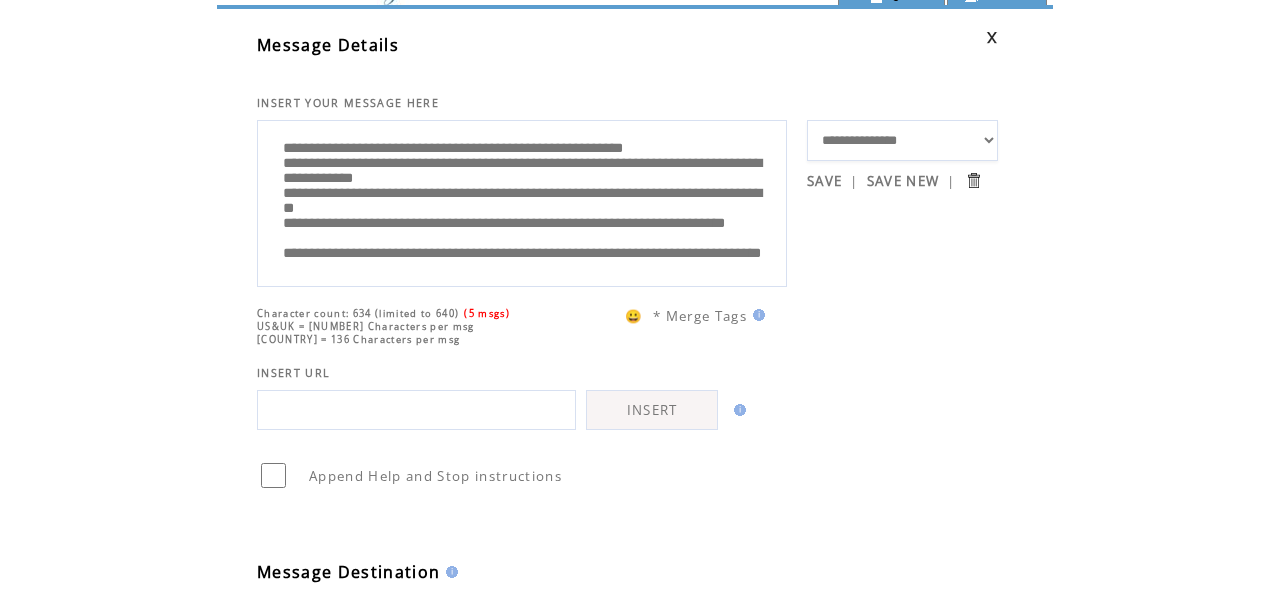 scroll, scrollTop: 245, scrollLeft: 0, axis: vertical 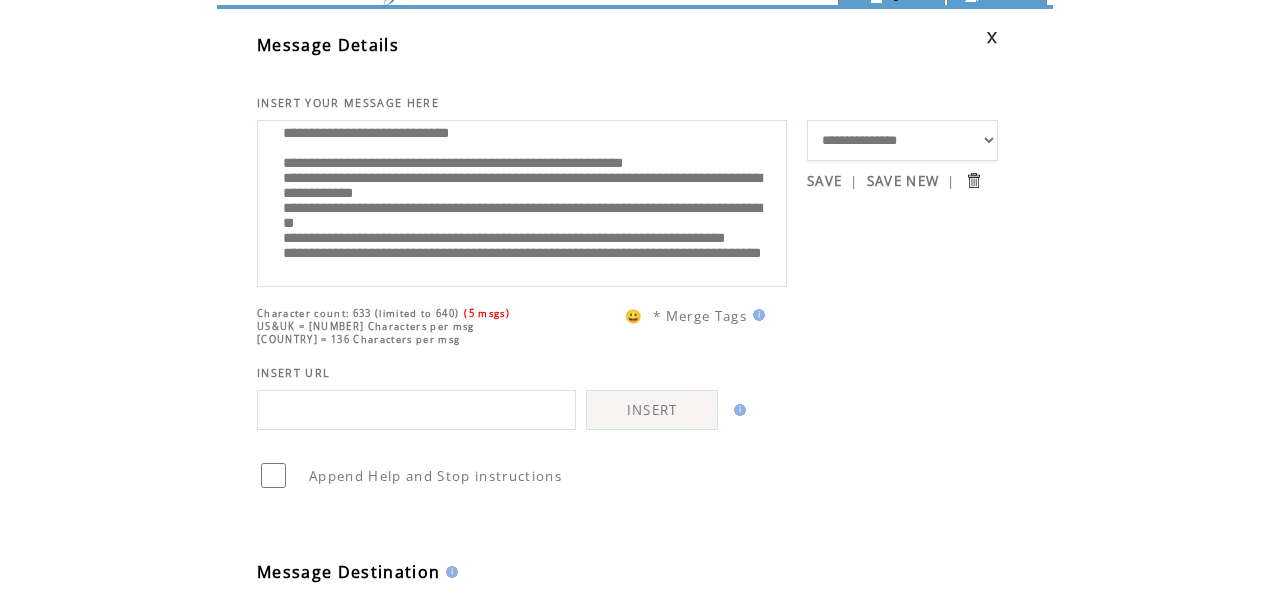 click on "**********" at bounding box center (522, 201) 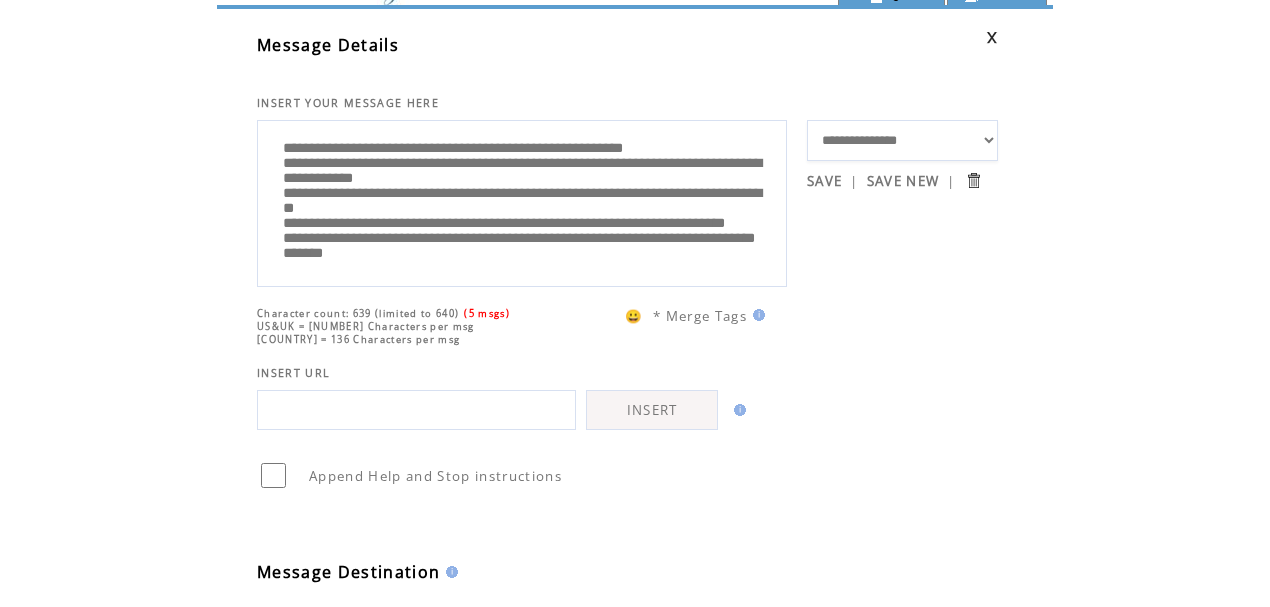 scroll, scrollTop: 240, scrollLeft: 0, axis: vertical 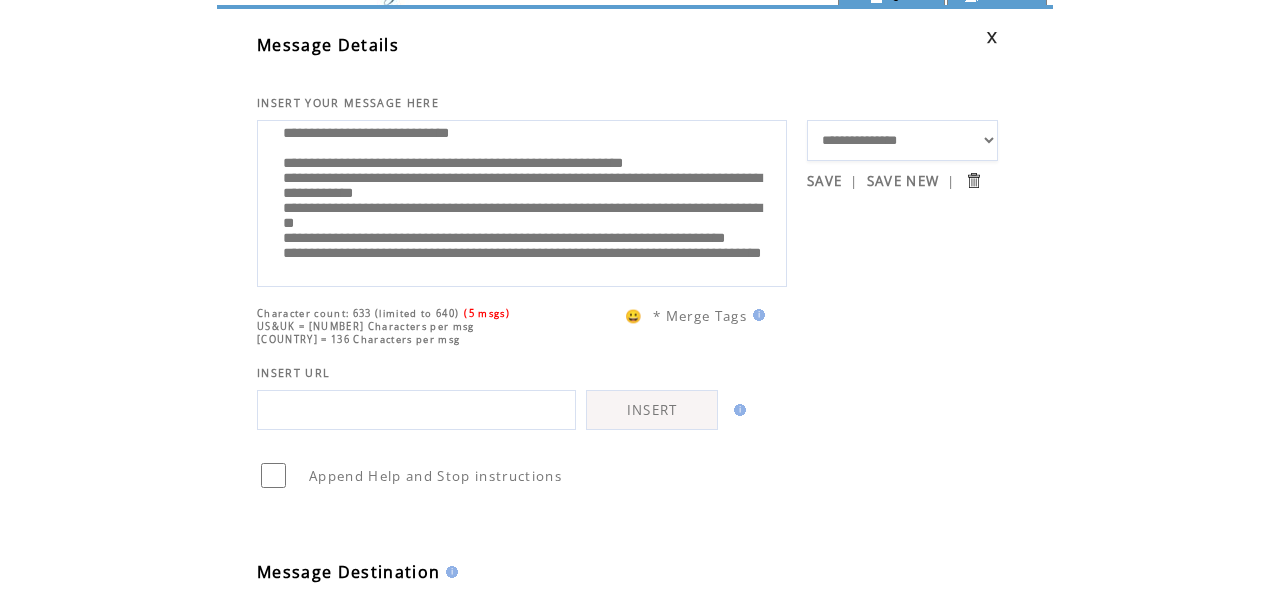 click on "**********" at bounding box center [522, 201] 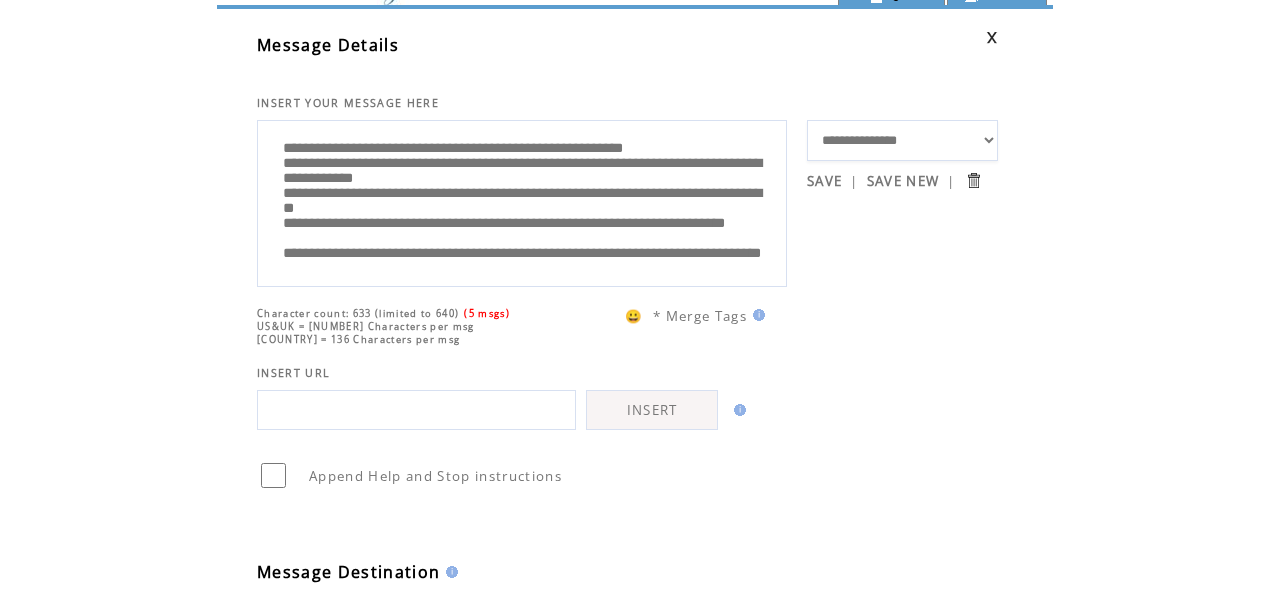 scroll, scrollTop: 260, scrollLeft: 0, axis: vertical 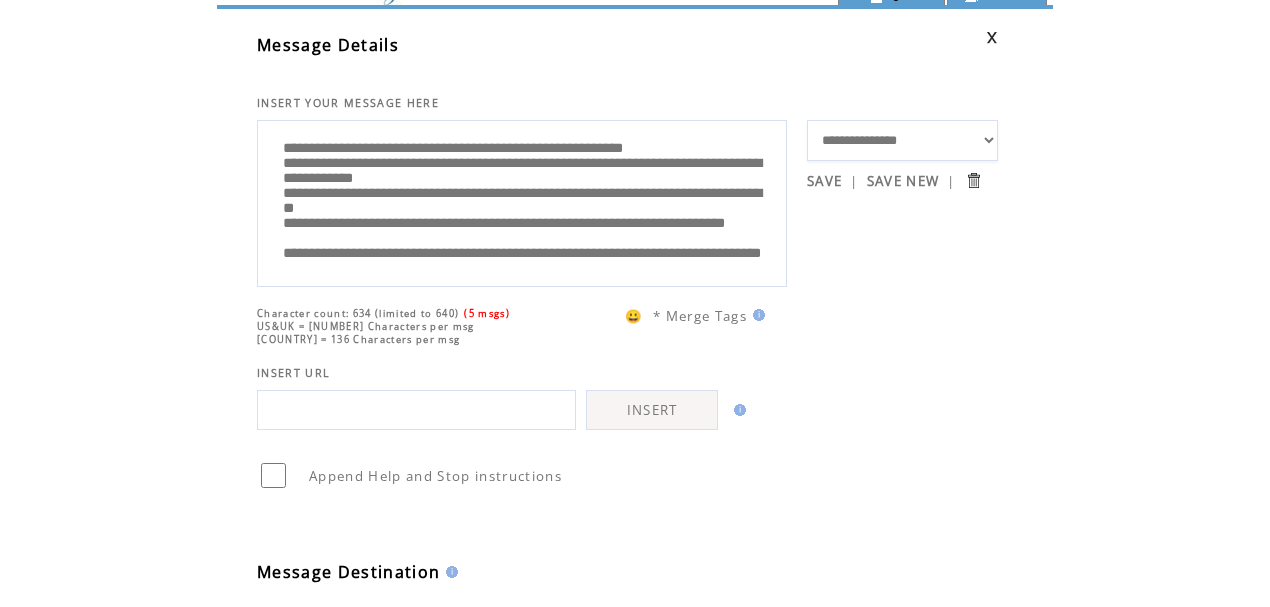 click on "**********" at bounding box center [522, 201] 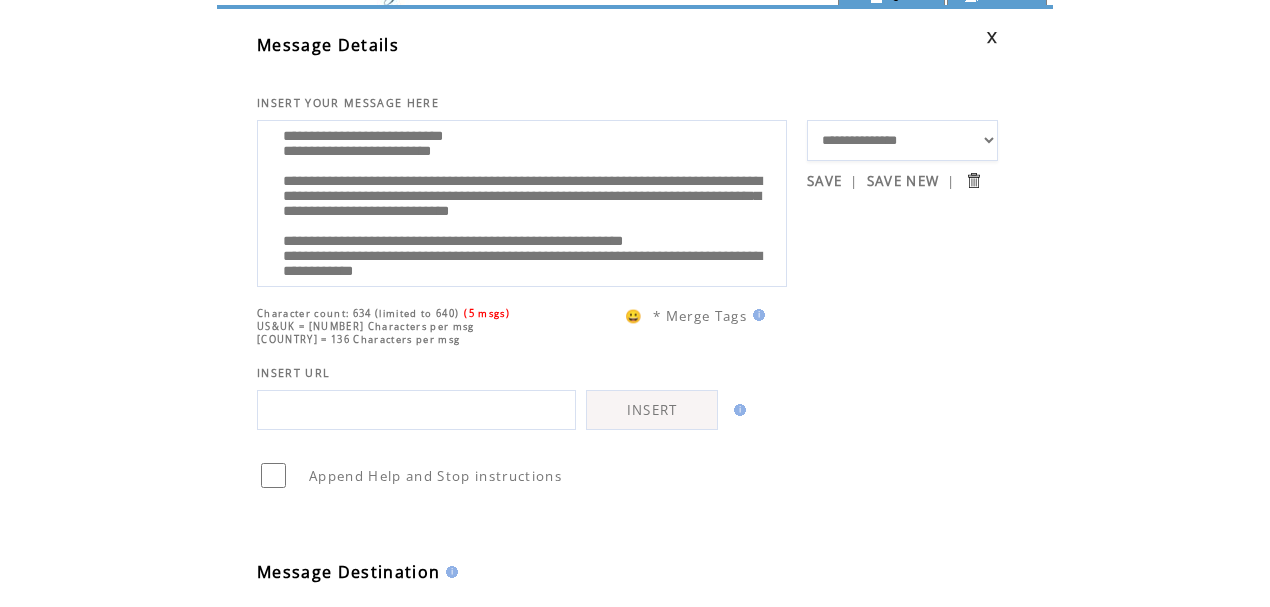 scroll, scrollTop: 0, scrollLeft: 0, axis: both 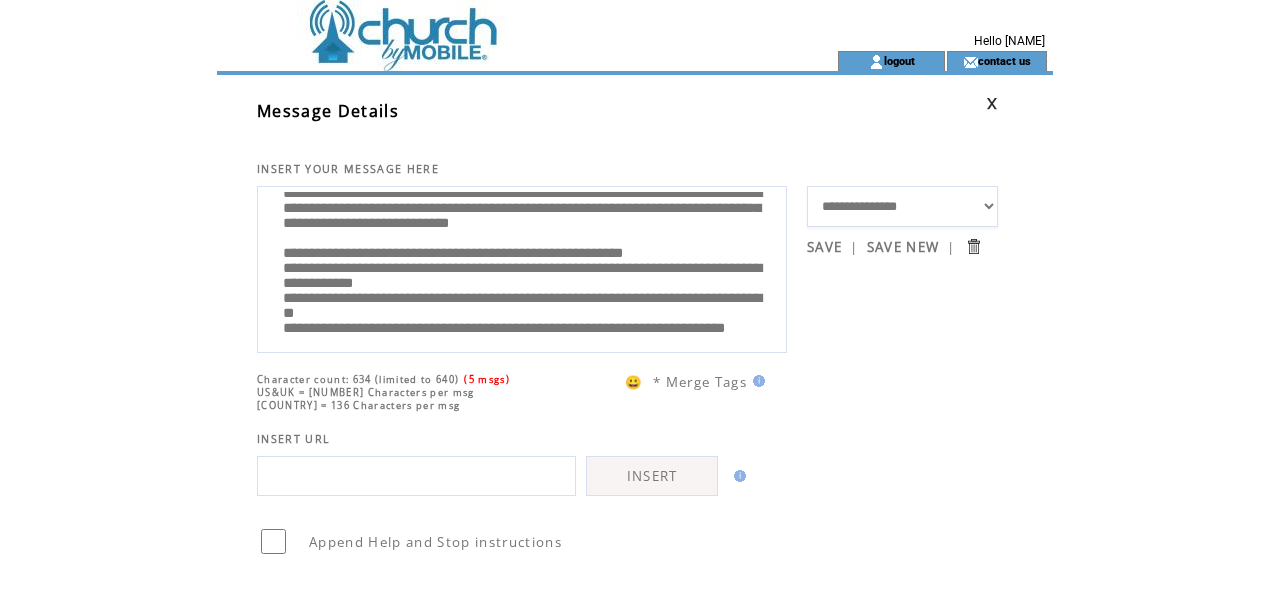 drag, startPoint x: 376, startPoint y: 213, endPoint x: 345, endPoint y: 213, distance: 31 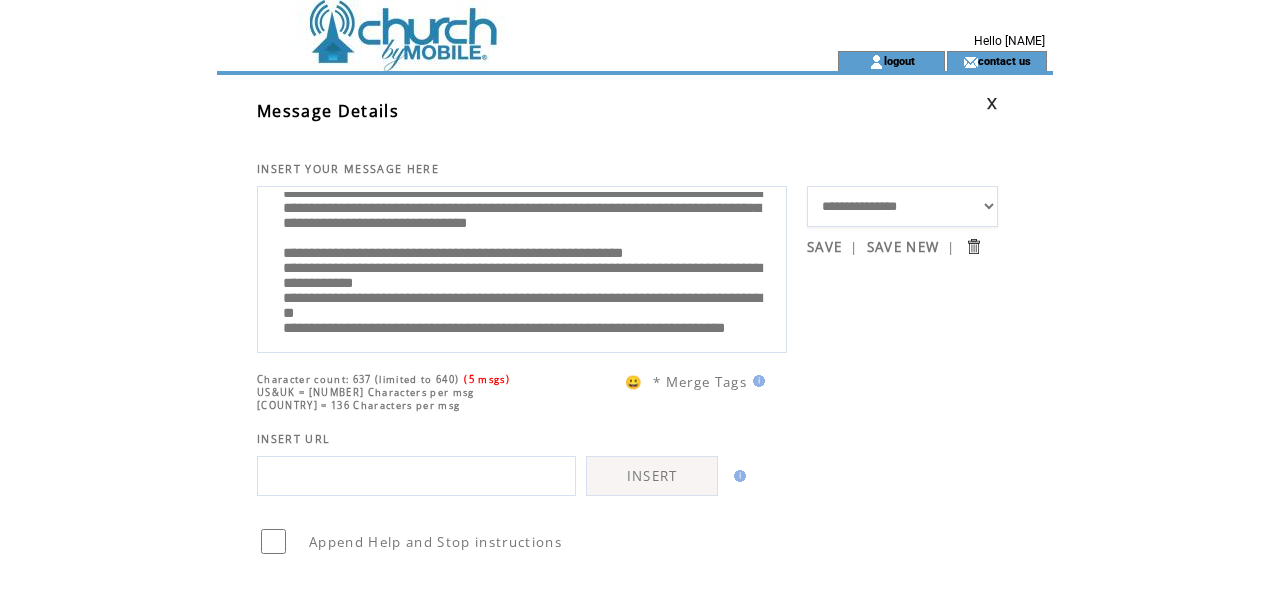 scroll, scrollTop: 0, scrollLeft: 0, axis: both 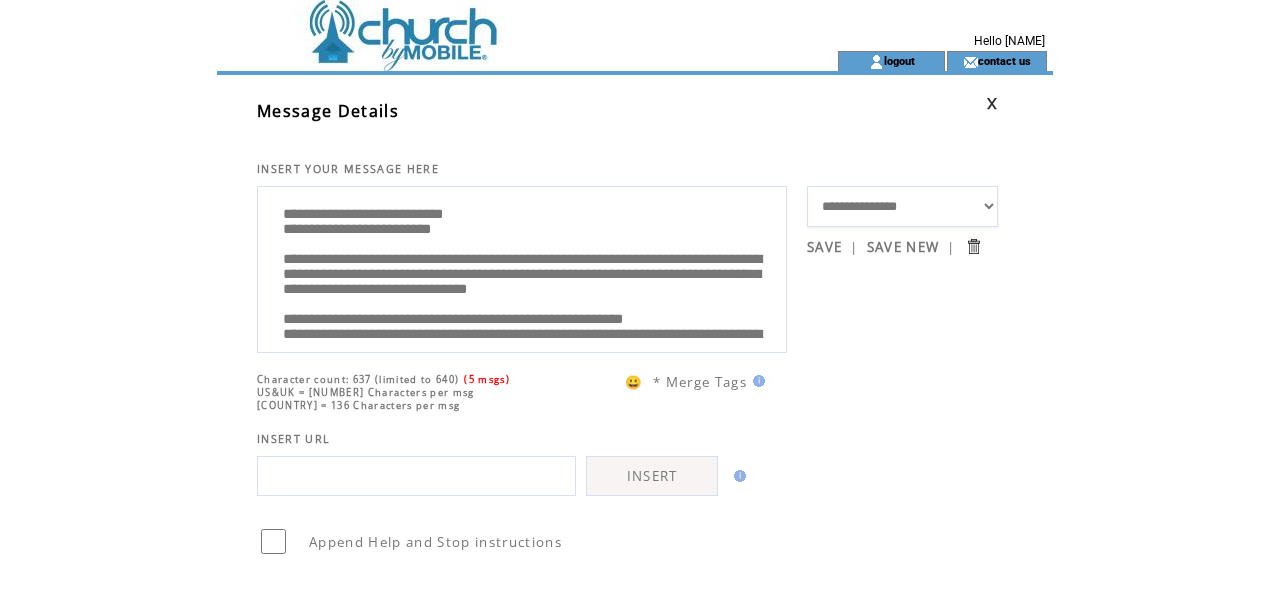 click on "**********" at bounding box center (522, 267) 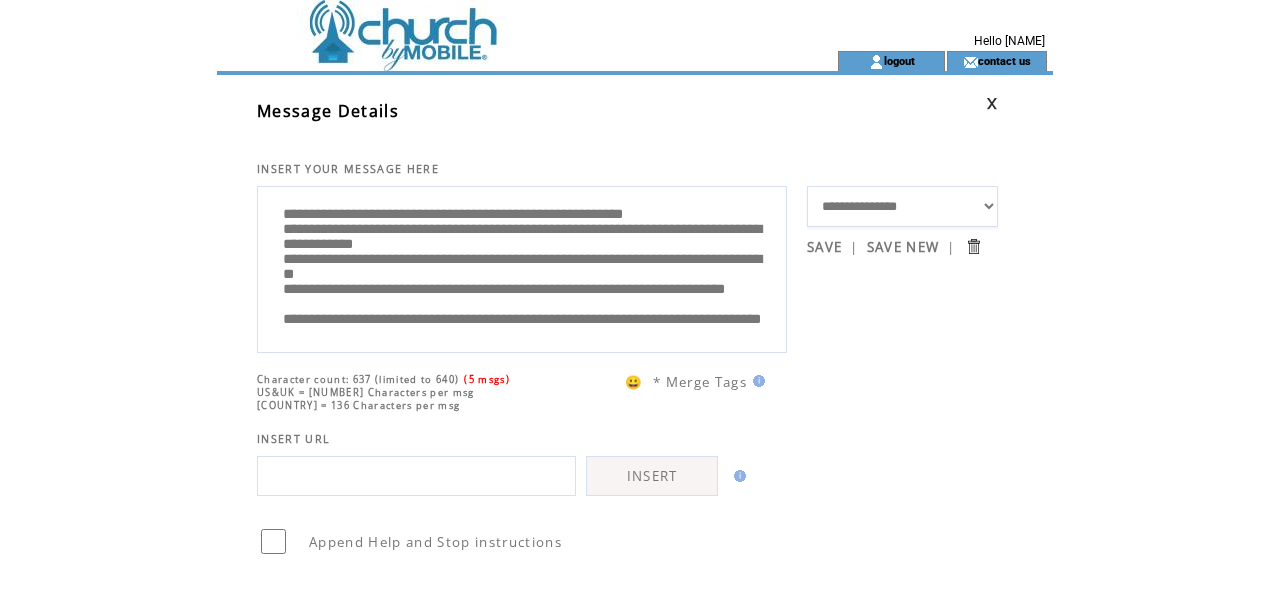 scroll, scrollTop: 133, scrollLeft: 0, axis: vertical 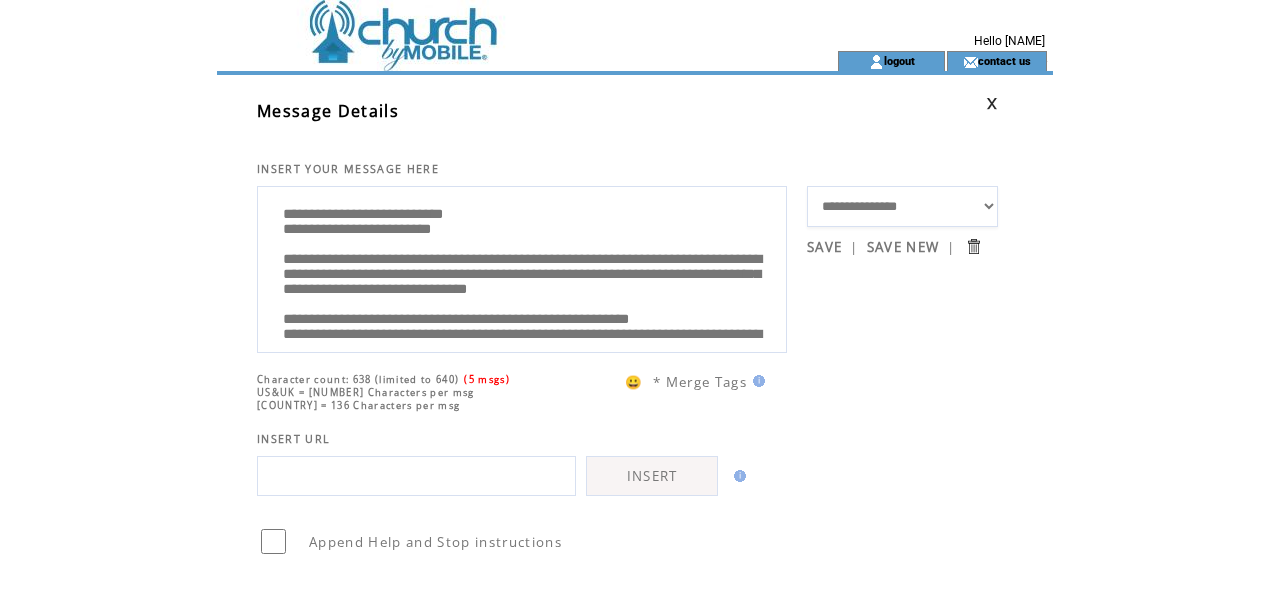 drag, startPoint x: 442, startPoint y: 299, endPoint x: 403, endPoint y: 301, distance: 39.051247 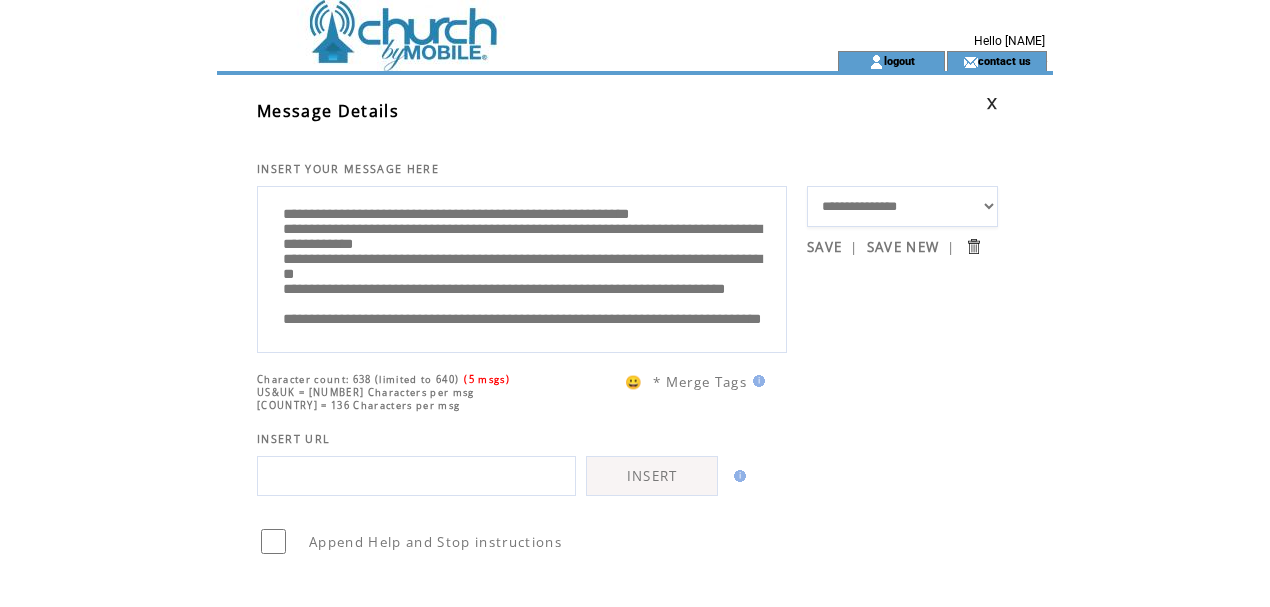 scroll, scrollTop: 133, scrollLeft: 0, axis: vertical 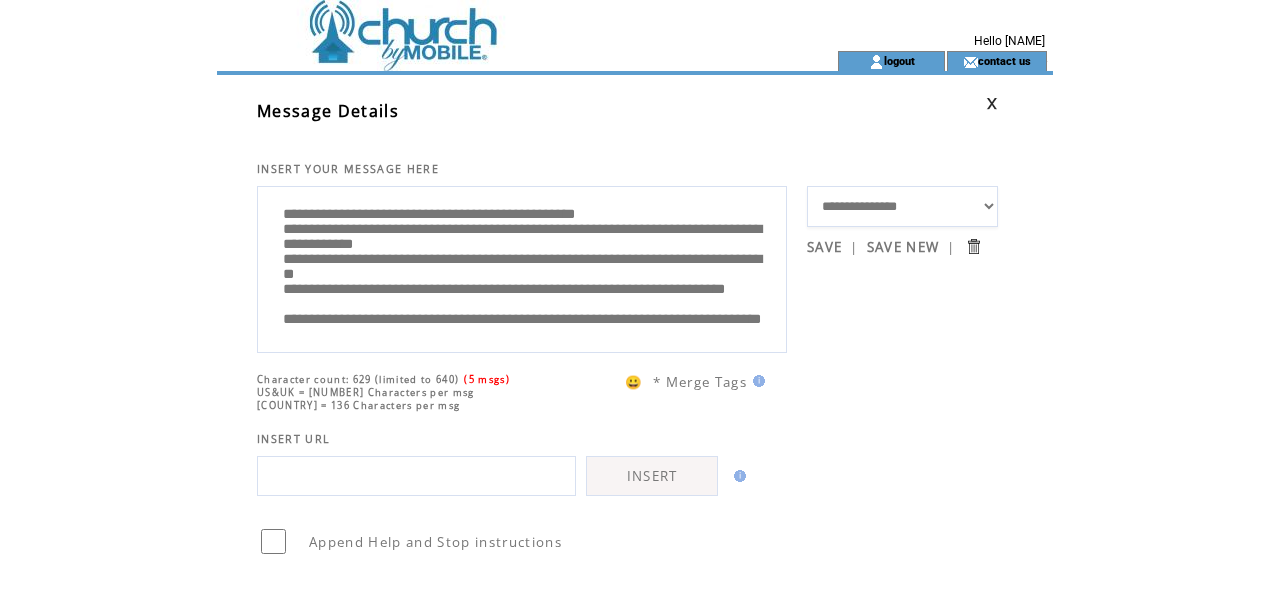 click on "**********" at bounding box center [522, 267] 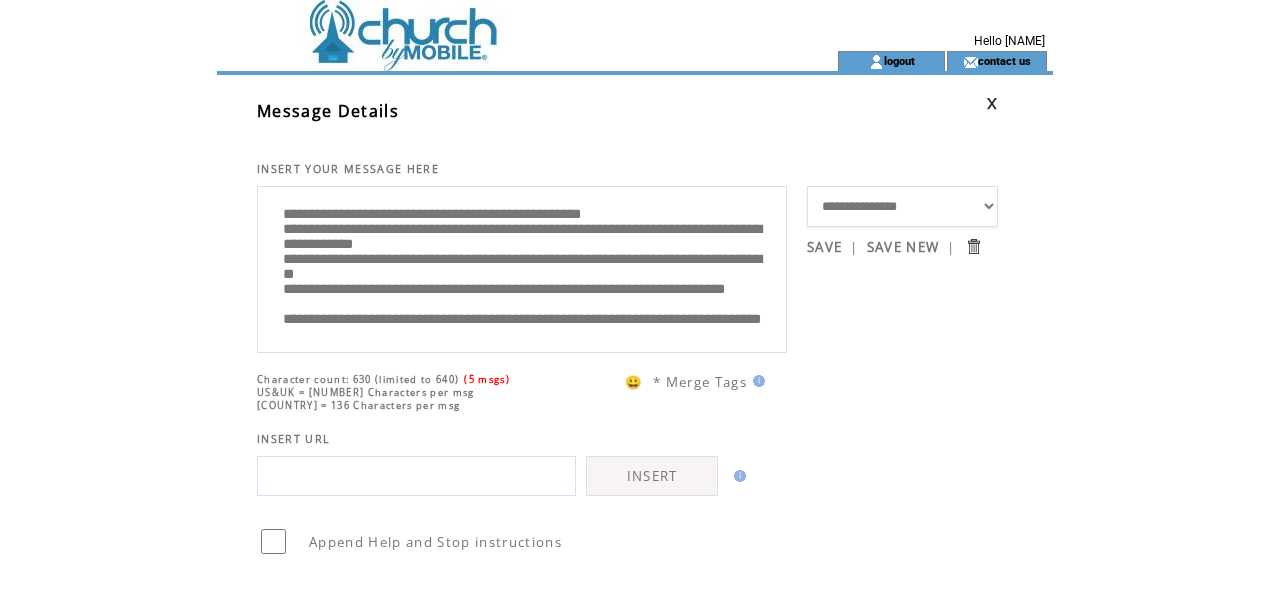 scroll, scrollTop: 188, scrollLeft: 0, axis: vertical 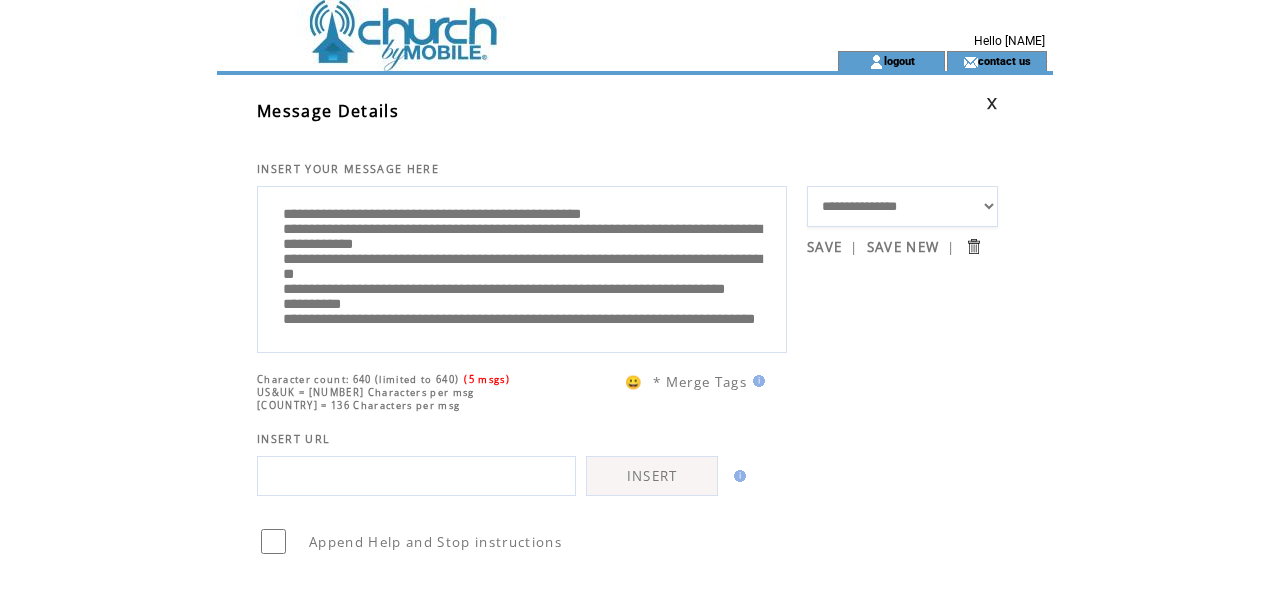 click on "**********" at bounding box center (522, 267) 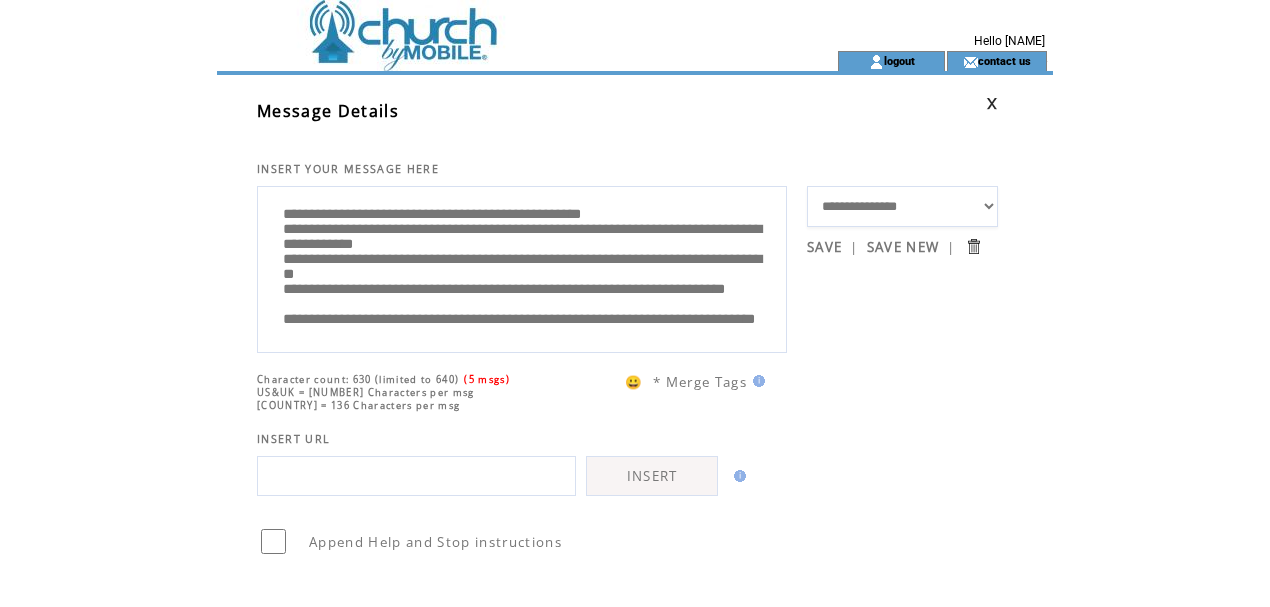 click on "**********" at bounding box center [522, 267] 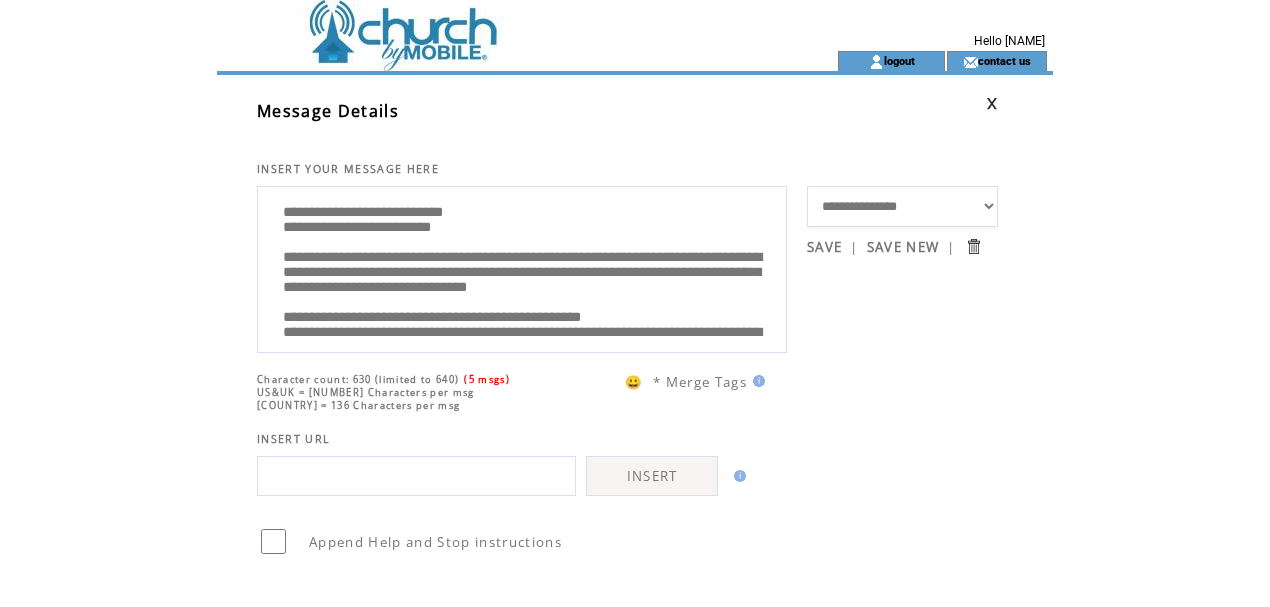 scroll, scrollTop: 0, scrollLeft: 0, axis: both 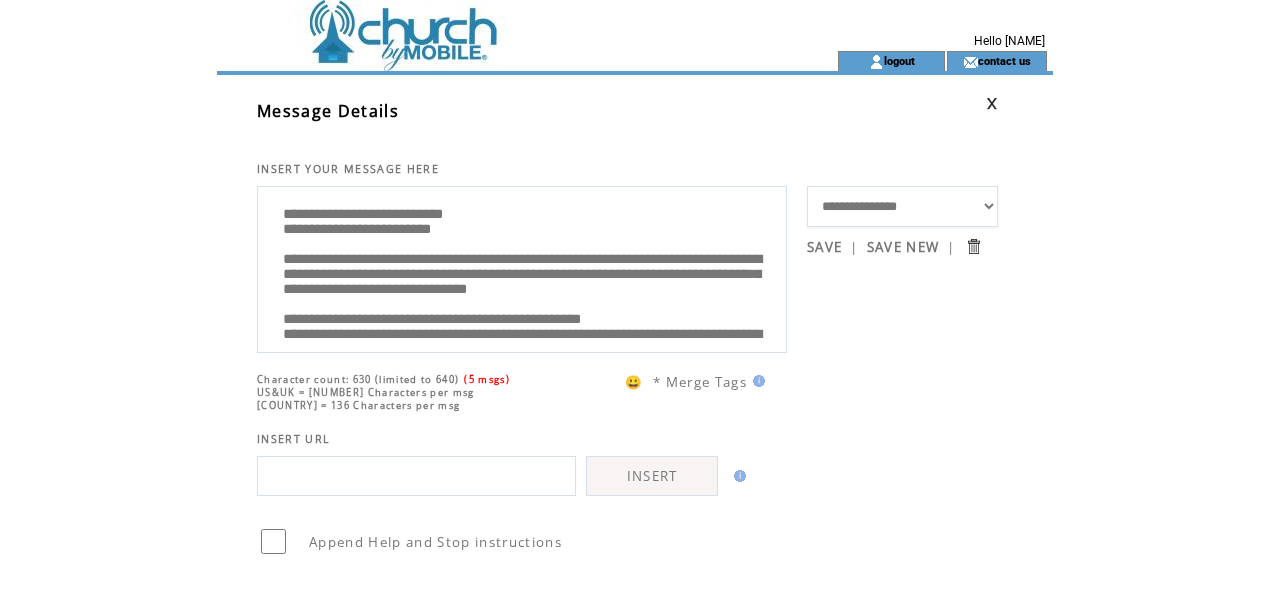 drag, startPoint x: 341, startPoint y: 277, endPoint x: 371, endPoint y: 277, distance: 30 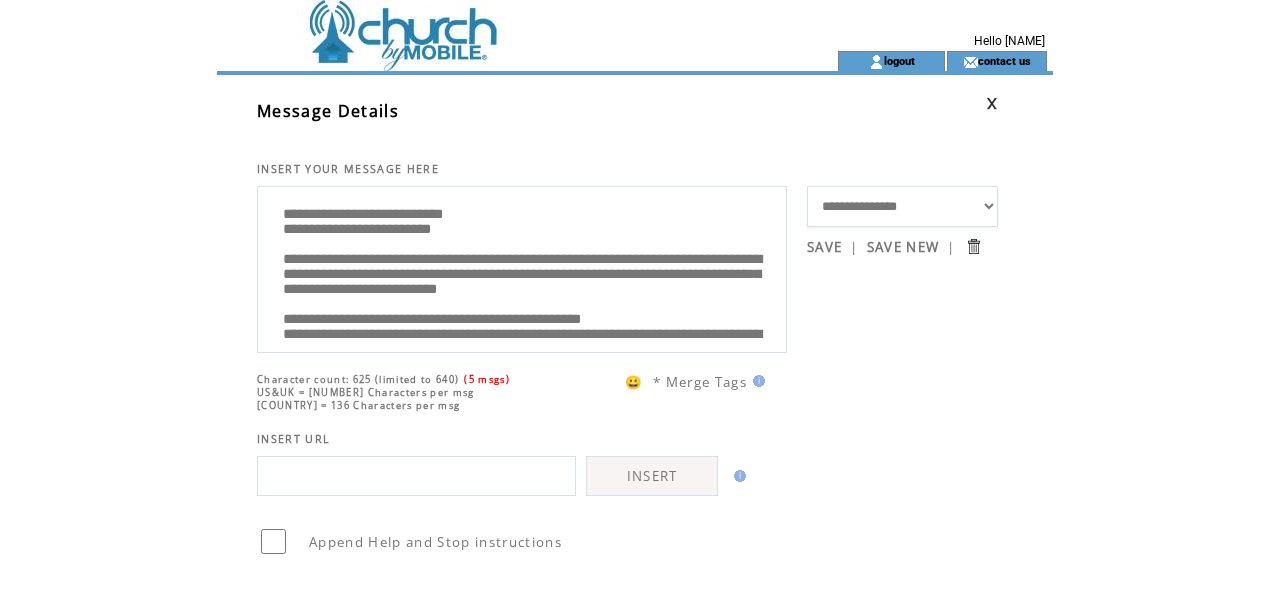 click on "**********" at bounding box center [522, 267] 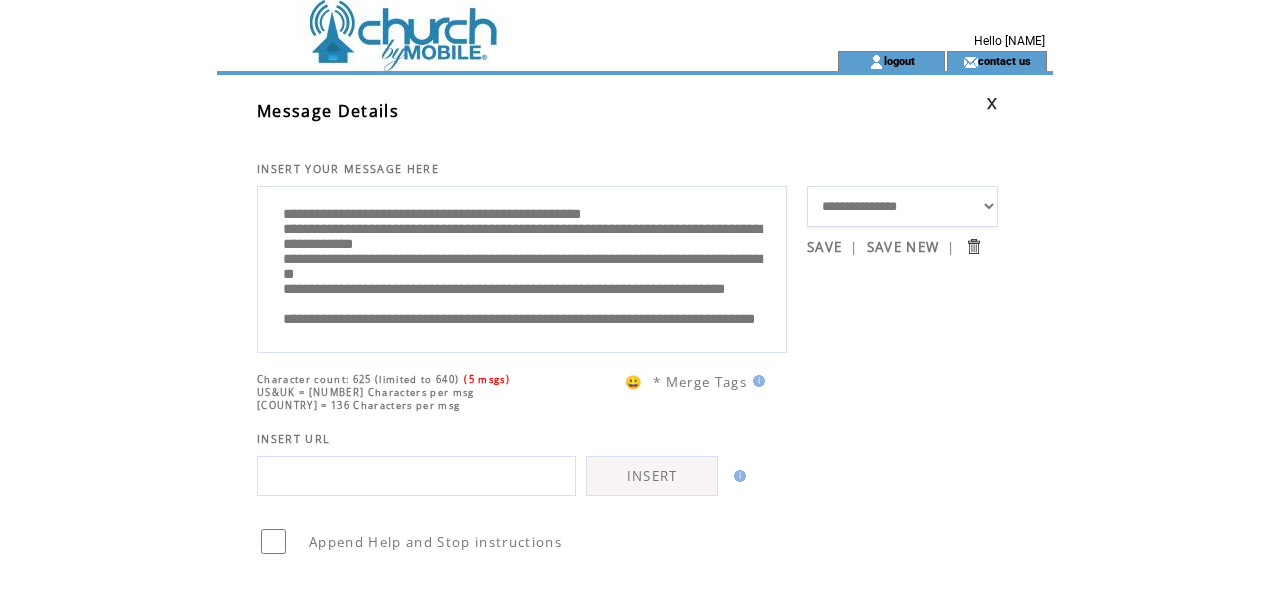 scroll, scrollTop: 240, scrollLeft: 0, axis: vertical 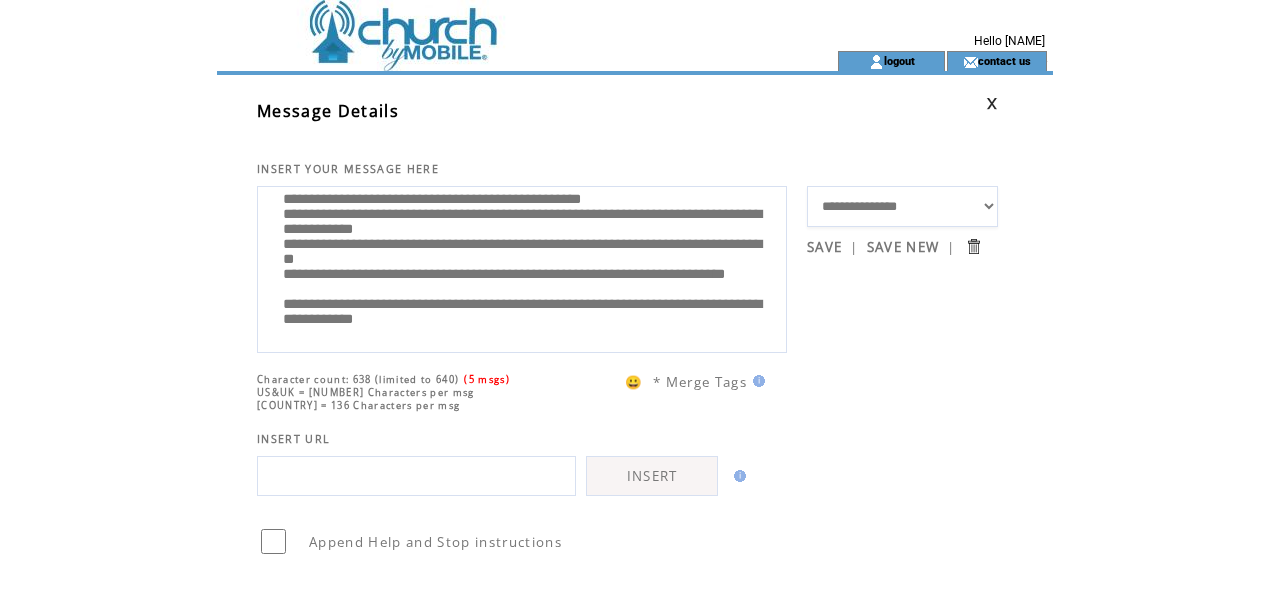 click on "**********" at bounding box center [522, 267] 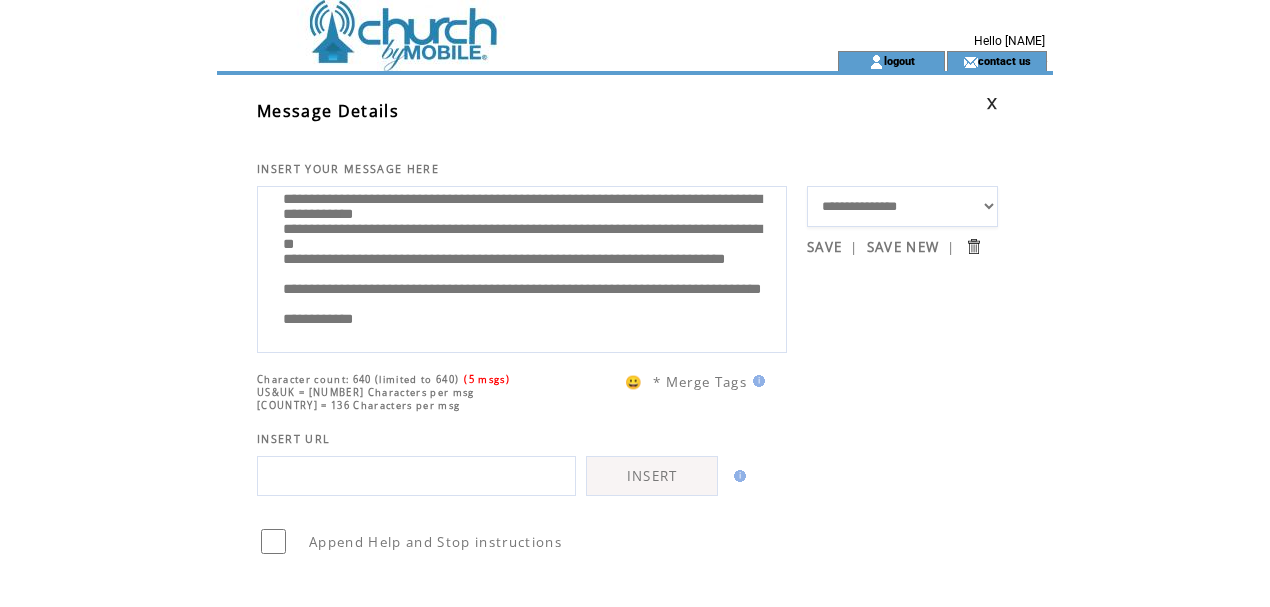 scroll, scrollTop: 146, scrollLeft: 0, axis: vertical 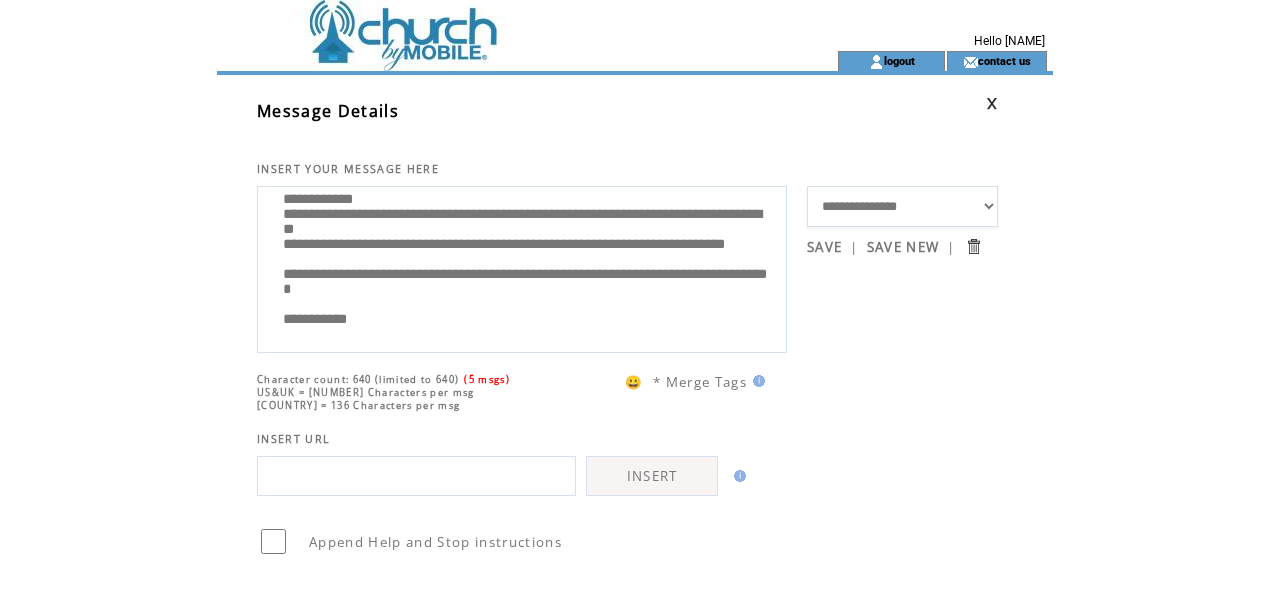 click on "**********" at bounding box center [522, 267] 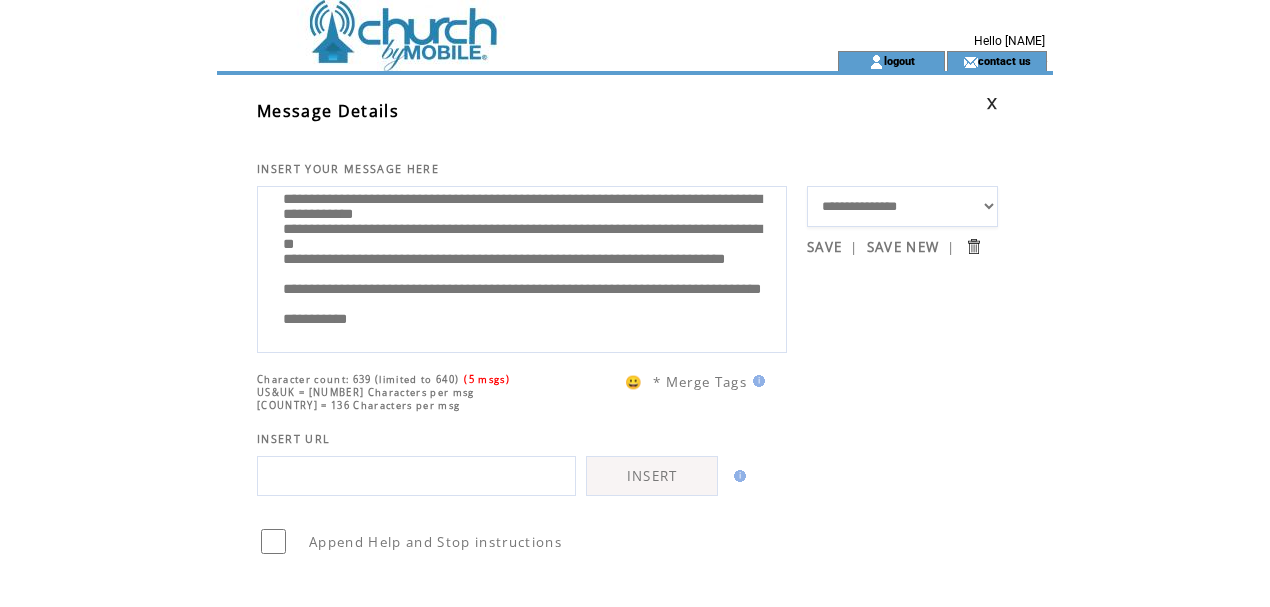 click on "**********" at bounding box center (522, 267) 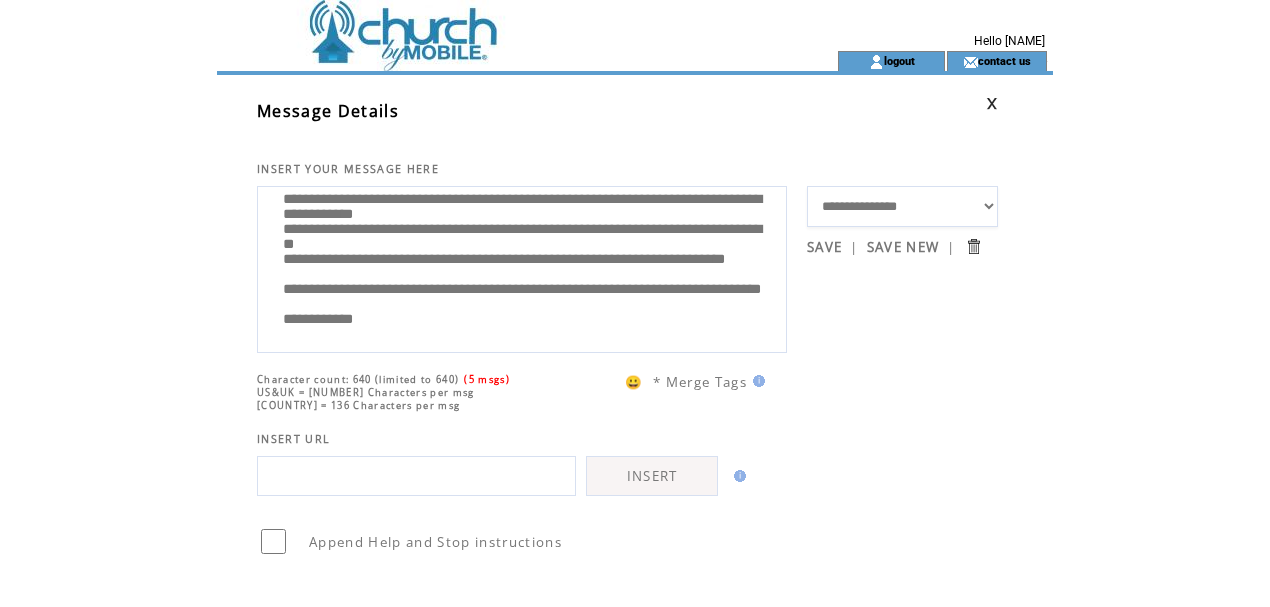 type on "**********" 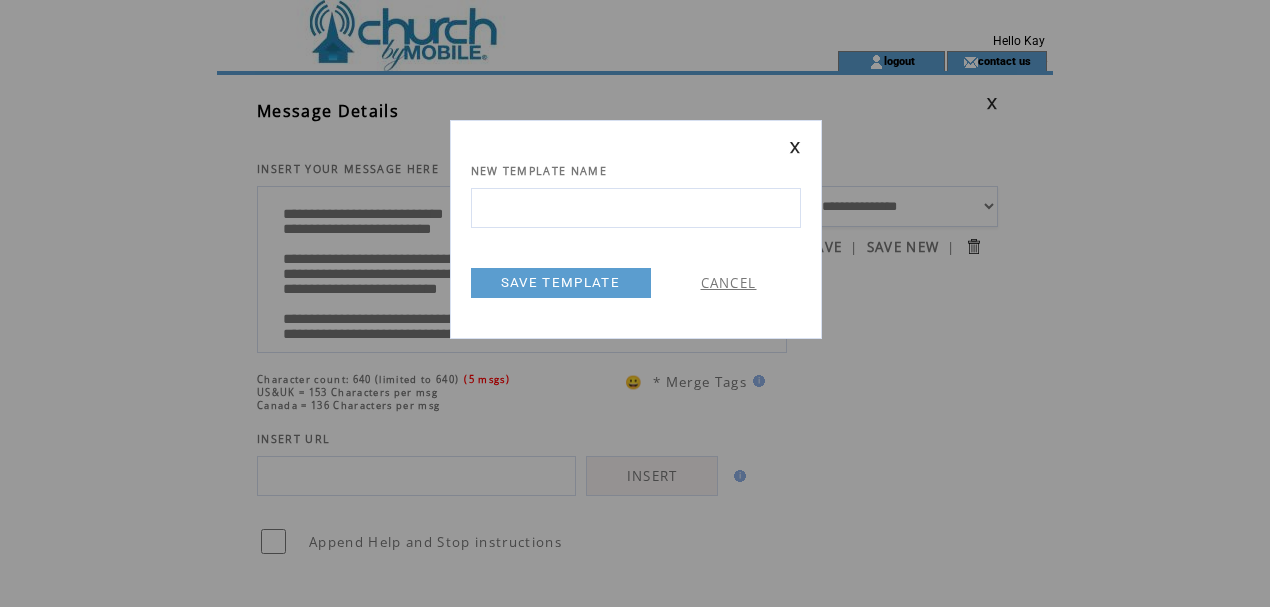scroll, scrollTop: 0, scrollLeft: 0, axis: both 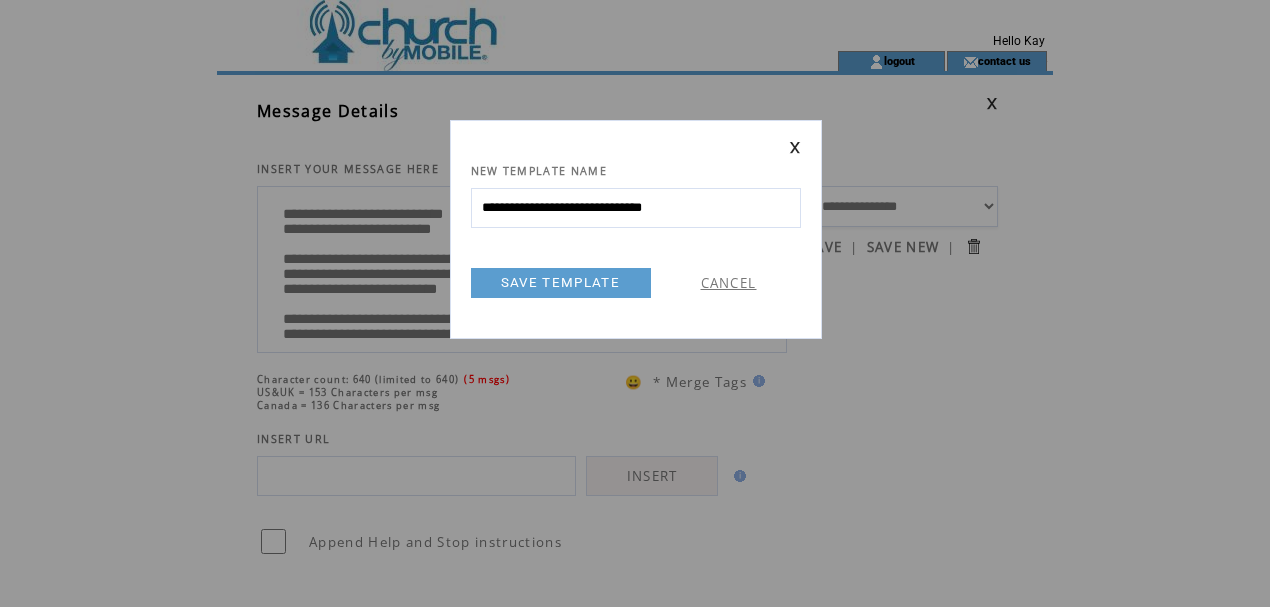 type on "**********" 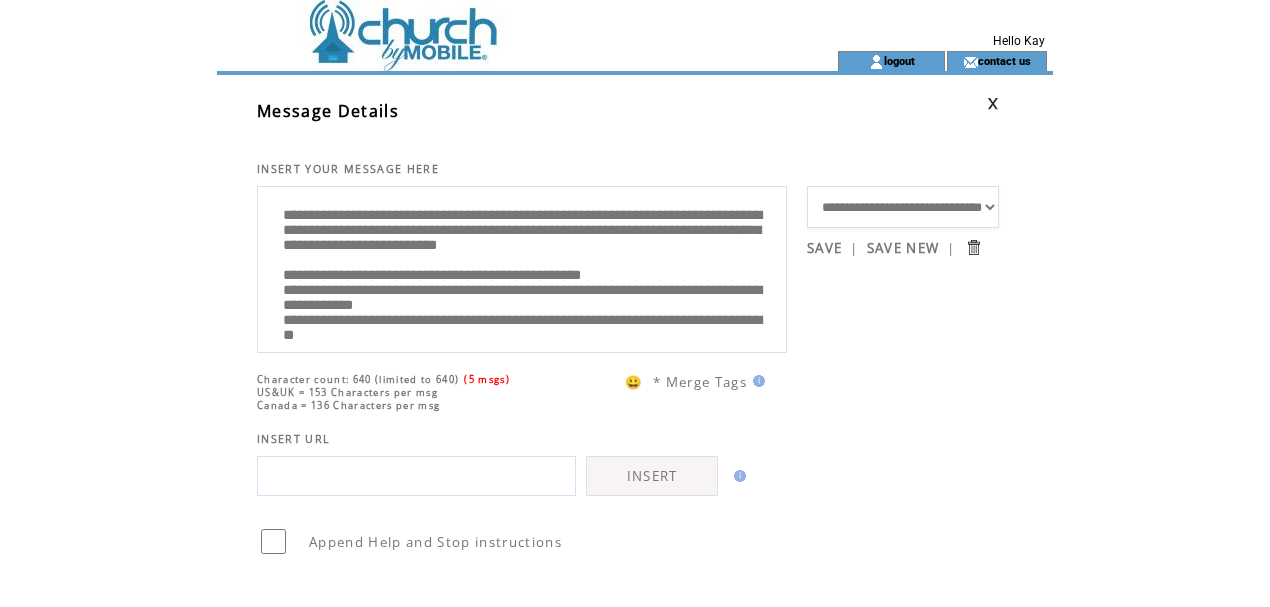 scroll, scrollTop: 66, scrollLeft: 0, axis: vertical 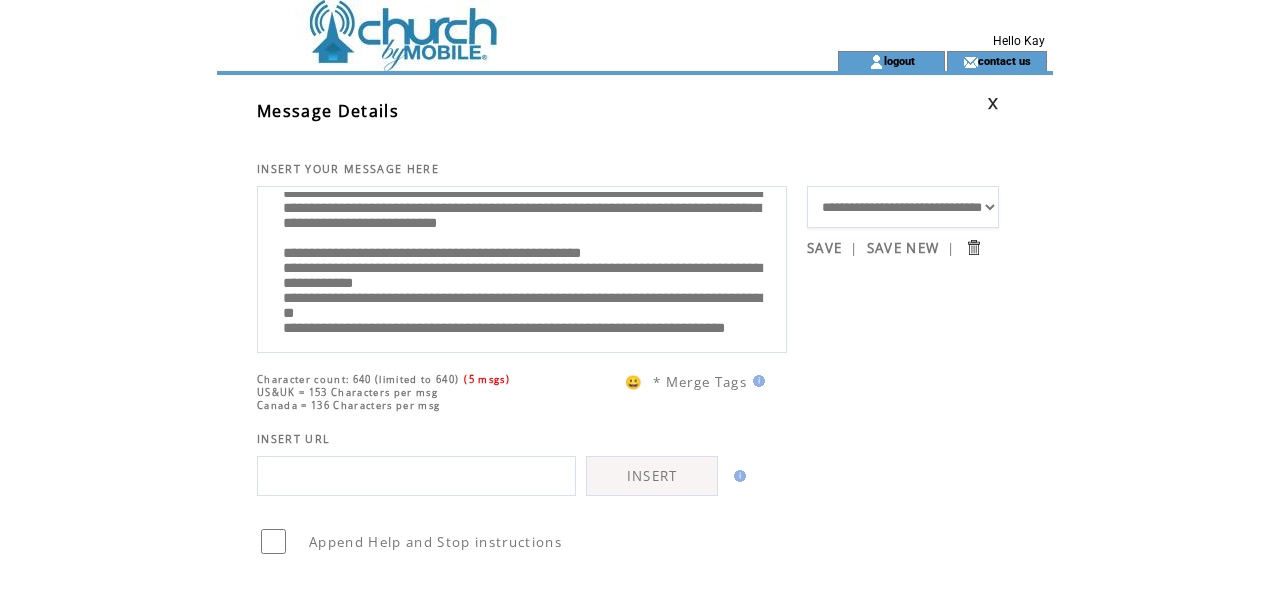 click on "**********" at bounding box center (522, 267) 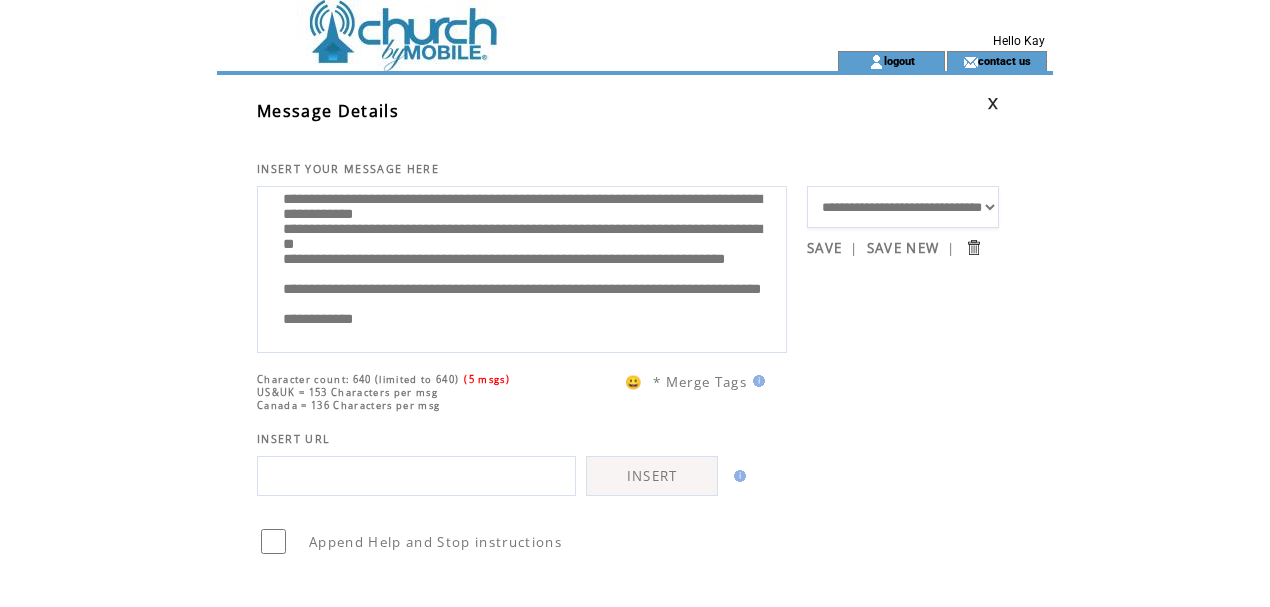 scroll, scrollTop: 266, scrollLeft: 0, axis: vertical 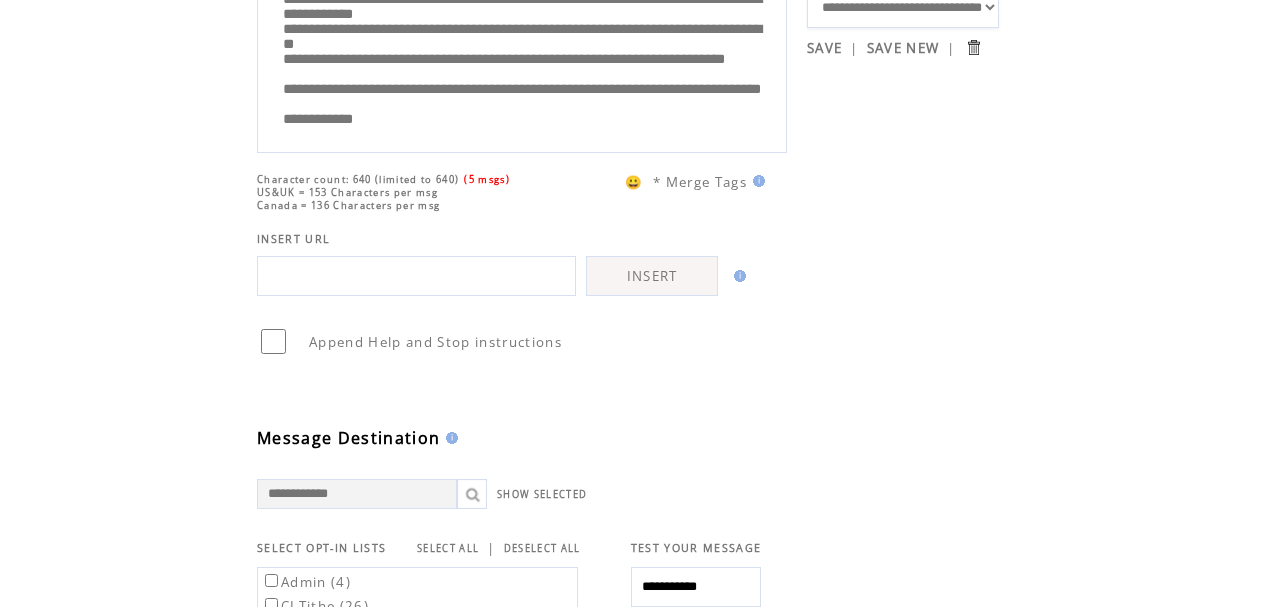 click on "**********" at bounding box center [522, 67] 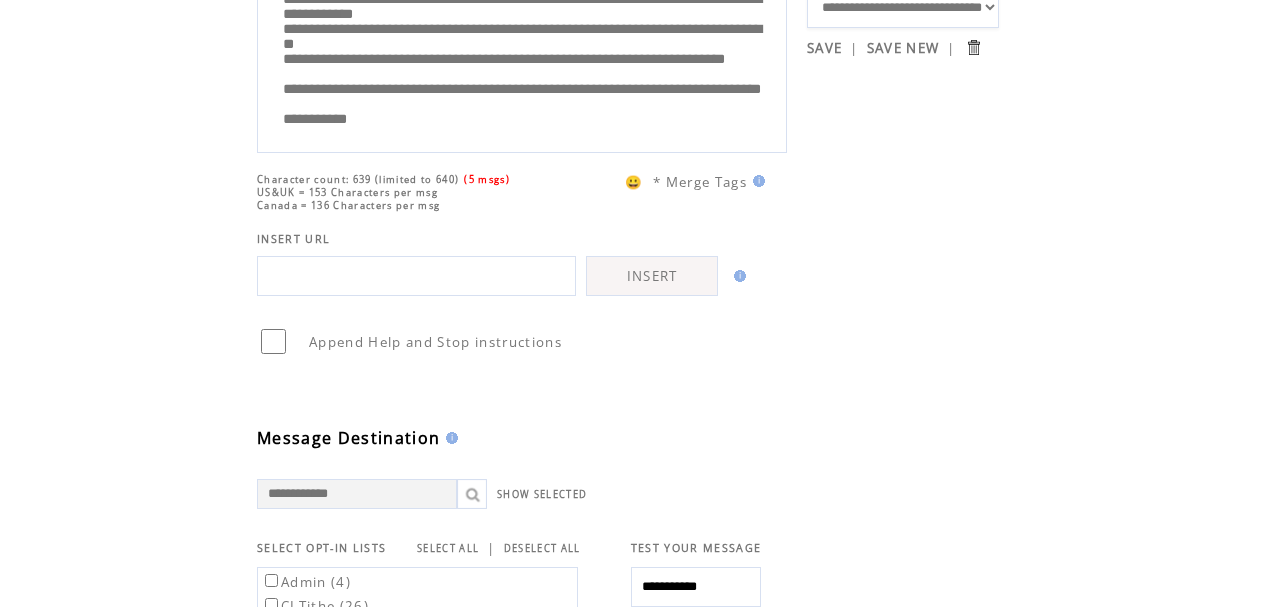 click on "**********" at bounding box center (522, 67) 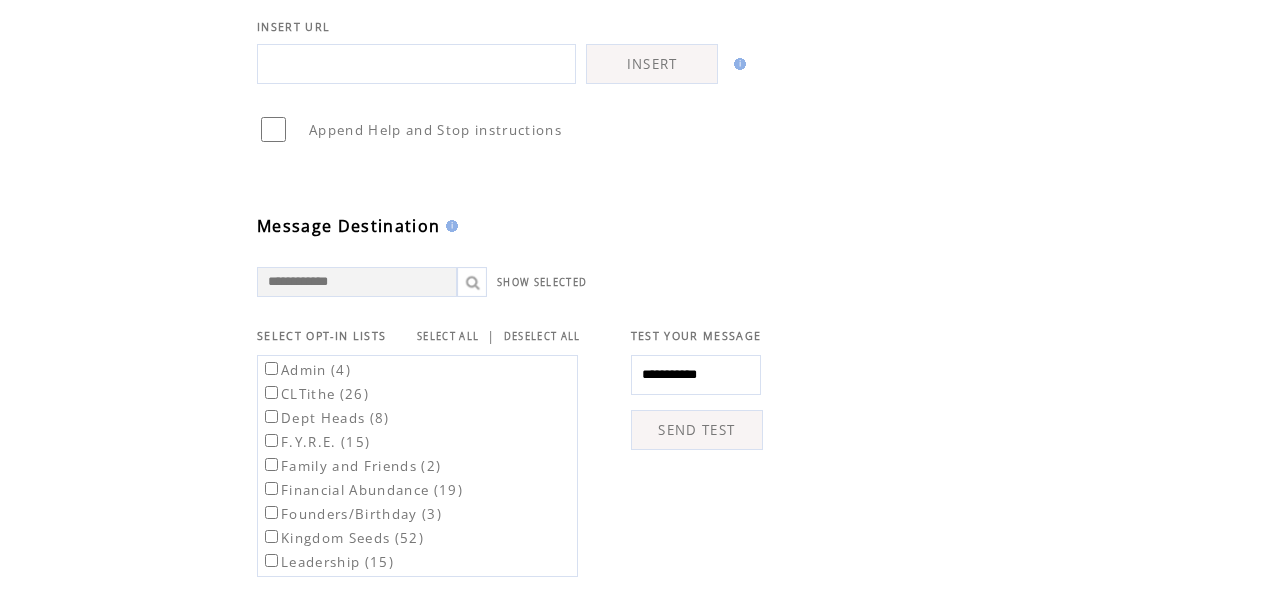 scroll, scrollTop: 533, scrollLeft: 0, axis: vertical 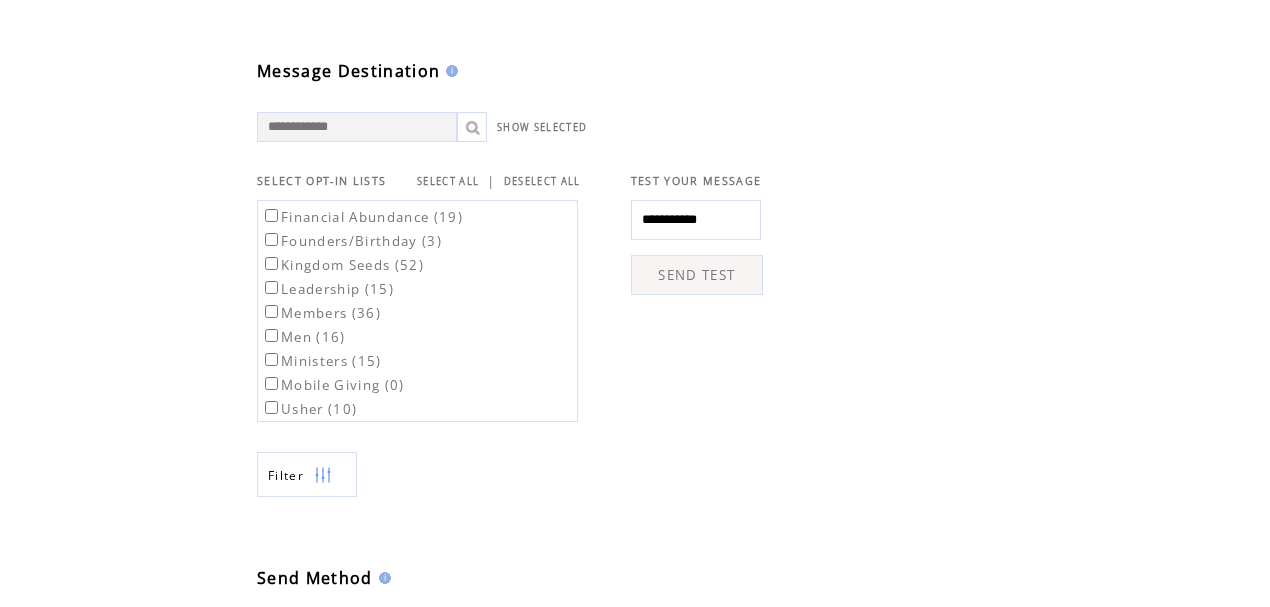 drag, startPoint x: 744, startPoint y: 222, endPoint x: 652, endPoint y: 222, distance: 92 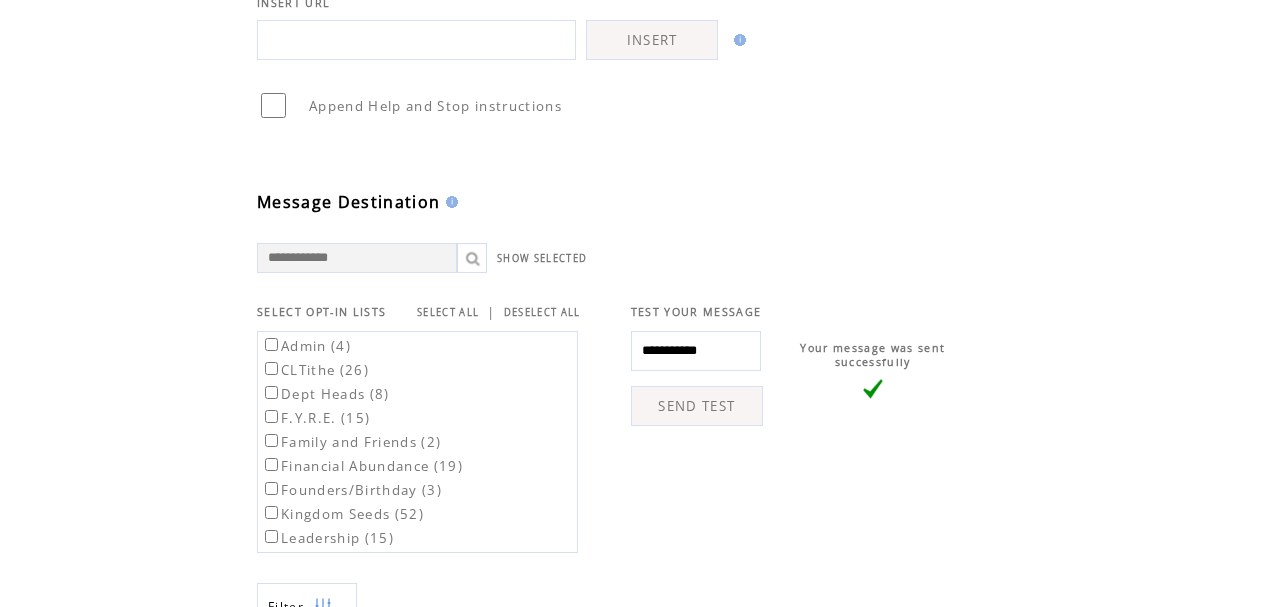scroll, scrollTop: 434, scrollLeft: 0, axis: vertical 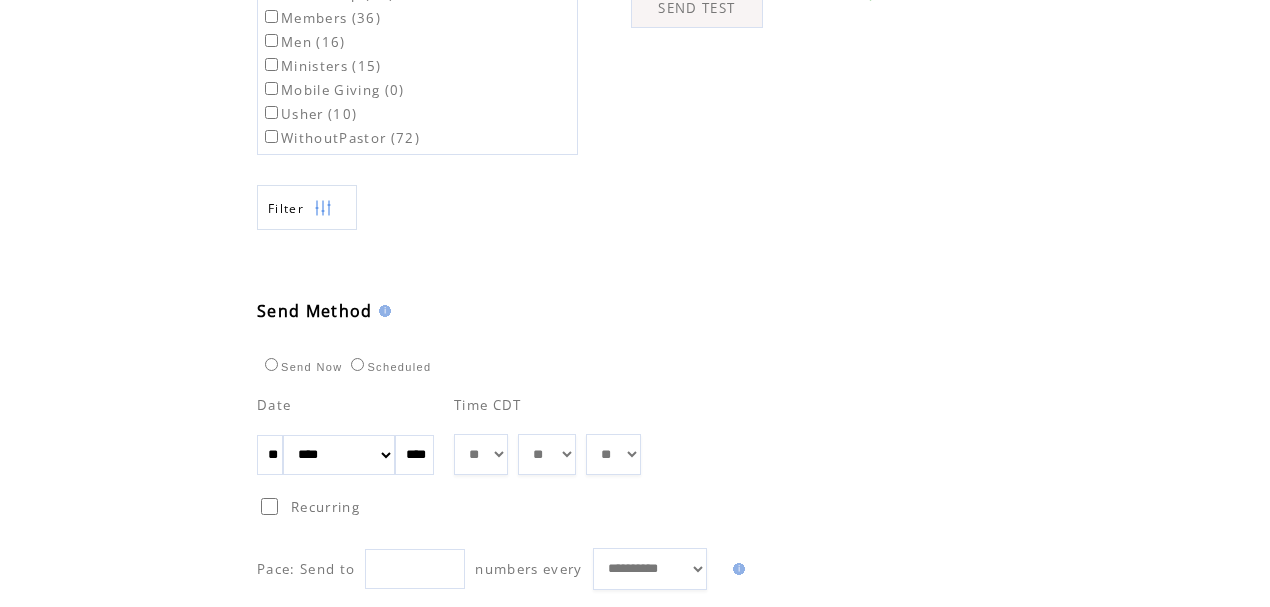 click on "** 	 ** 	 ** 	 ** 	 ** 	 ** 	 ** 	 ** 	 ** 	 ** 	 ** 	 ** 	 **" at bounding box center (481, 454) 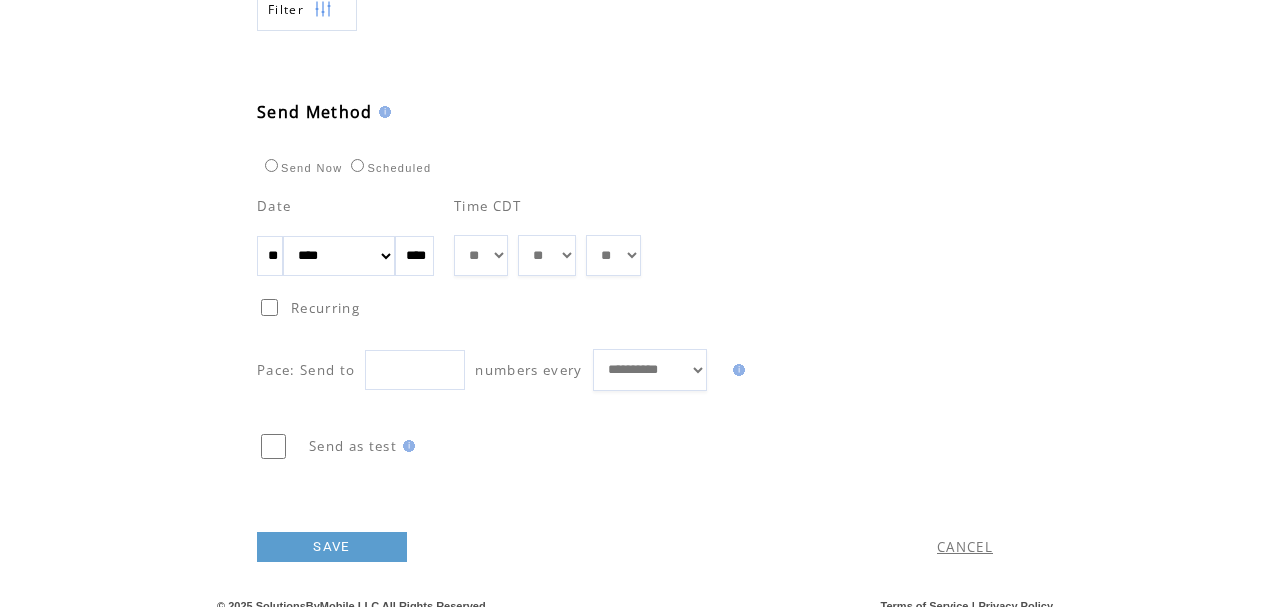 scroll, scrollTop: 1034, scrollLeft: 0, axis: vertical 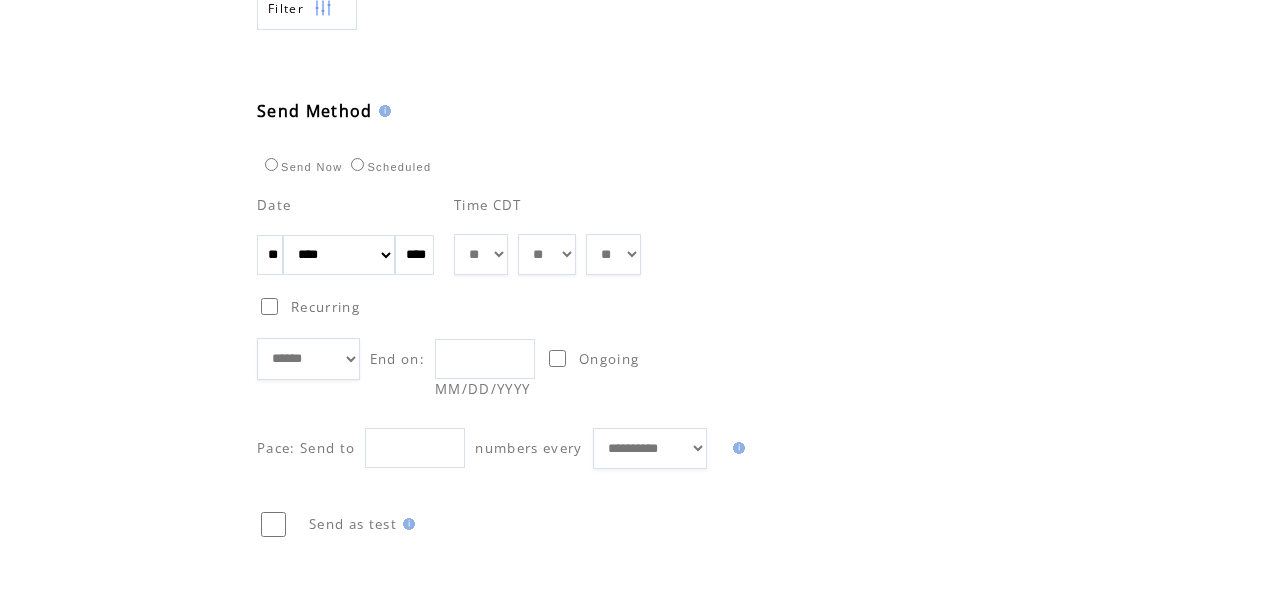 click at bounding box center [485, 359] 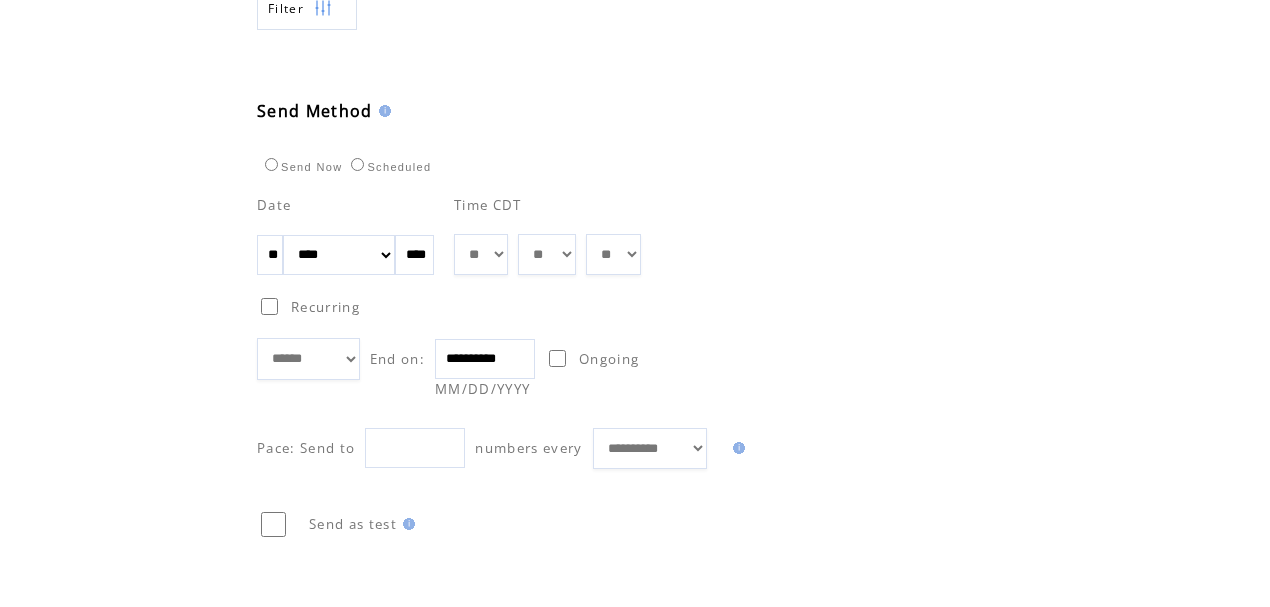 type on "**********" 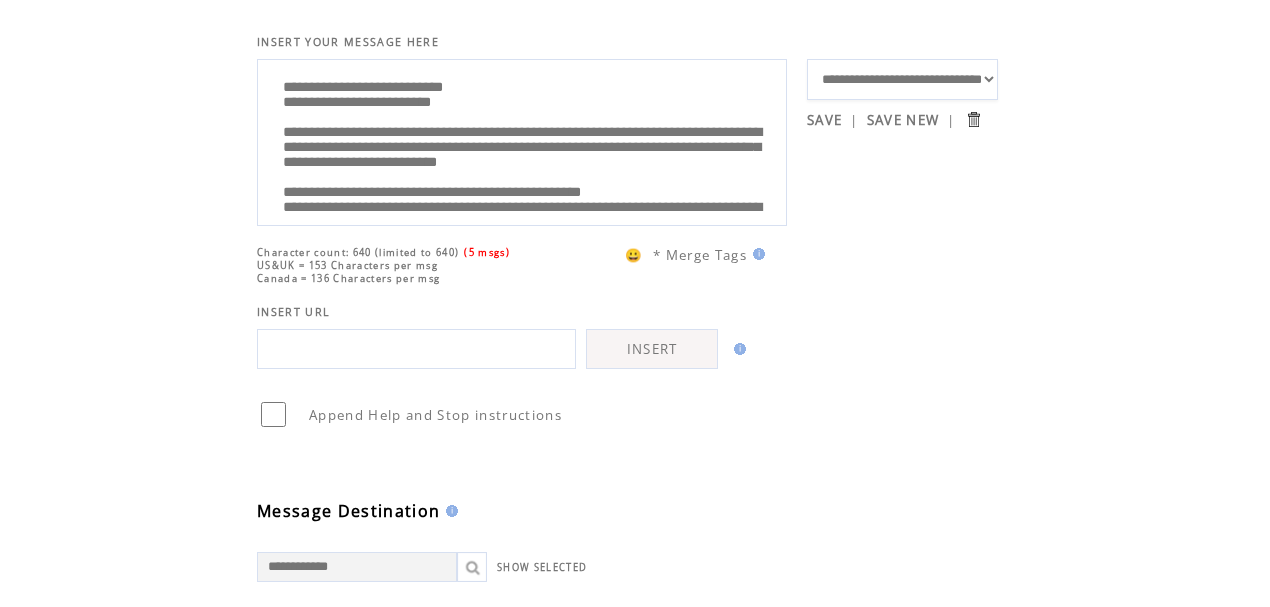 scroll, scrollTop: 0, scrollLeft: 0, axis: both 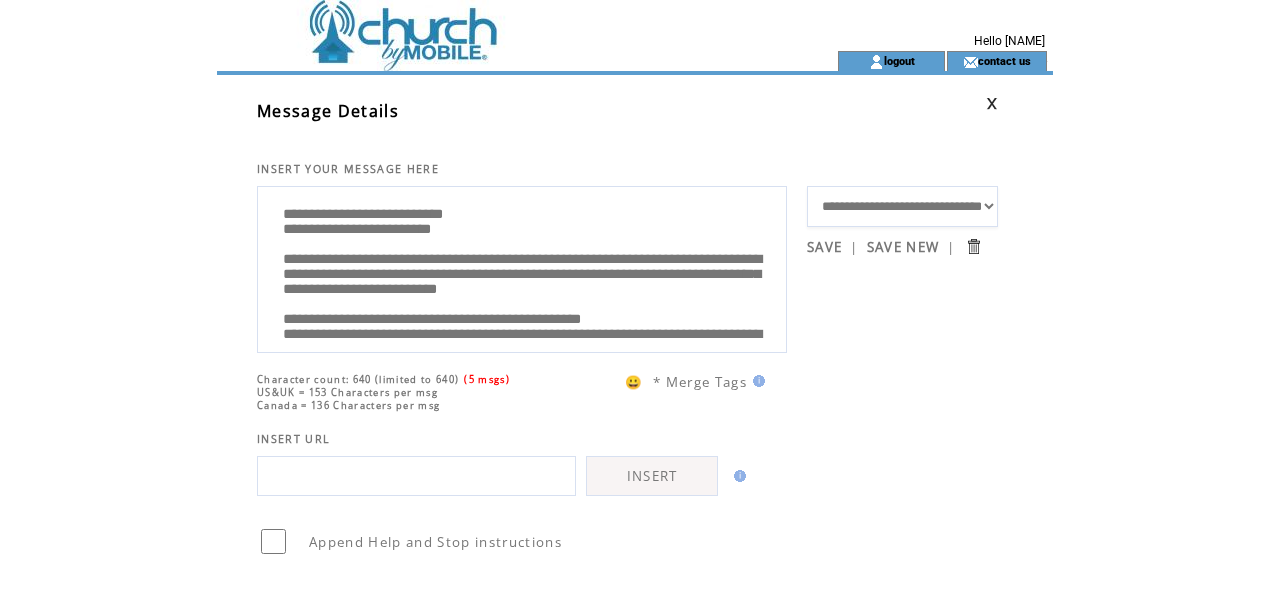 click on "SAVE" at bounding box center (824, 247) 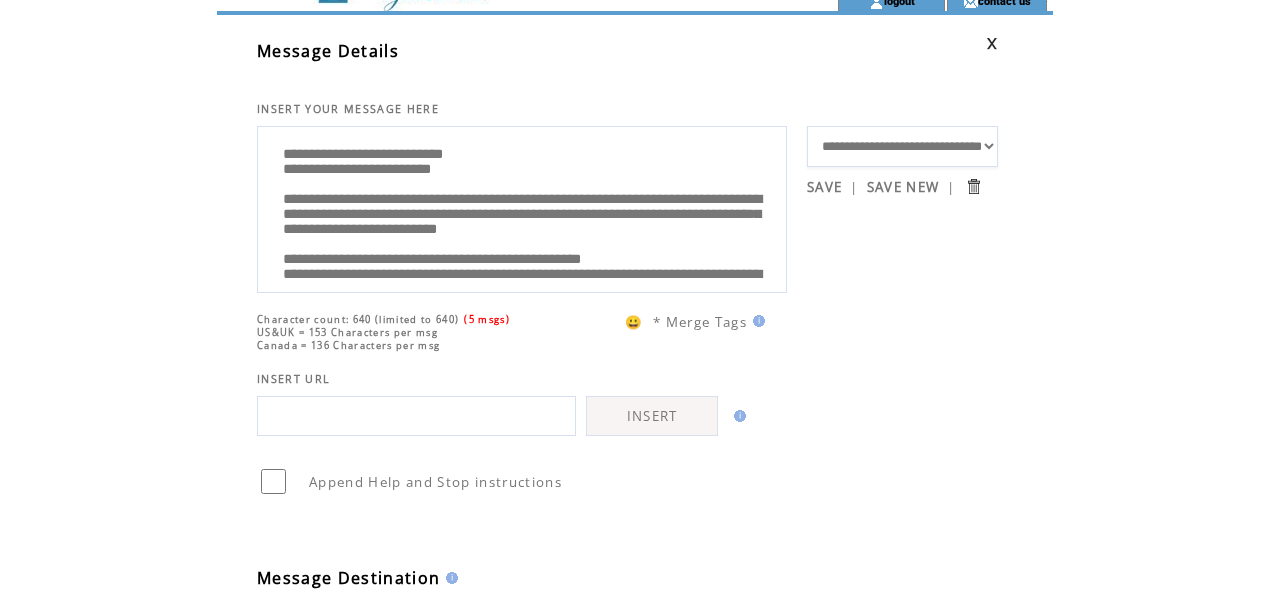 scroll, scrollTop: 48, scrollLeft: 0, axis: vertical 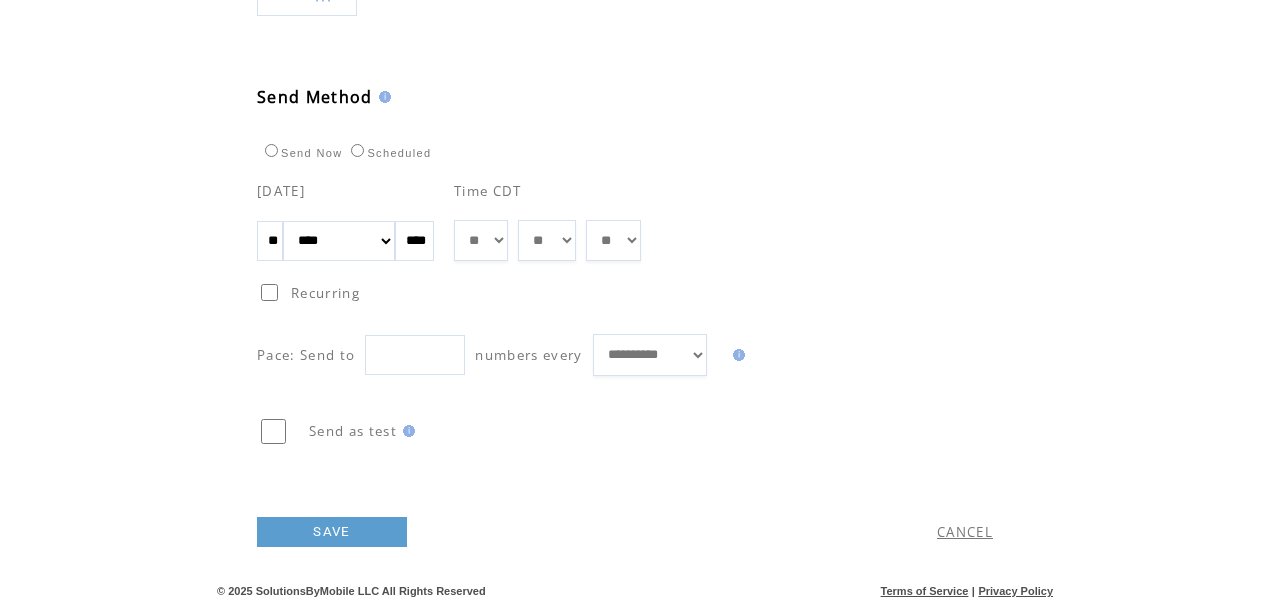 click on "SAVE" at bounding box center (332, 532) 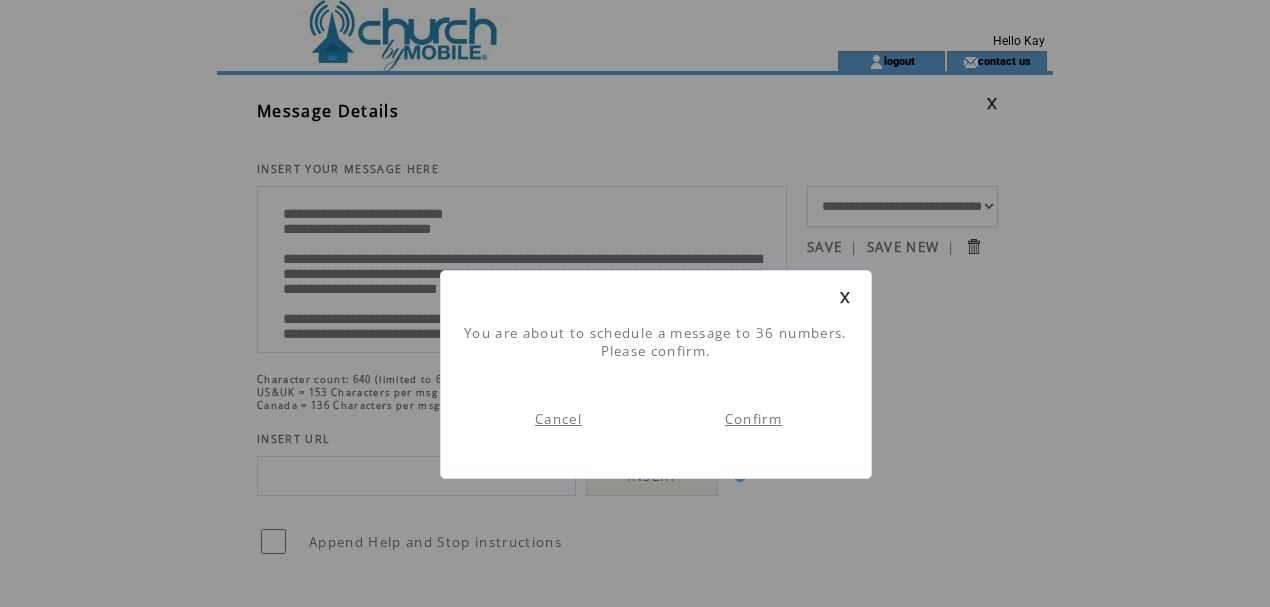 scroll, scrollTop: 1, scrollLeft: 0, axis: vertical 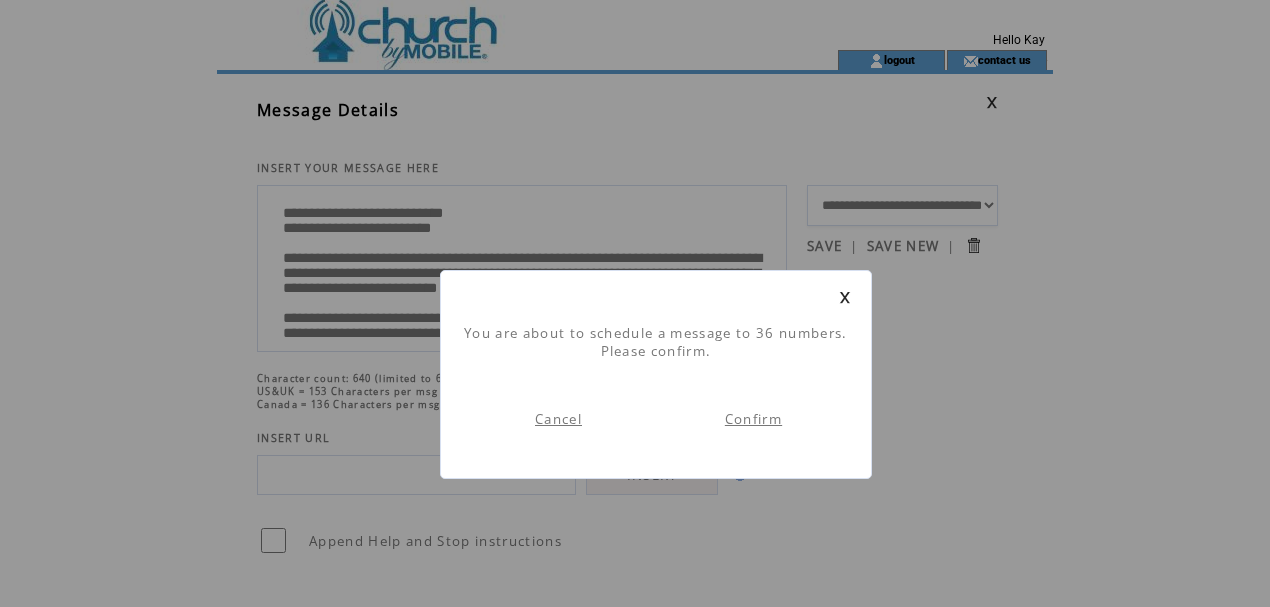 click on "Confirm" at bounding box center [753, 419] 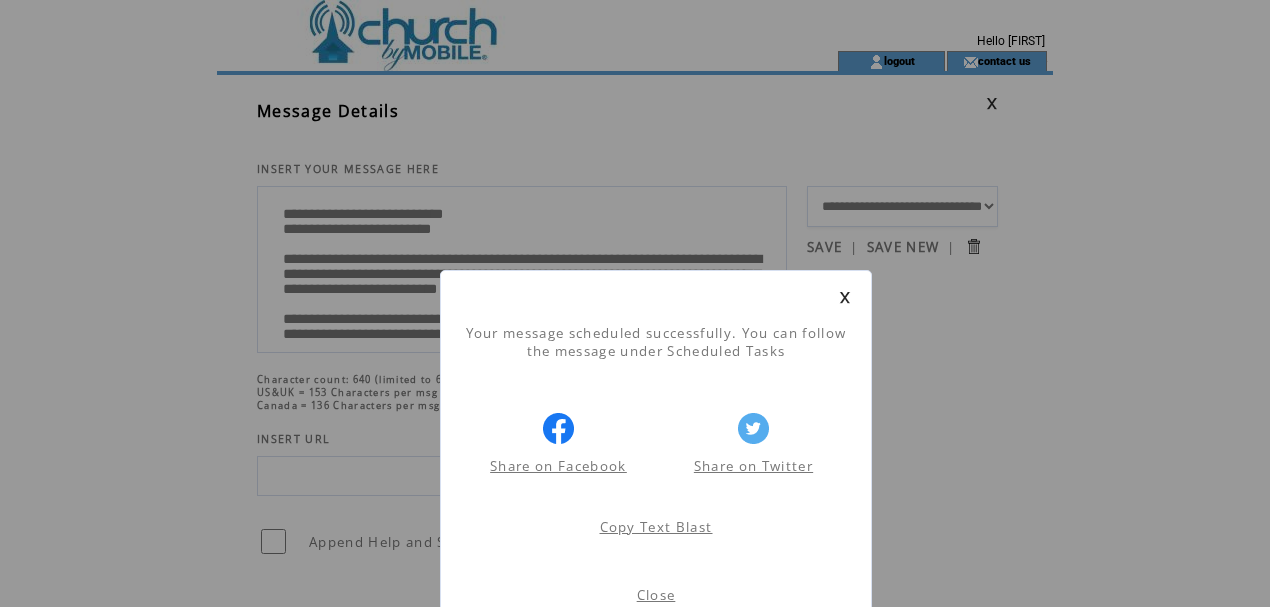 scroll, scrollTop: 1, scrollLeft: 0, axis: vertical 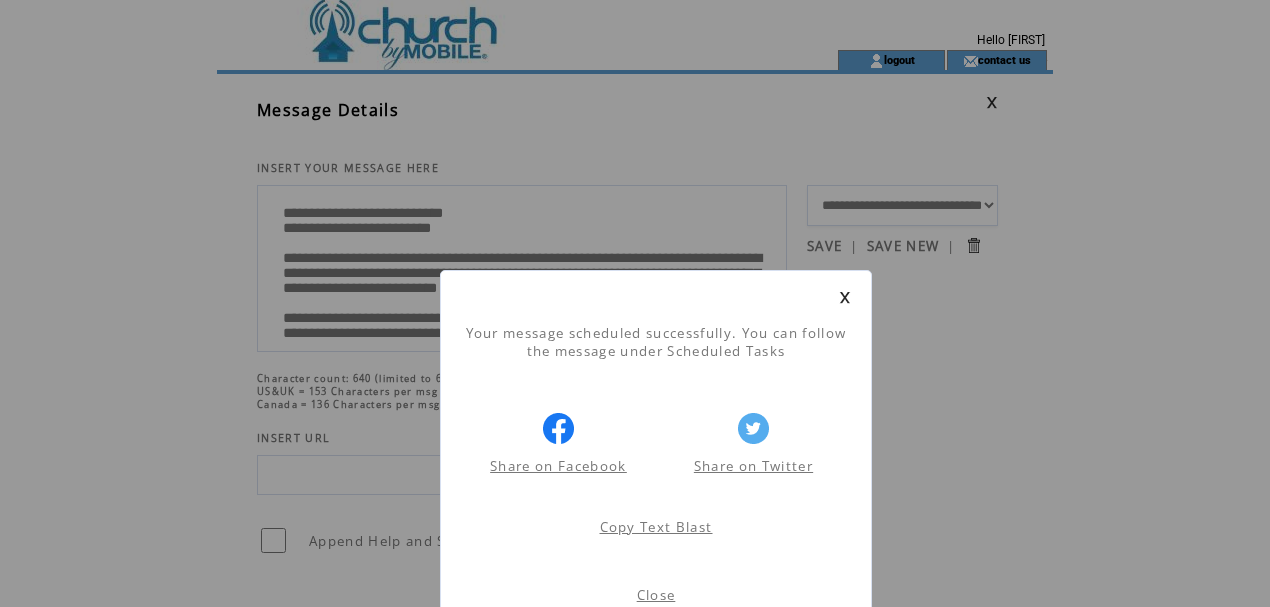 click on "Close" at bounding box center [656, 595] 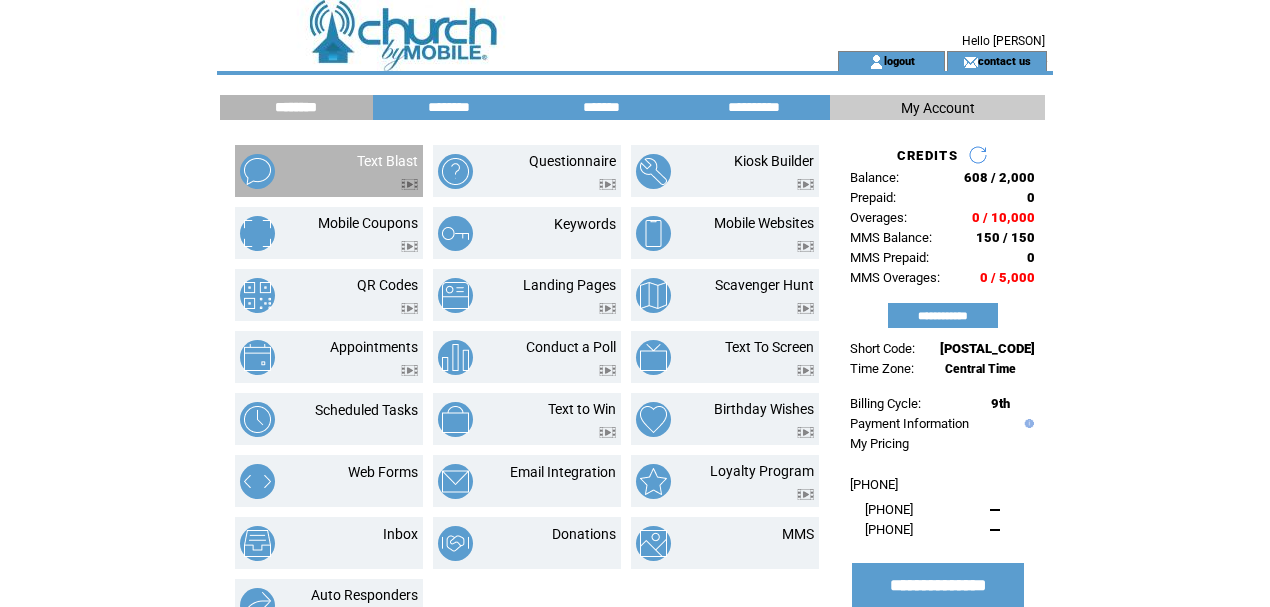 scroll, scrollTop: 0, scrollLeft: 0, axis: both 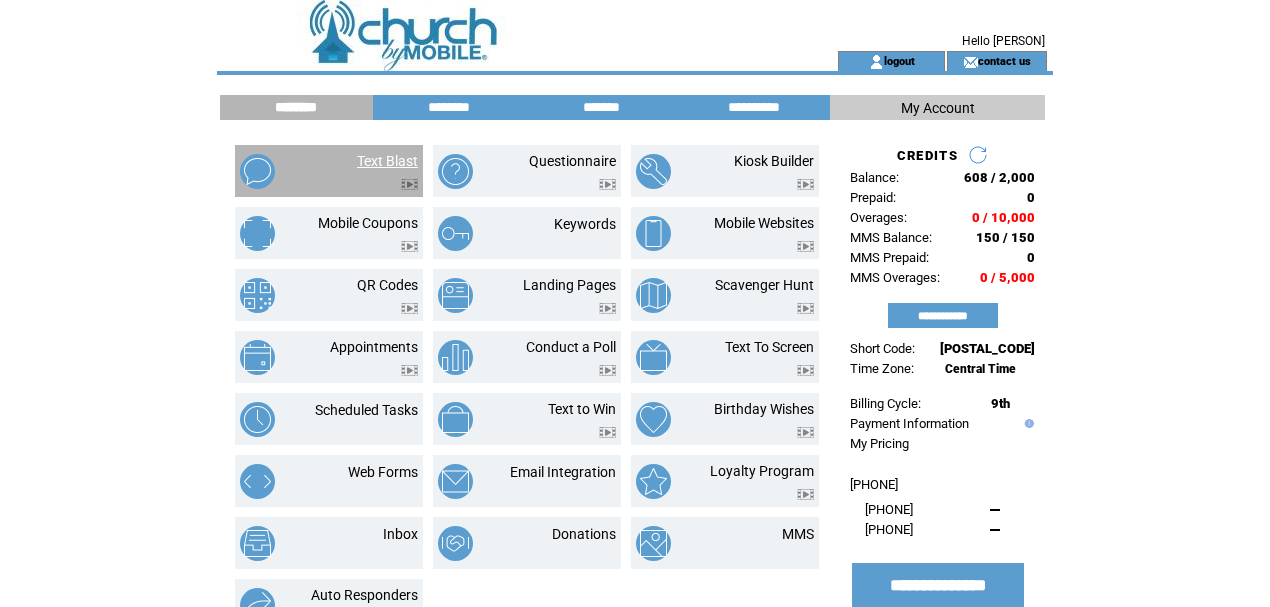 click on "Text Blast" at bounding box center (387, 161) 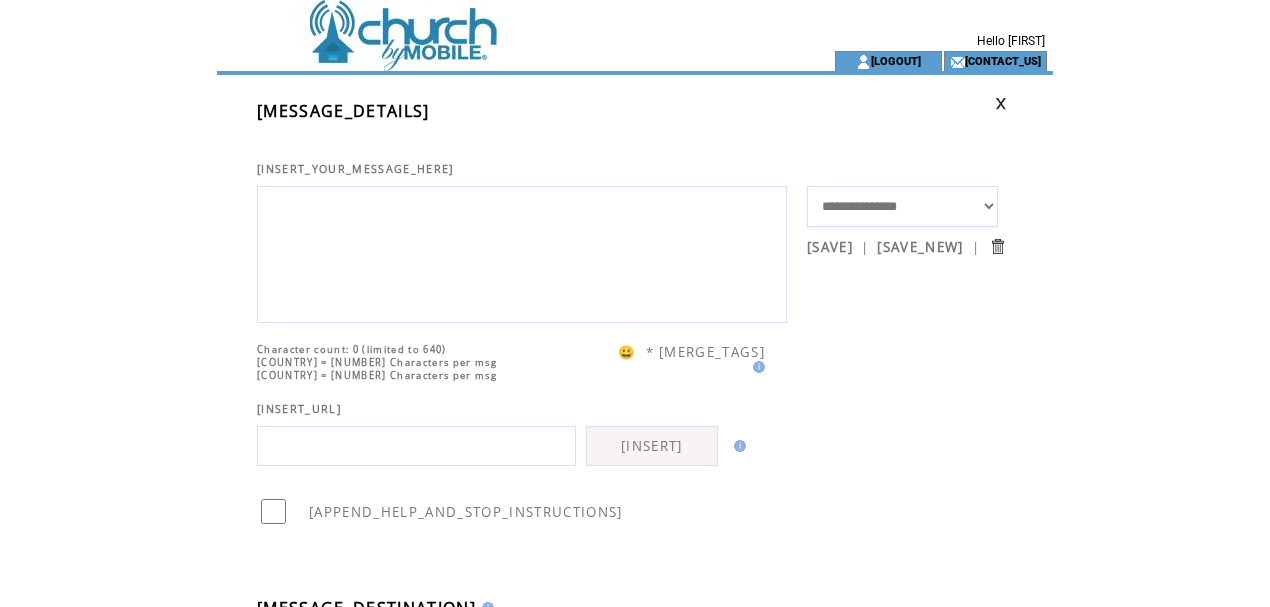 scroll, scrollTop: 0, scrollLeft: 0, axis: both 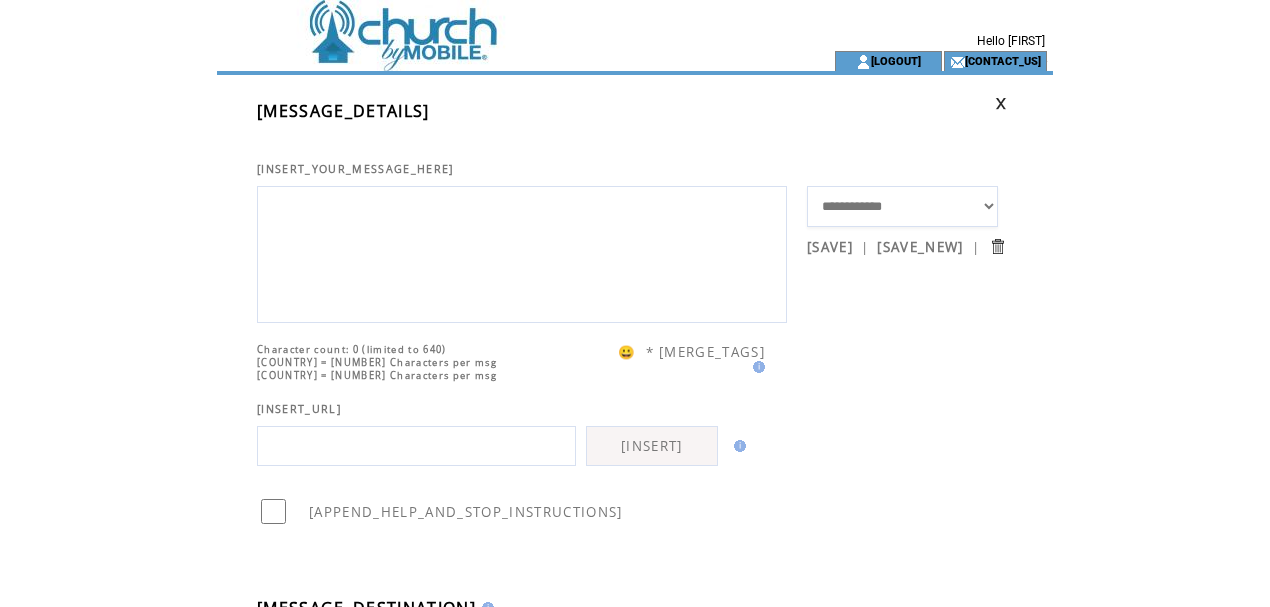 click on "**********" at bounding box center (902, 206) 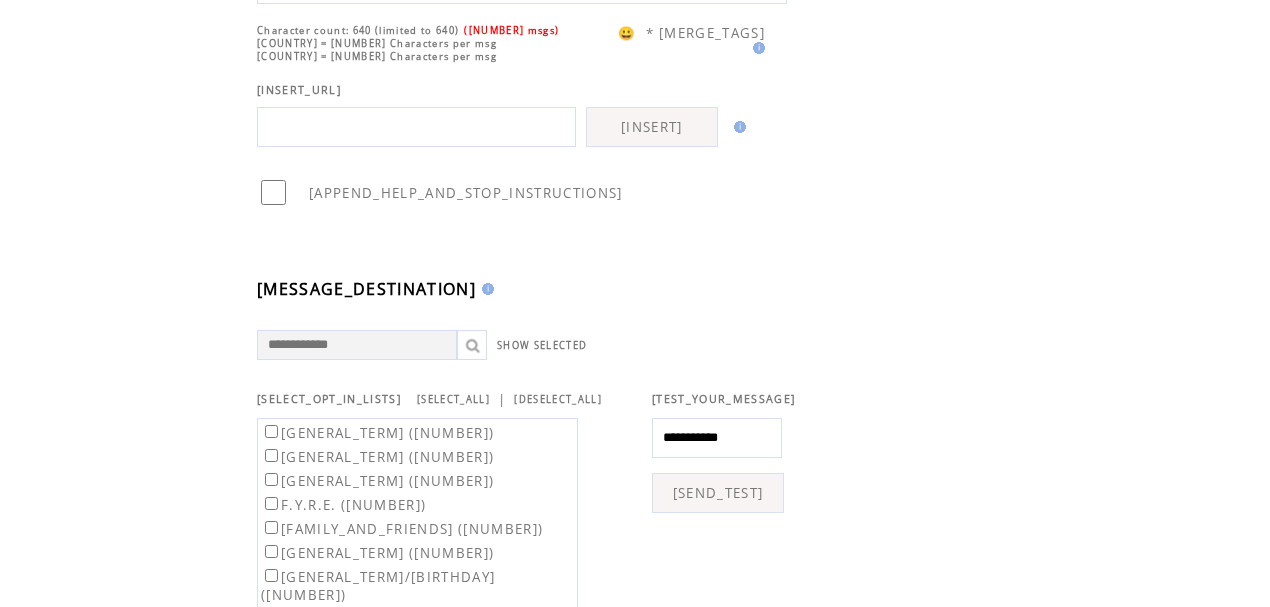 scroll, scrollTop: 400, scrollLeft: 0, axis: vertical 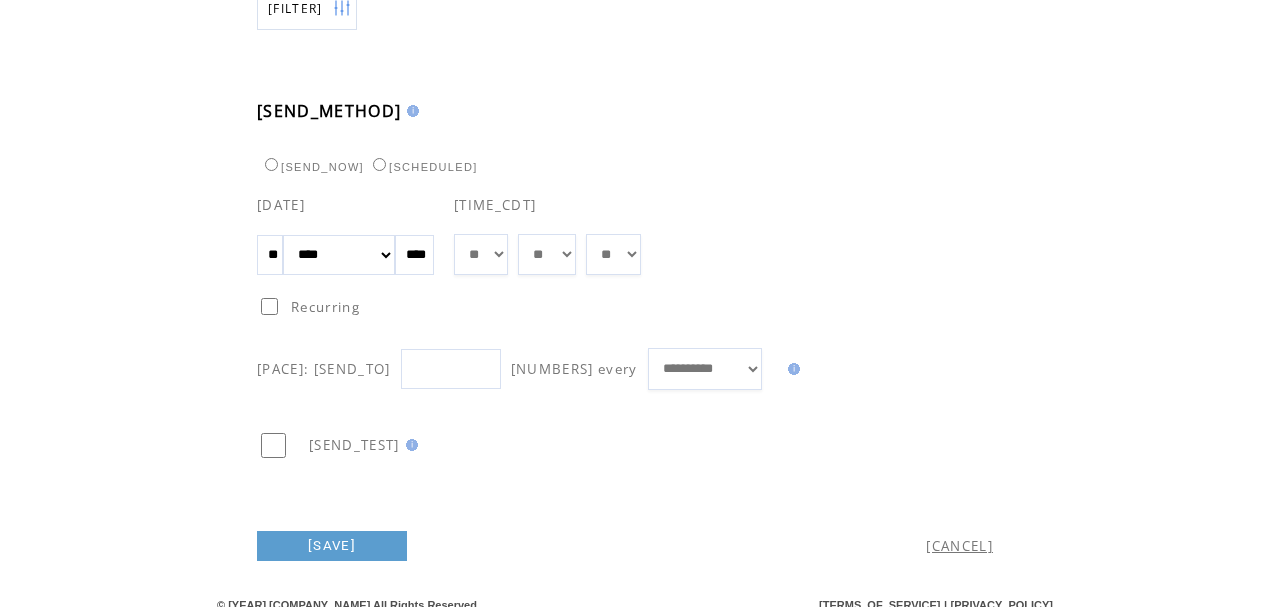 click on "**" at bounding box center [270, 268] 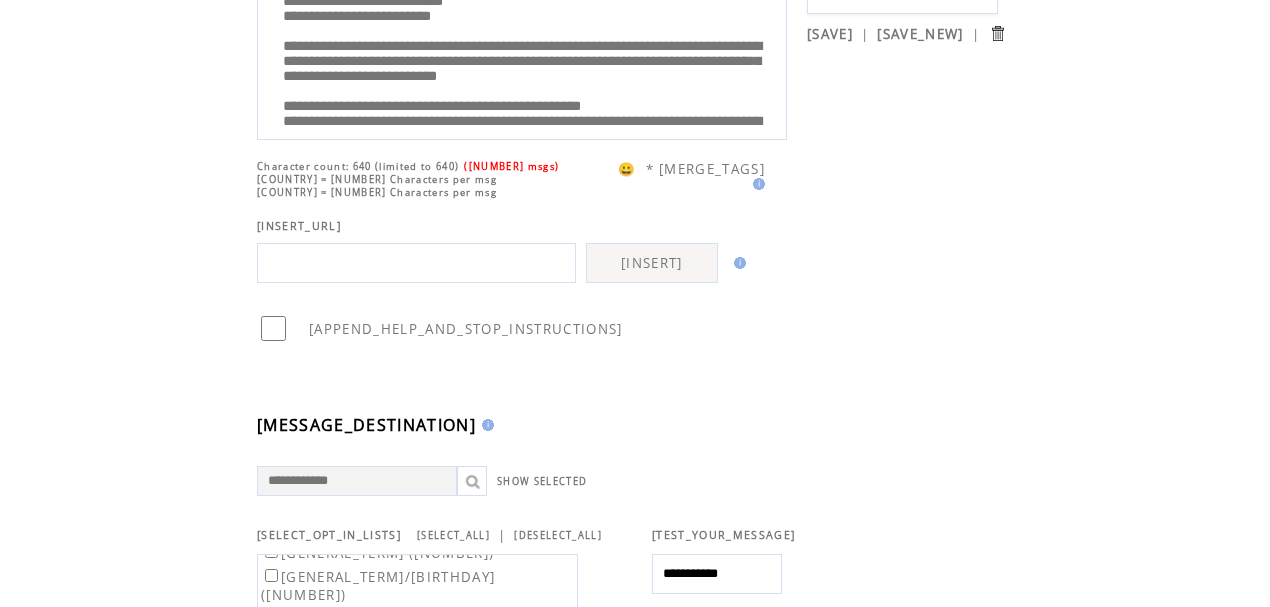 scroll, scrollTop: 181, scrollLeft: 0, axis: vertical 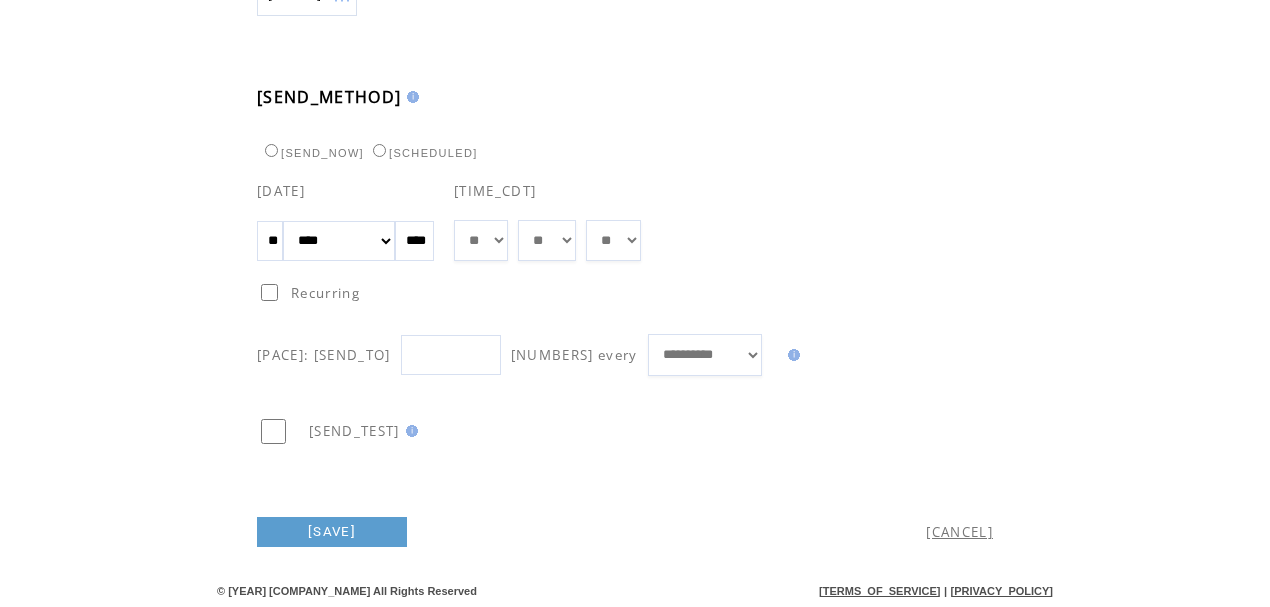 click on "SAVE" at bounding box center [332, 545] 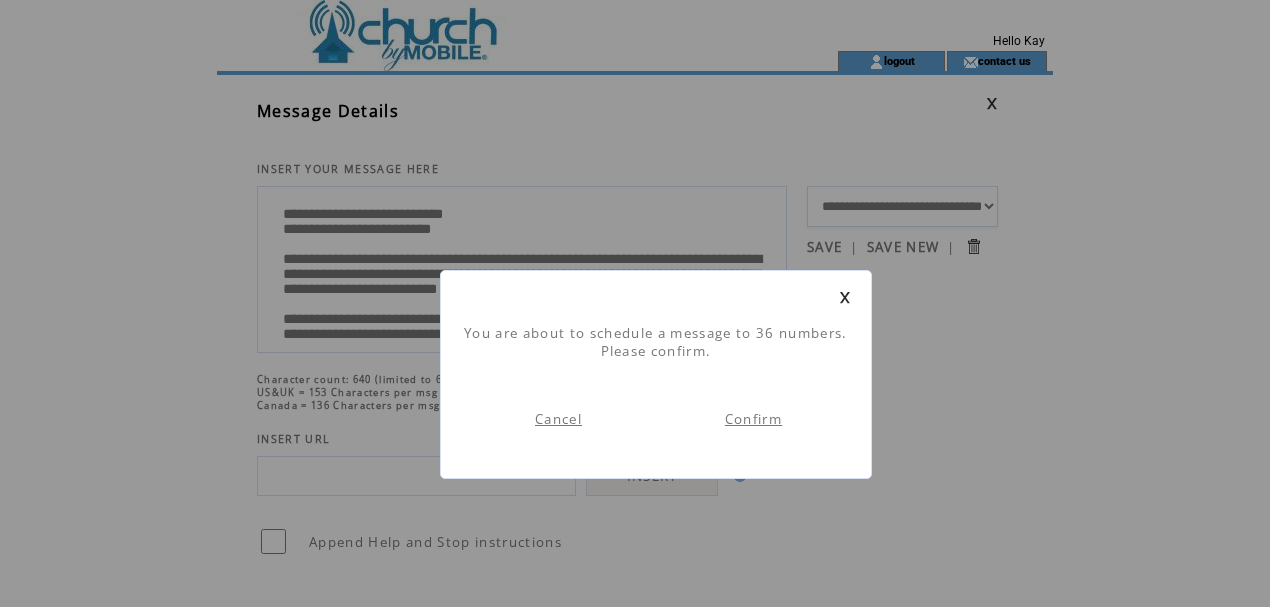 scroll, scrollTop: 1, scrollLeft: 0, axis: vertical 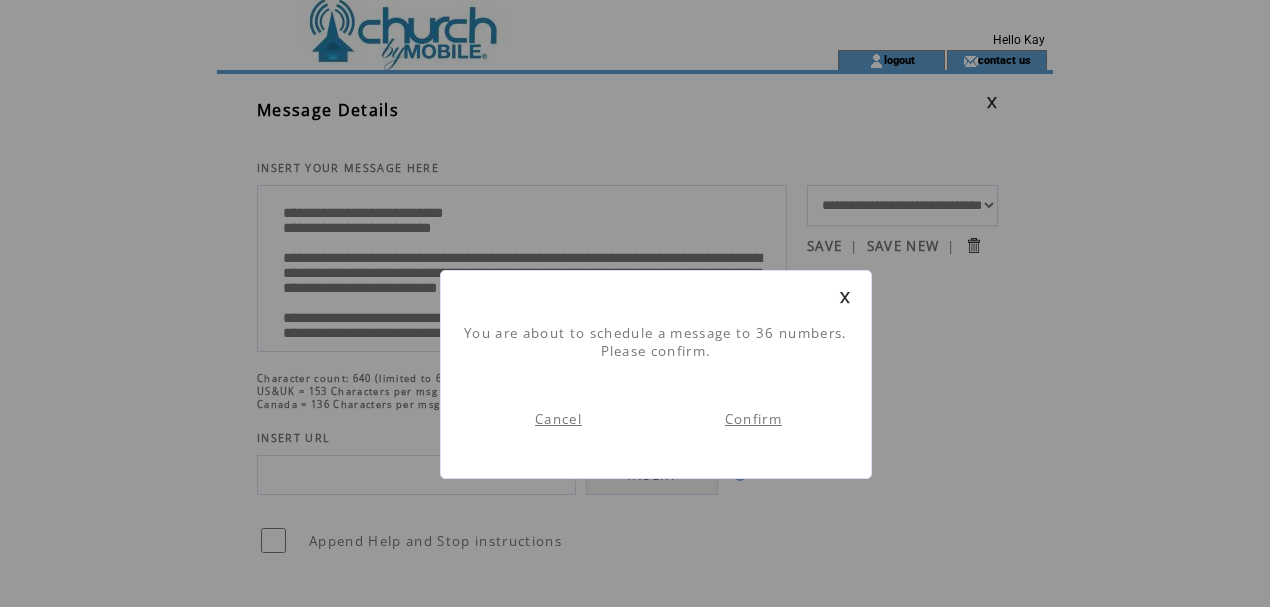 click on "Confirm" at bounding box center [753, 419] 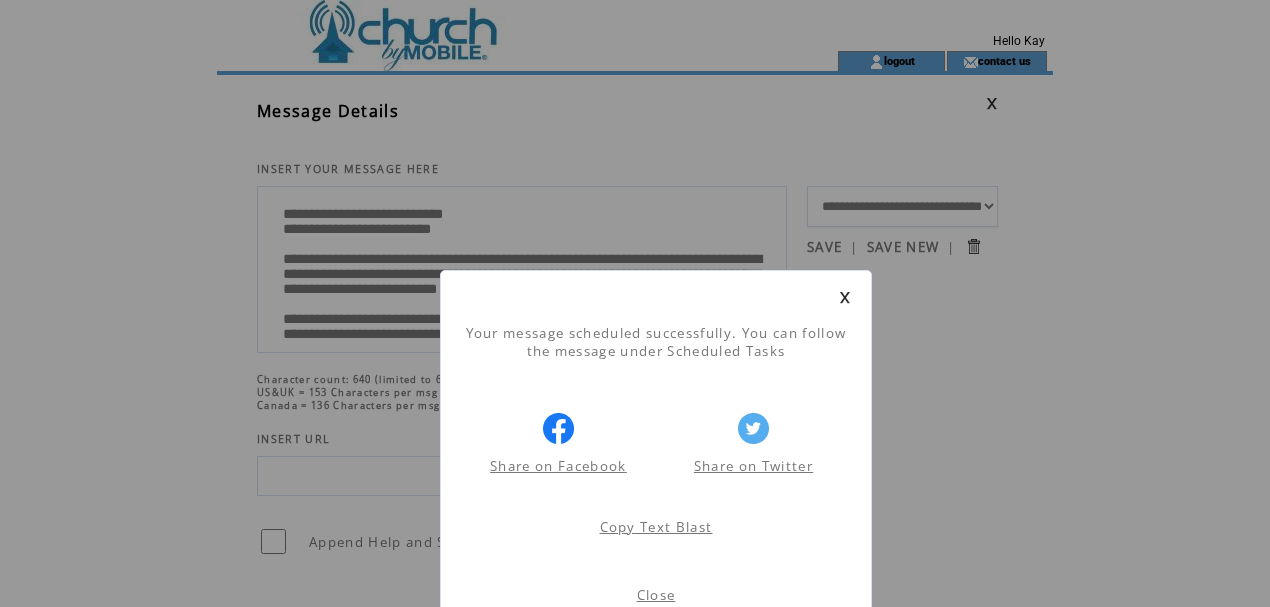 scroll, scrollTop: 1, scrollLeft: 0, axis: vertical 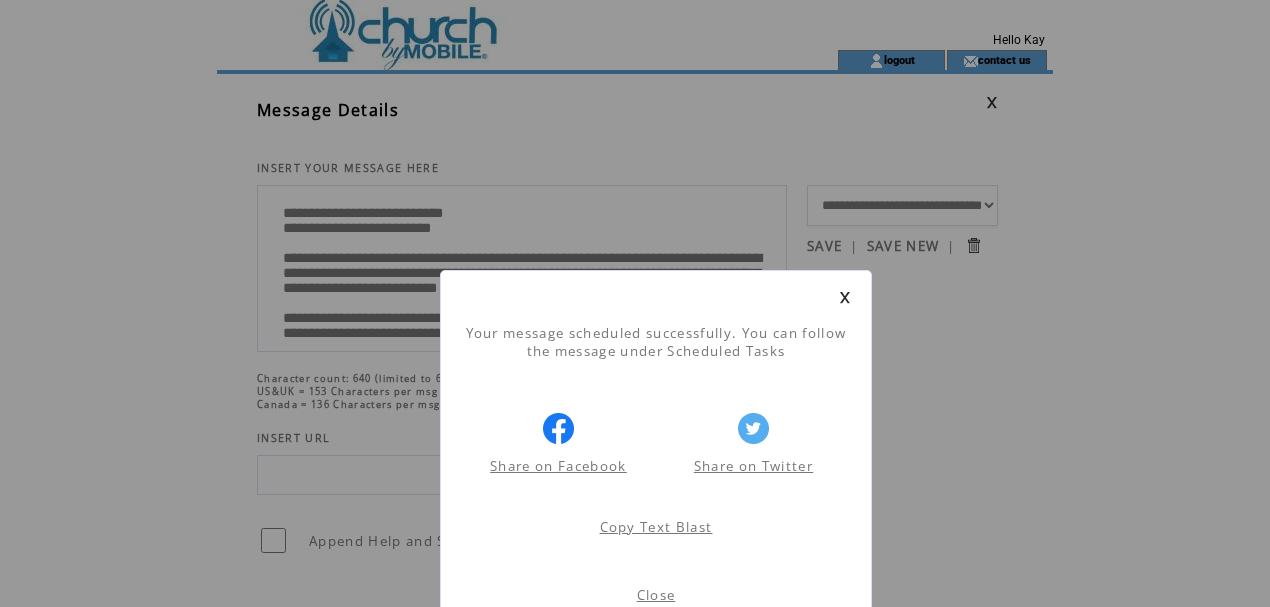 click on "Close" at bounding box center (656, 595) 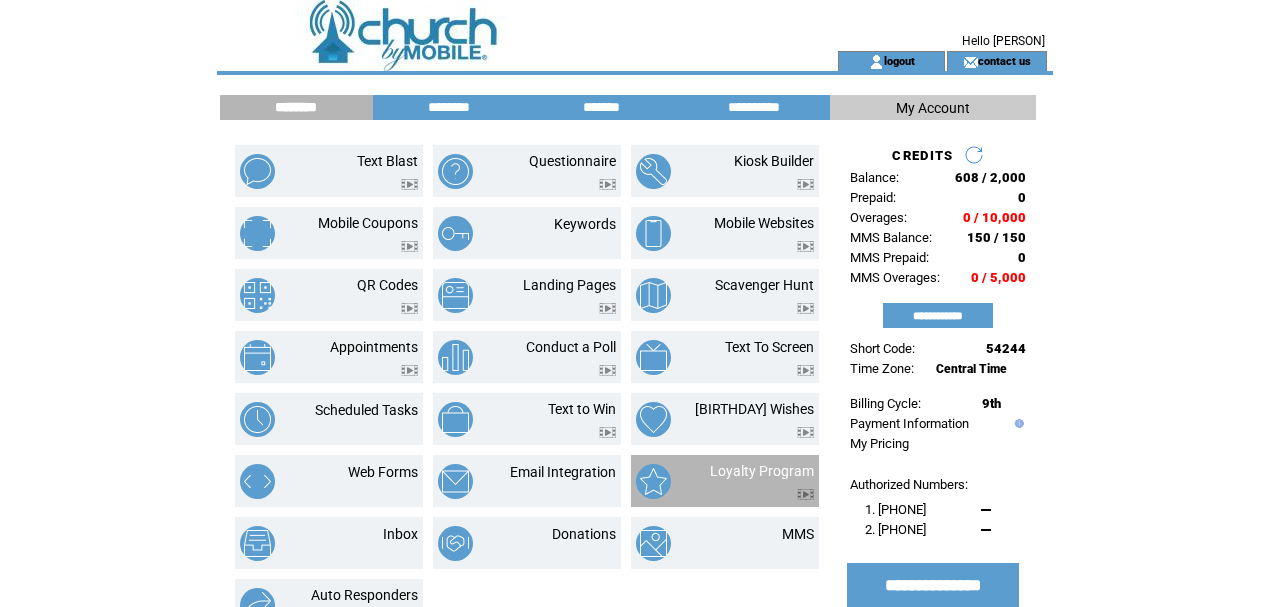 scroll, scrollTop: 0, scrollLeft: 0, axis: both 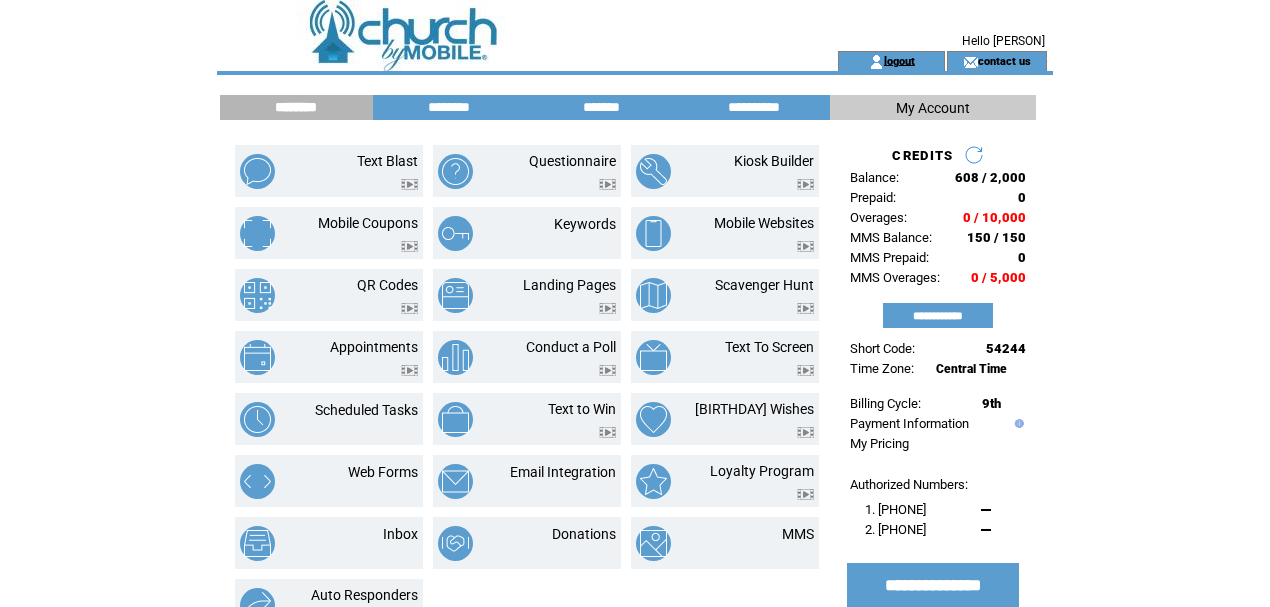 click on "logout" at bounding box center (899, 60) 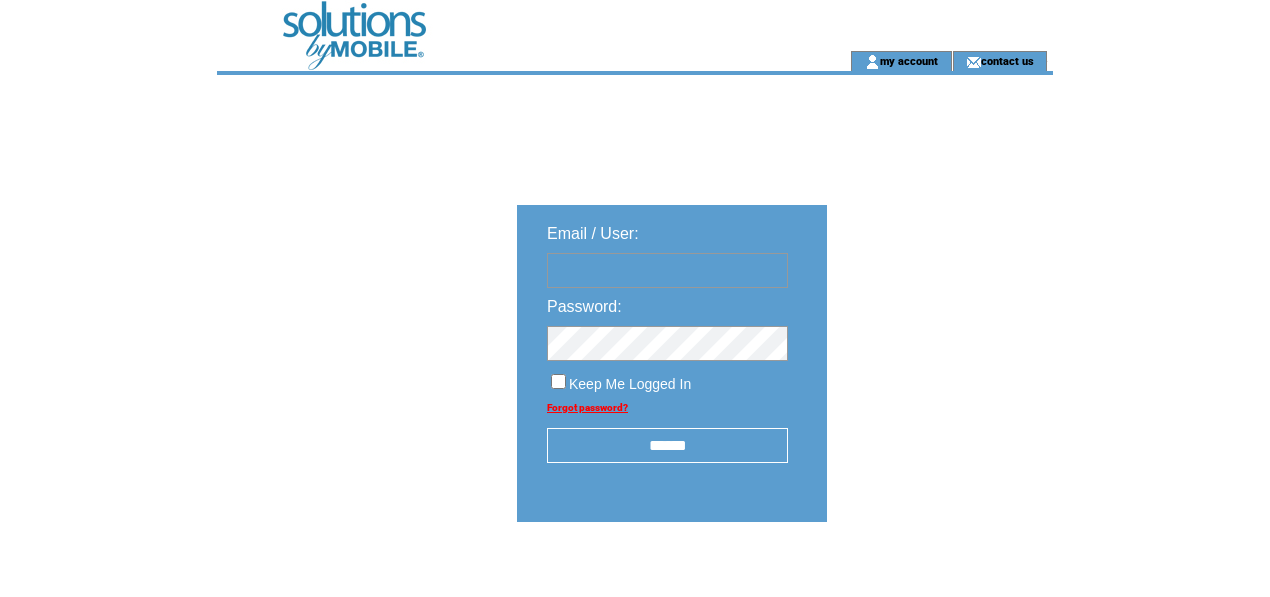 scroll, scrollTop: 0, scrollLeft: 0, axis: both 